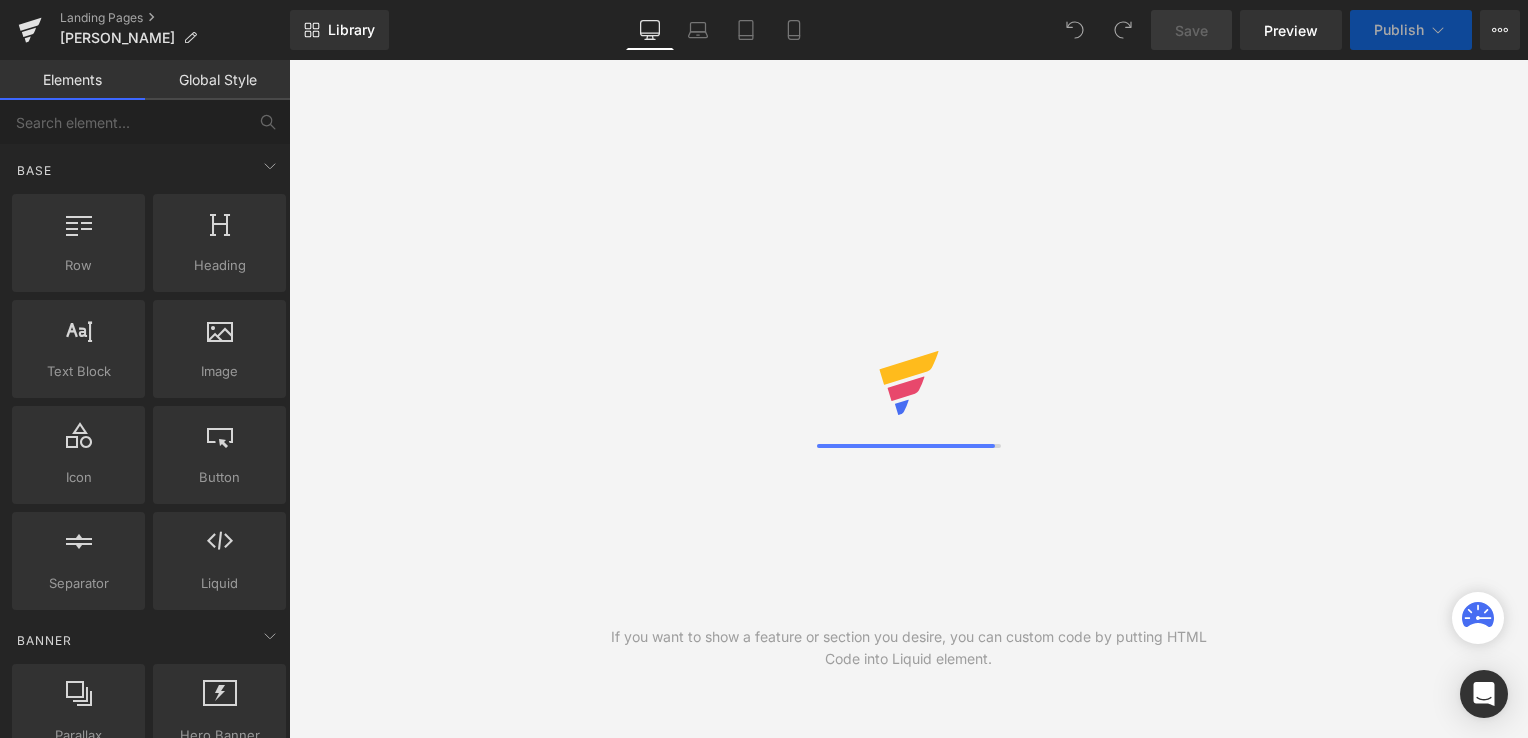 scroll, scrollTop: 0, scrollLeft: 0, axis: both 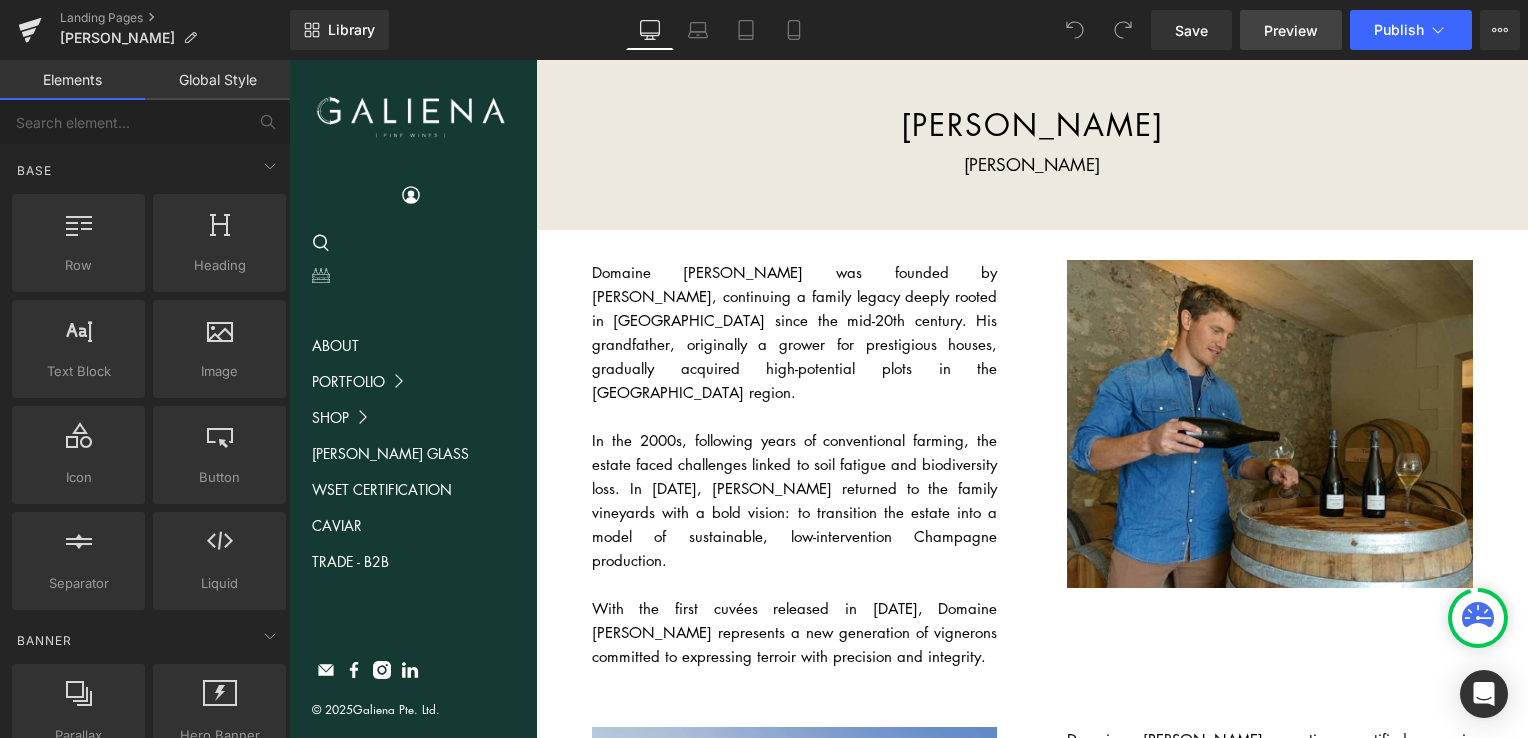 click on "Preview" at bounding box center (1291, 30) 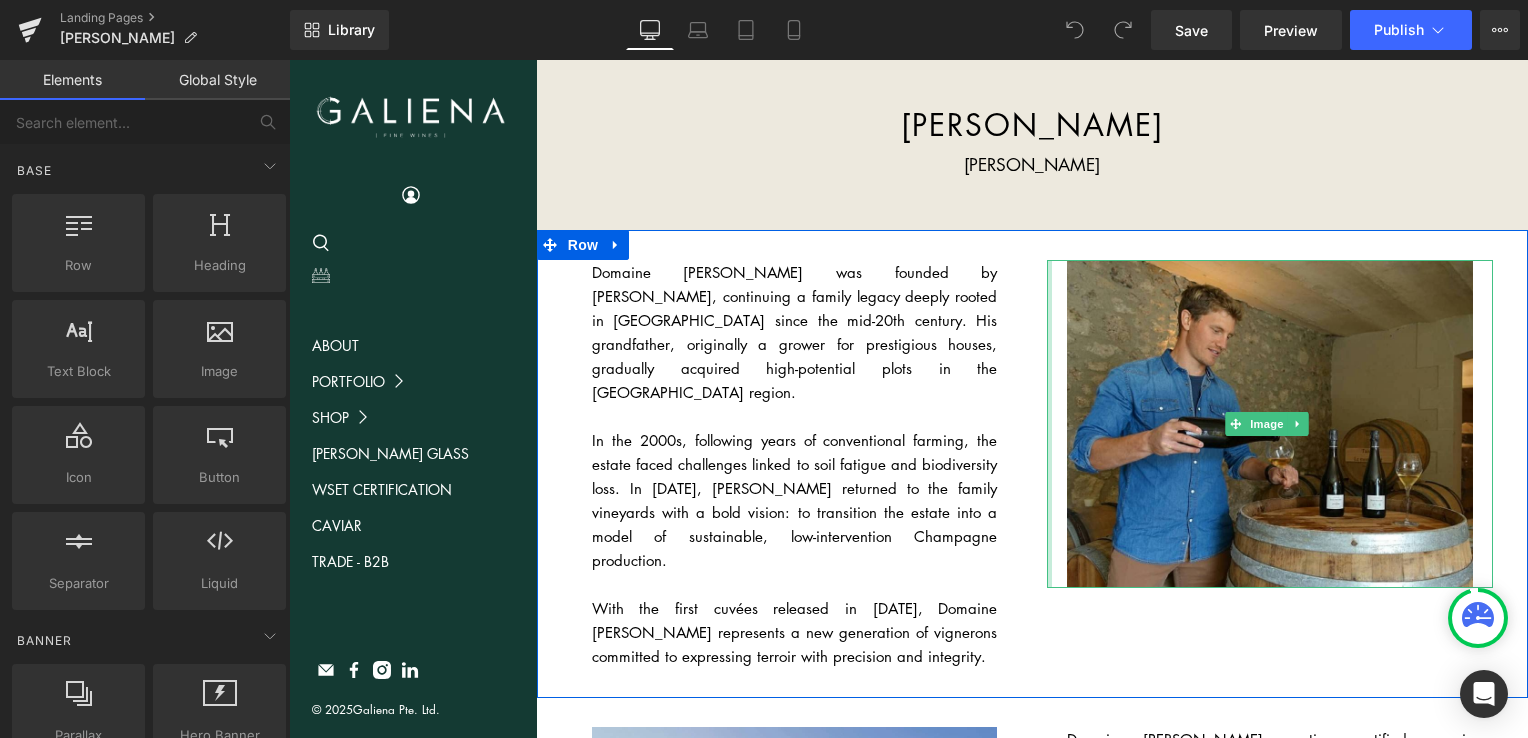click at bounding box center (1049, 424) 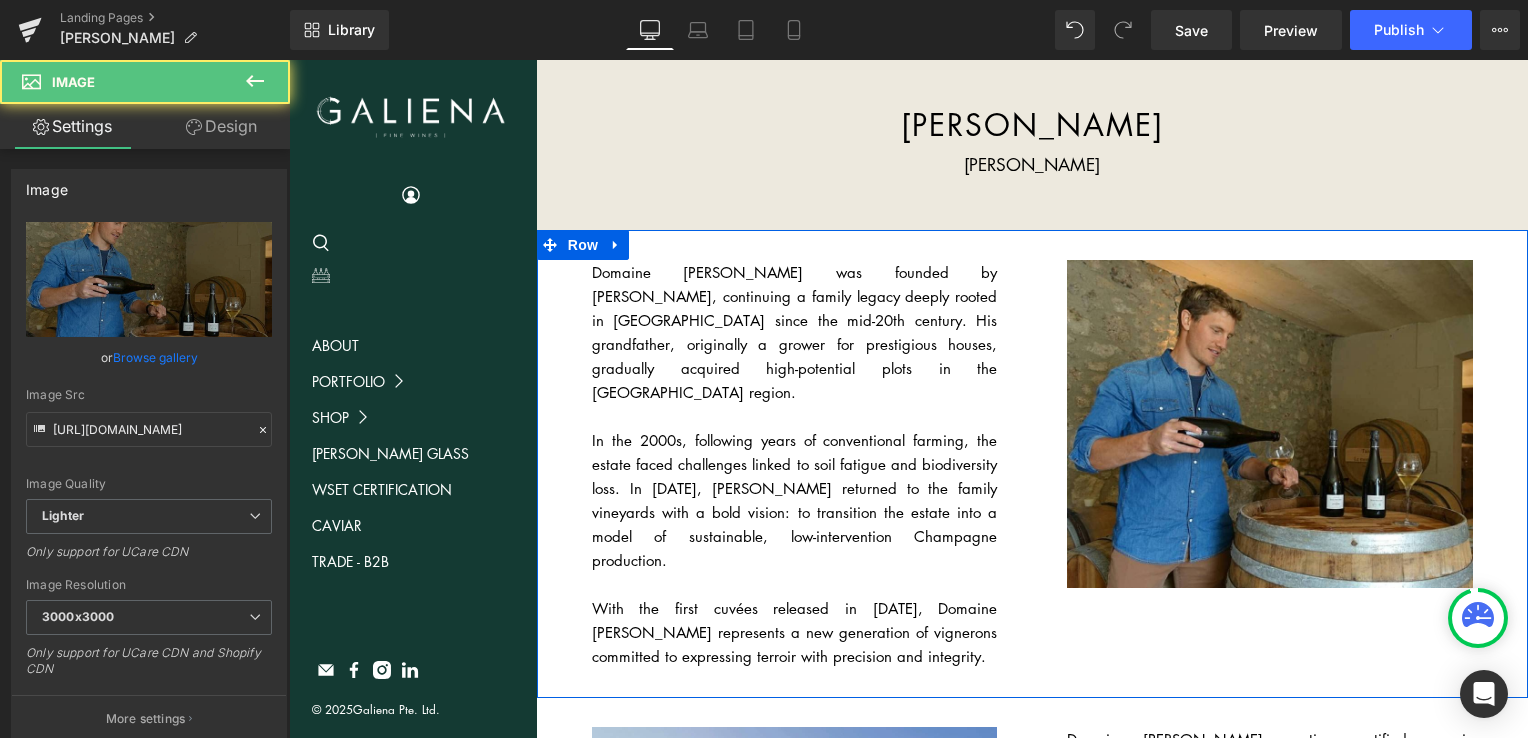 click on "Domaine Jules Brochet was founded by Jules Brochet, continuing a family legacy deeply rooted in Champagne since the mid-20th century. His grandfather, originally a grower for prestigious houses, gradually acquired high-potential plots in the Montagne de Reims region.  In the 2000s, following years of conventional farming, the estate faced challenges linked to soil fatigue and biodiversity loss. In 2021, Jules returned to the family vineyards with a bold vision: to transition the estate into a model of sustainable, low-intervention Champagne production.  With the first cuvées released in 2023, Domaine Jules Brochet represents a new generation of vignerons committed to expressing terroir with precision and integrity. Text Block         Image         Row" at bounding box center [1032, 464] 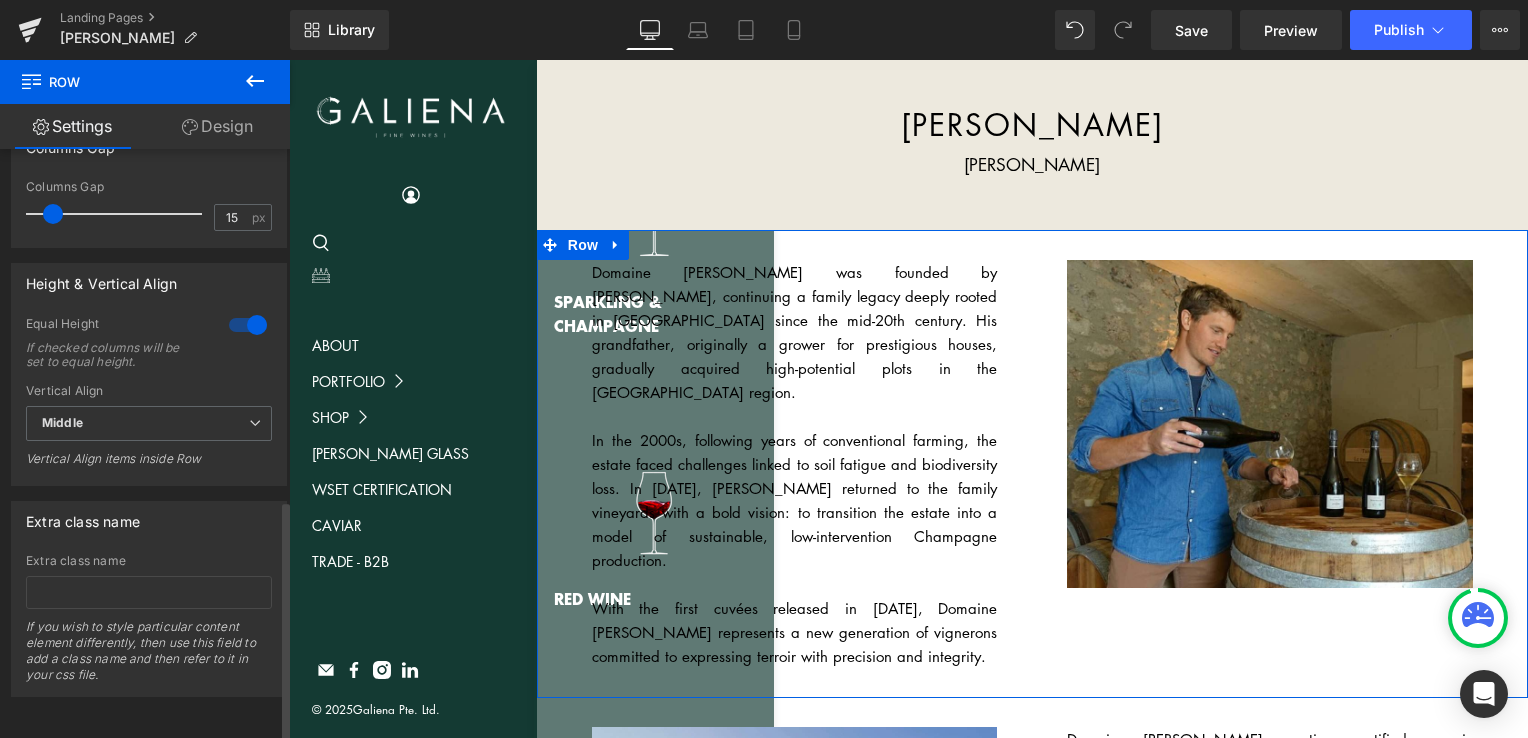 scroll, scrollTop: 0, scrollLeft: 0, axis: both 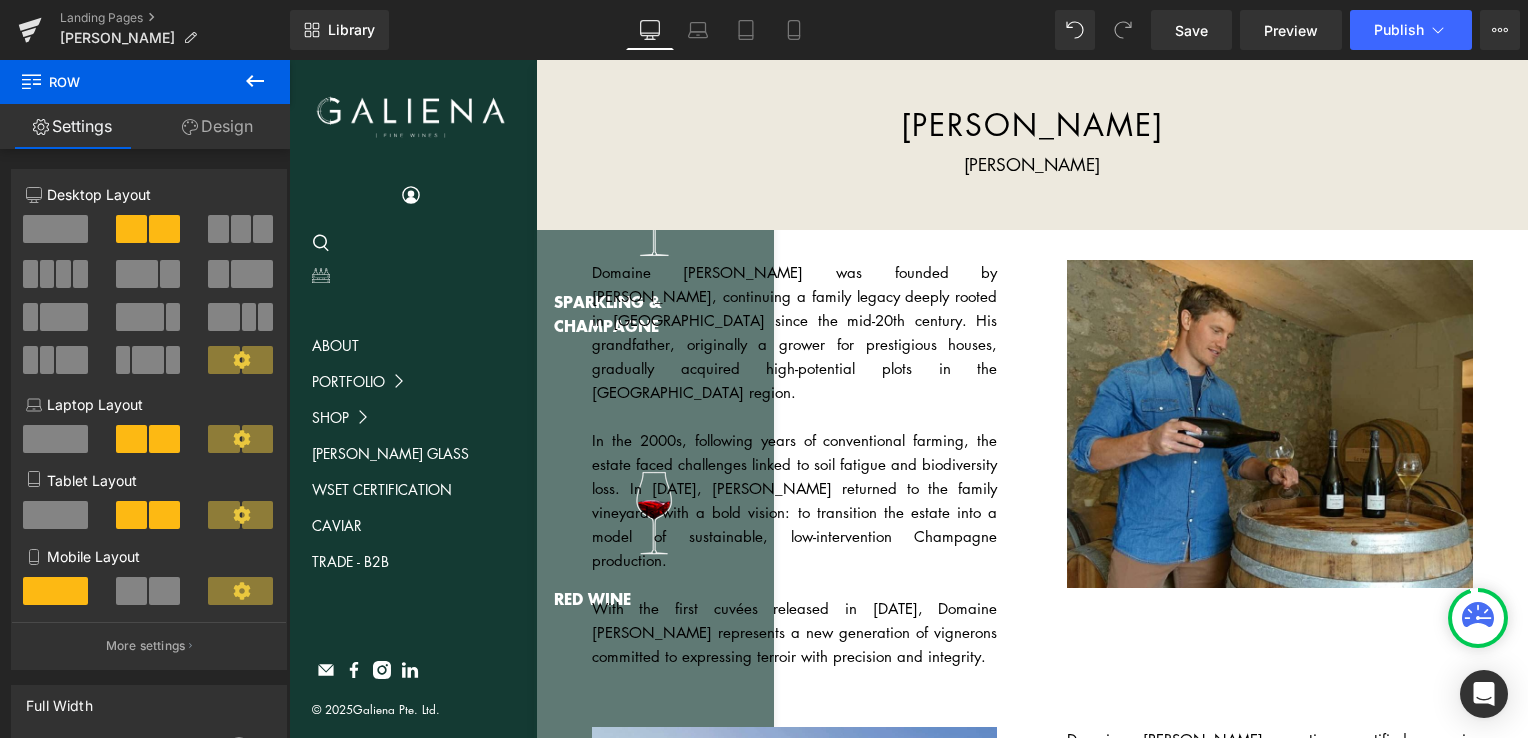 click on "Domaine Jules Brochet was founded by Jules Brochet, continuing a family legacy deeply rooted in Champagne since the mid-20th century. His grandfather, originally a grower for prestigious houses, gradually acquired high-potential plots in the Montagne de Reims region.  In the 2000s, following years of conventional farming, the estate faced challenges linked to soil fatigue and biodiversity loss. In 2021, Jules returned to the family vineyards with a bold vision: to transition the estate into a model of sustainable, low-intervention Champagne production.  With the first cuvées released in 2023, Domaine Jules Brochet represents a new generation of vignerons committed to expressing terroir with precision and integrity. Text Block" at bounding box center [795, 464] 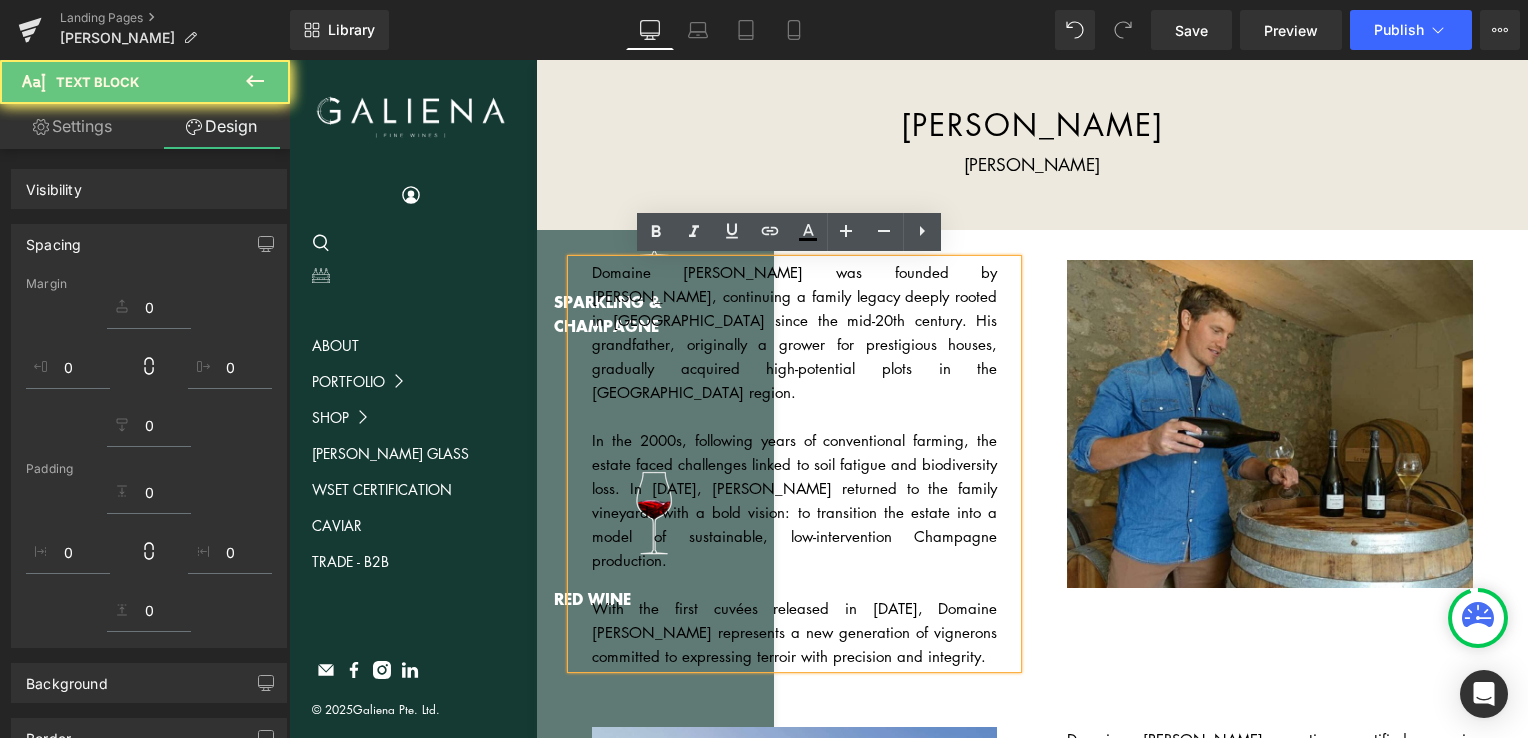 click on "Domaine Jules Brochet was founded by Jules Brochet, continuing a family legacy deeply rooted in Champagne since the mid-20th century. His grandfather, originally a grower for prestigious houses, gradually acquired high-potential plots in the Montagne de Reims region." at bounding box center [795, 332] 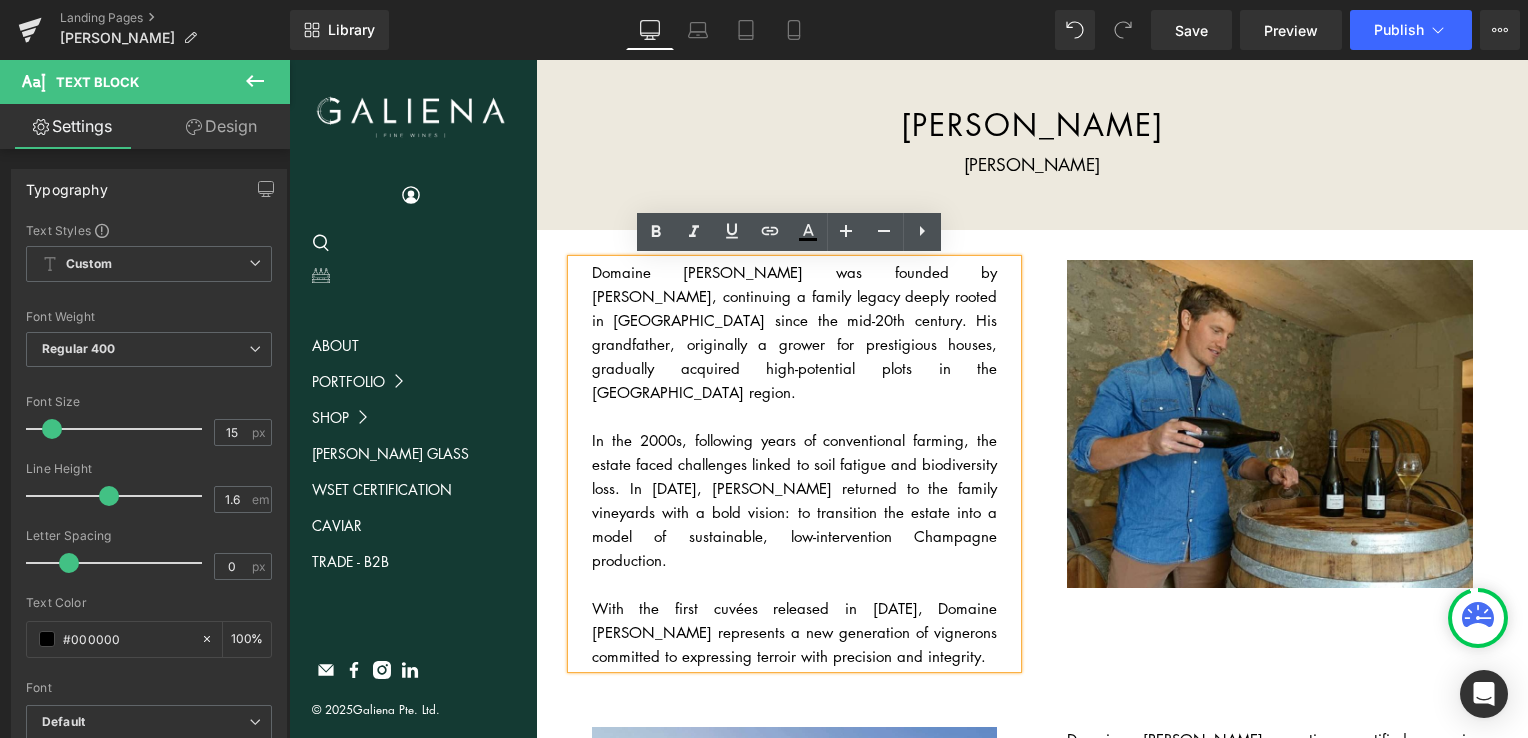 click on "Domaine Jules Brochet was founded by Jules Brochet, continuing a family legacy deeply rooted in Champagne since the mid-20th century. His grandfather, originally a grower for prestigious houses, gradually acquired high-potential plots in the Montagne de Reims region.  In the 2000s, following years of conventional farming, the estate faced challenges linked to soil fatigue and biodiversity loss. In 2021, Jules returned to the family vineyards with a bold vision: to transition the estate into a model of sustainable, low-intervention Champagne production.  With the first cuvées released in 2023, Domaine Jules Brochet represents a new generation of vignerons committed to expressing terroir with precision and integrity." at bounding box center [795, 464] 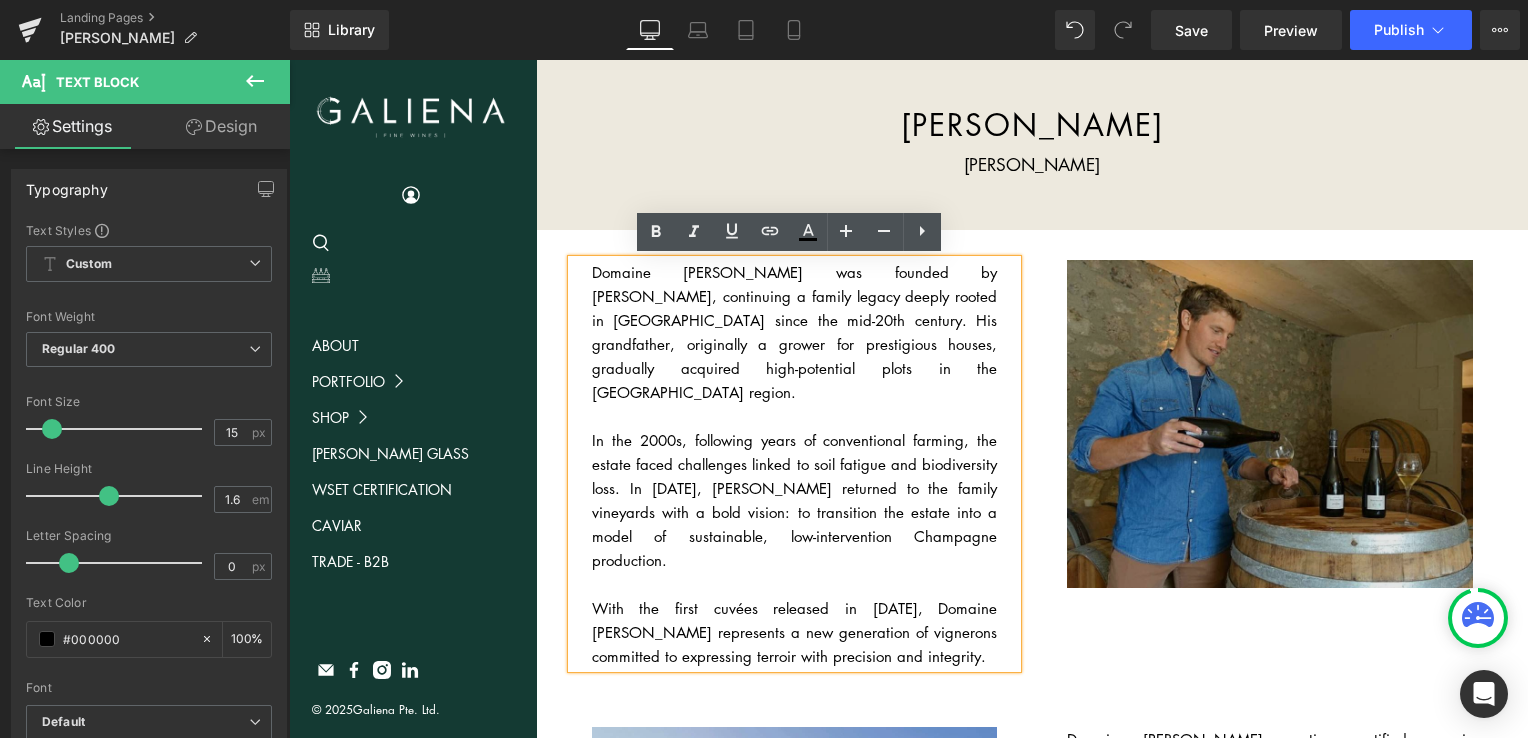 click at bounding box center (1270, 424) 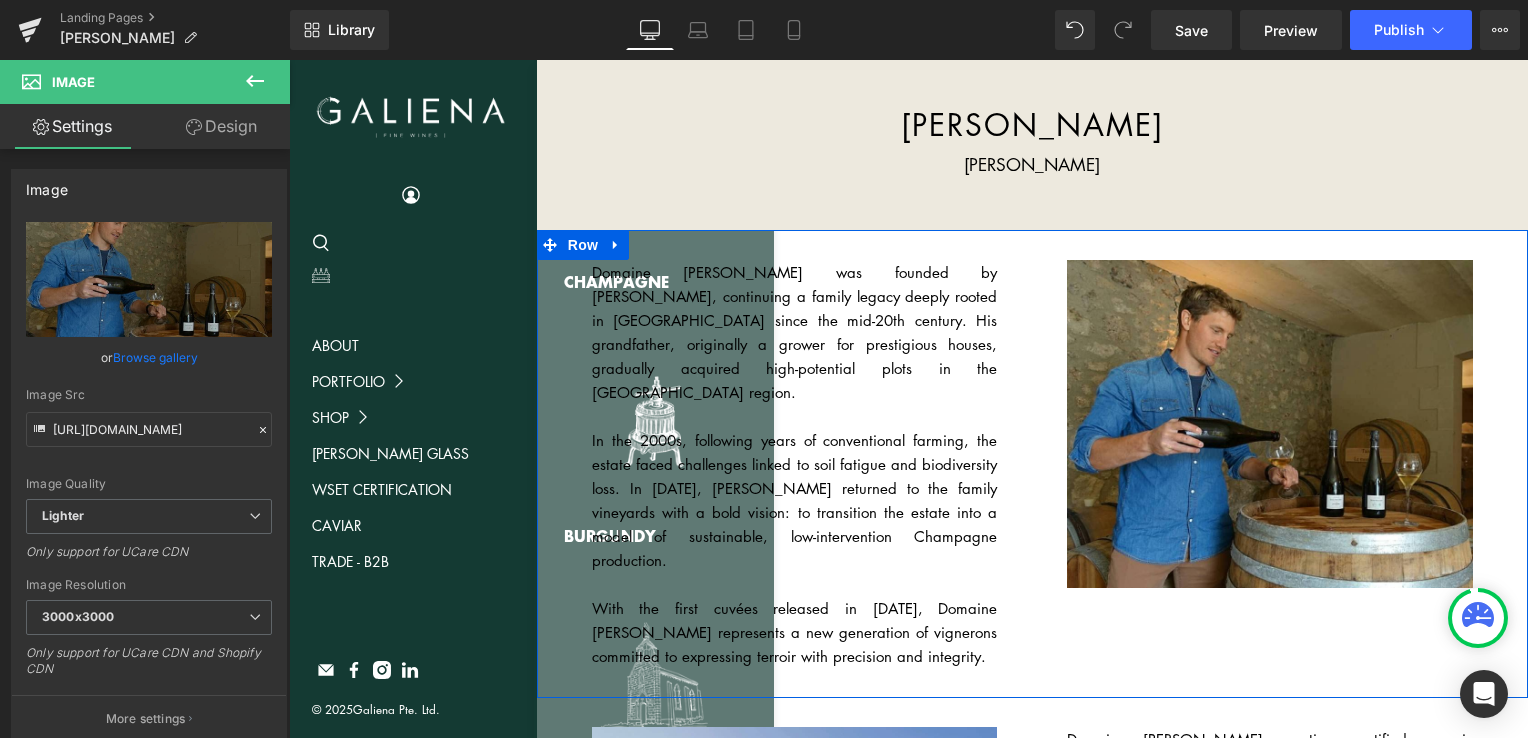 click on "Domaine Jules Brochet was founded by Jules Brochet, continuing a family legacy deeply rooted in Champagne since the mid-20th century. His grandfather, originally a grower for prestigious houses, gradually acquired high-potential plots in the Montagne de Reims region.  In the 2000s, following years of conventional farming, the estate faced challenges linked to soil fatigue and biodiversity loss. In 2021, Jules returned to the family vineyards with a bold vision: to transition the estate into a model of sustainable, low-intervention Champagne production.  With the first cuvées released in 2023, Domaine Jules Brochet represents a new generation of vignerons committed to expressing terroir with precision and integrity. Text Block         Image         Row" at bounding box center (1032, 464) 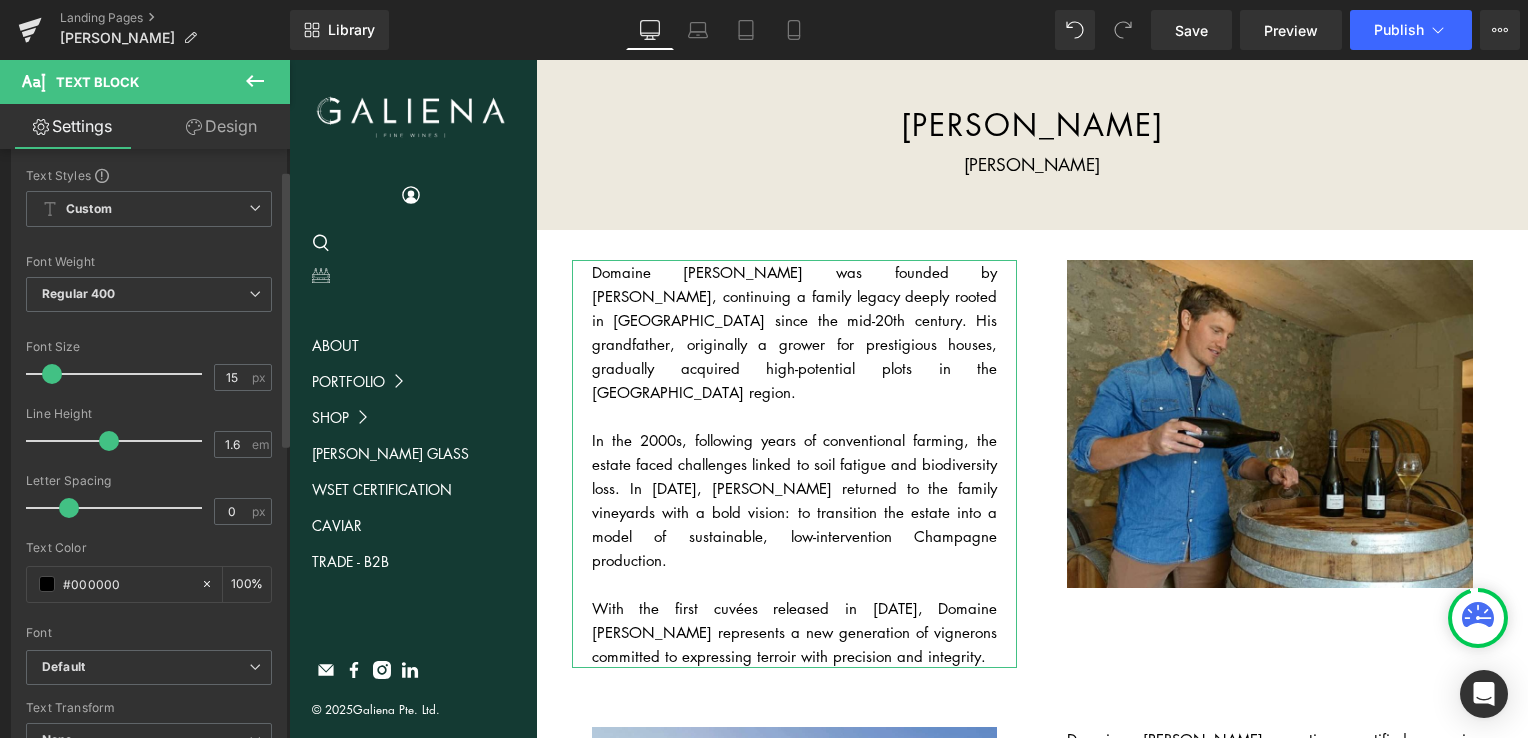 scroll, scrollTop: 0, scrollLeft: 0, axis: both 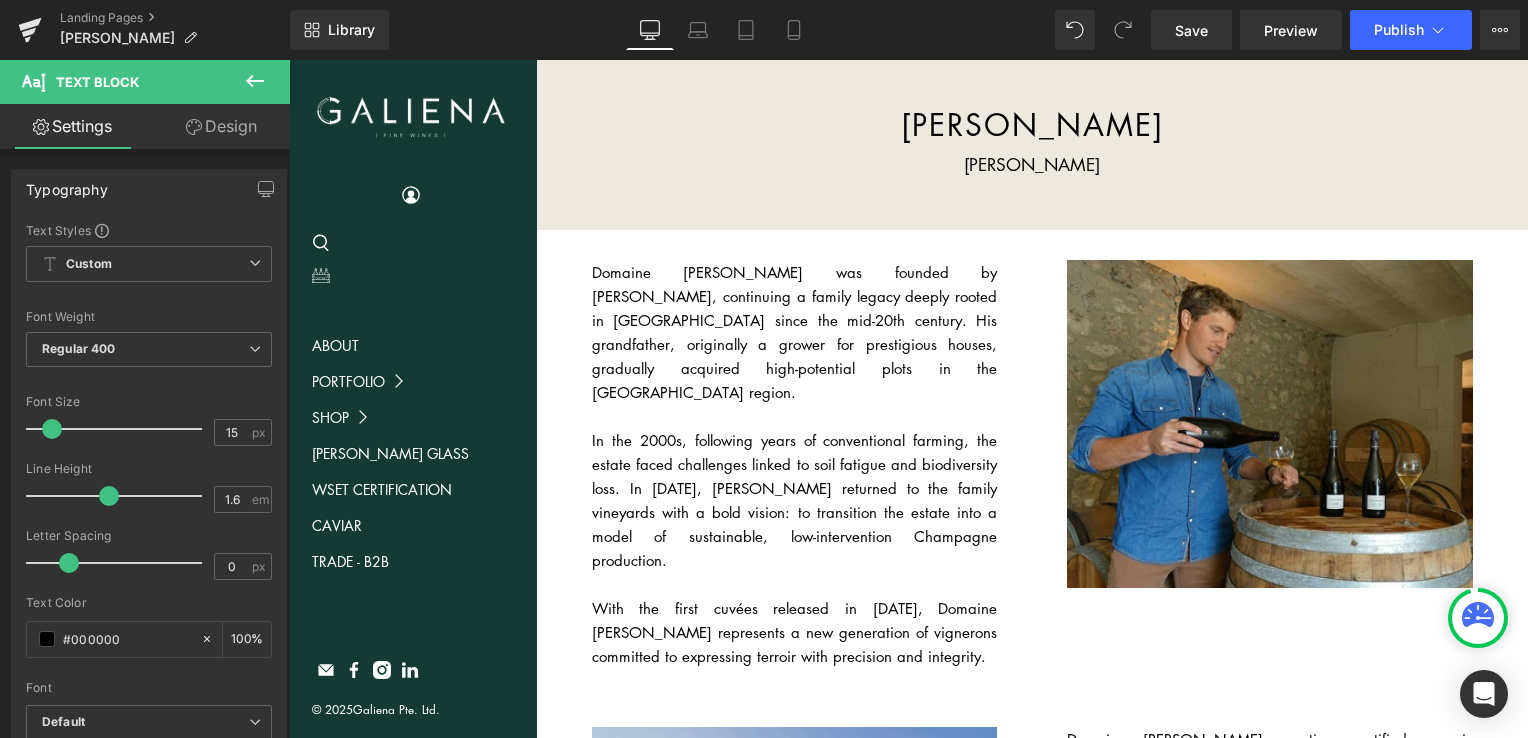 click 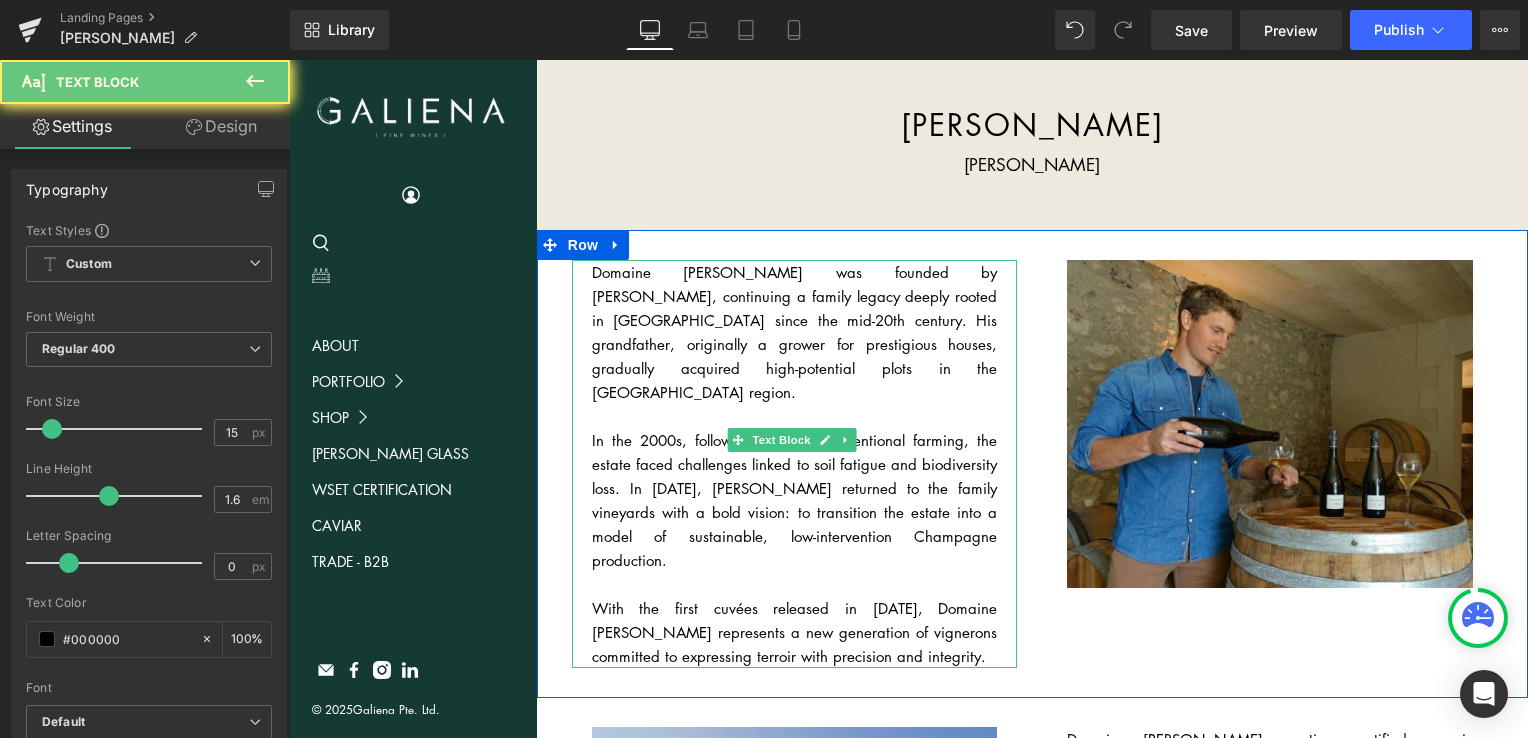 click on "With the first cuvées released in 2023, Domaine Jules Brochet represents a new generation of vignerons committed to expressing terroir with precision and integrity." at bounding box center [795, 632] 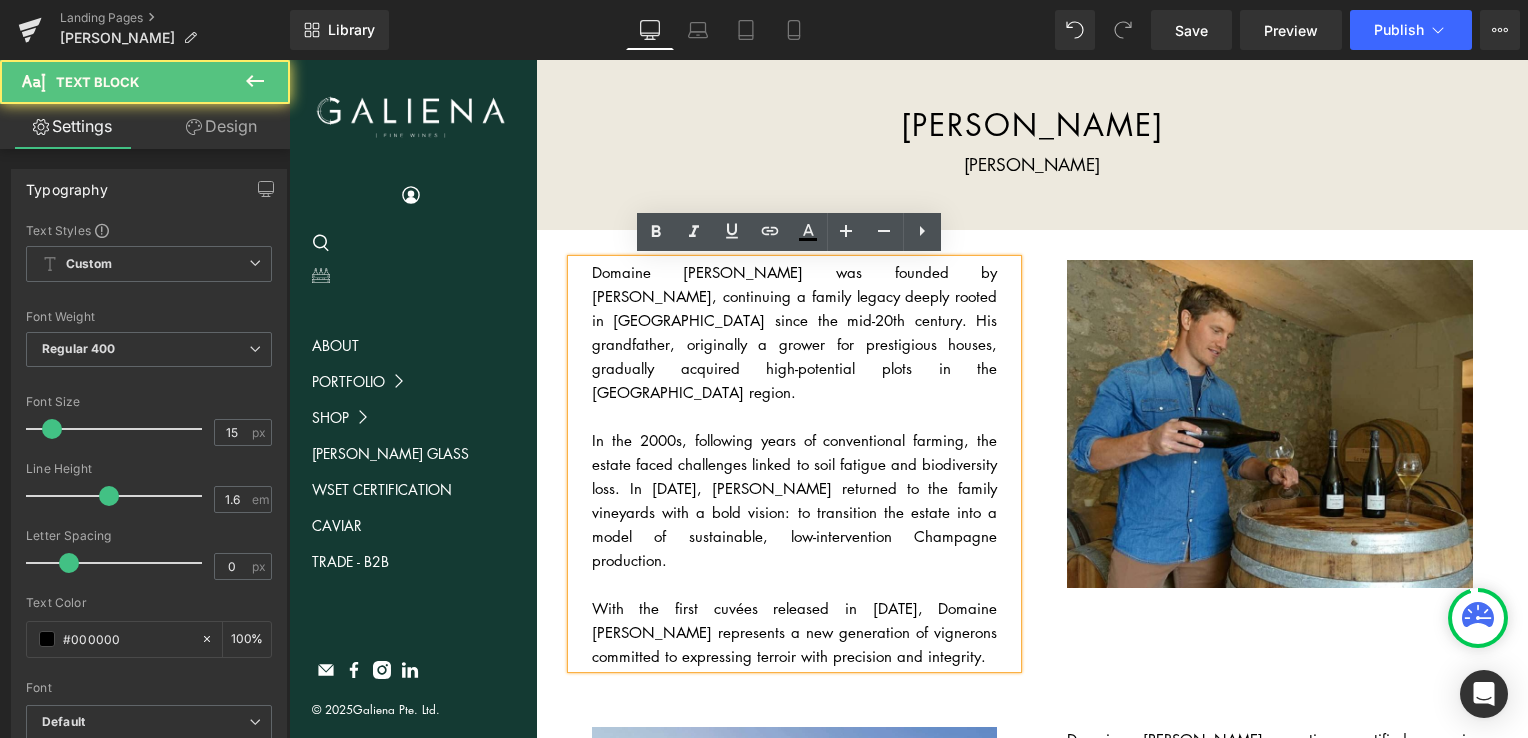 click on "With the first cuvées released in 2023, Domaine Jules Brochet represents a new generation of vignerons committed to expressing terroir with precision and integrity." at bounding box center (795, 632) 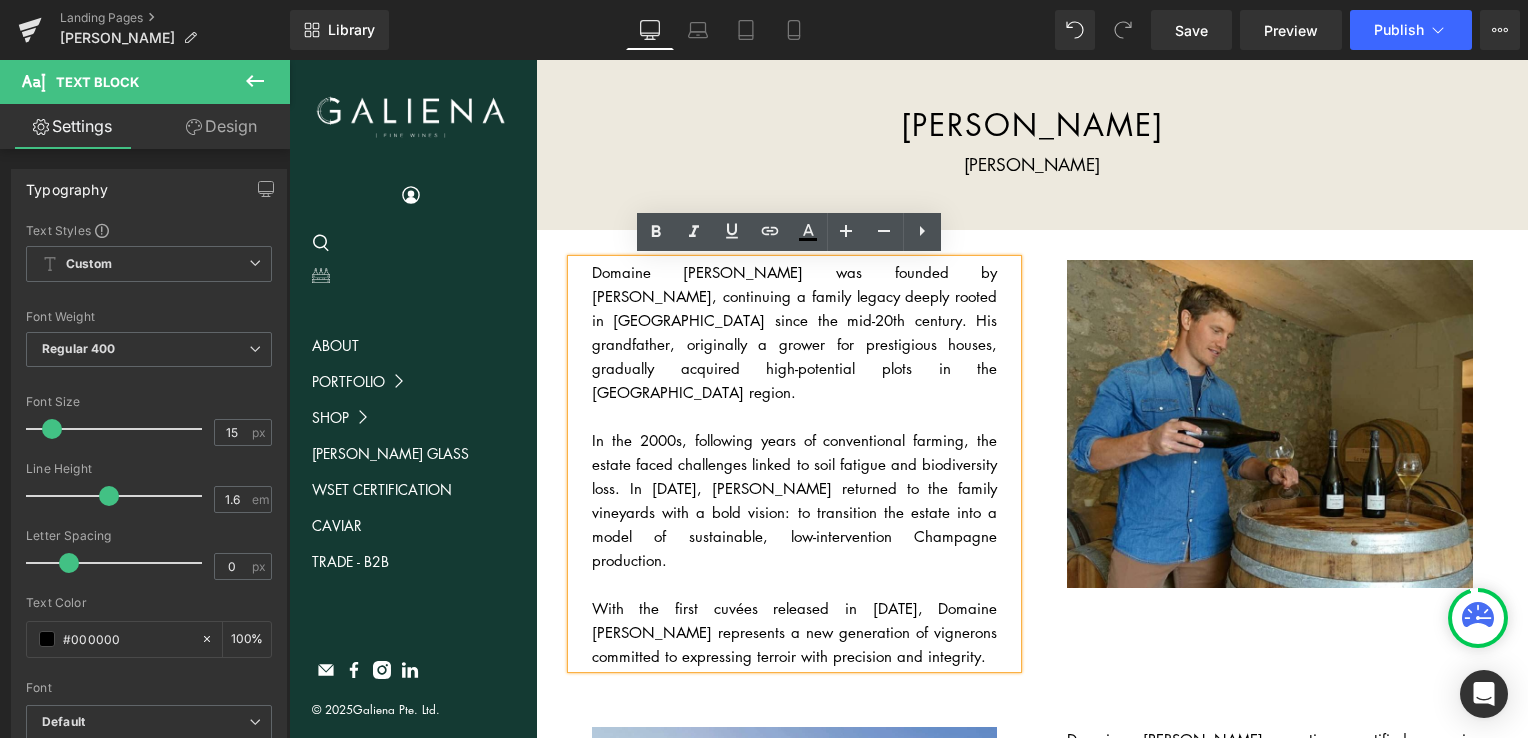 type 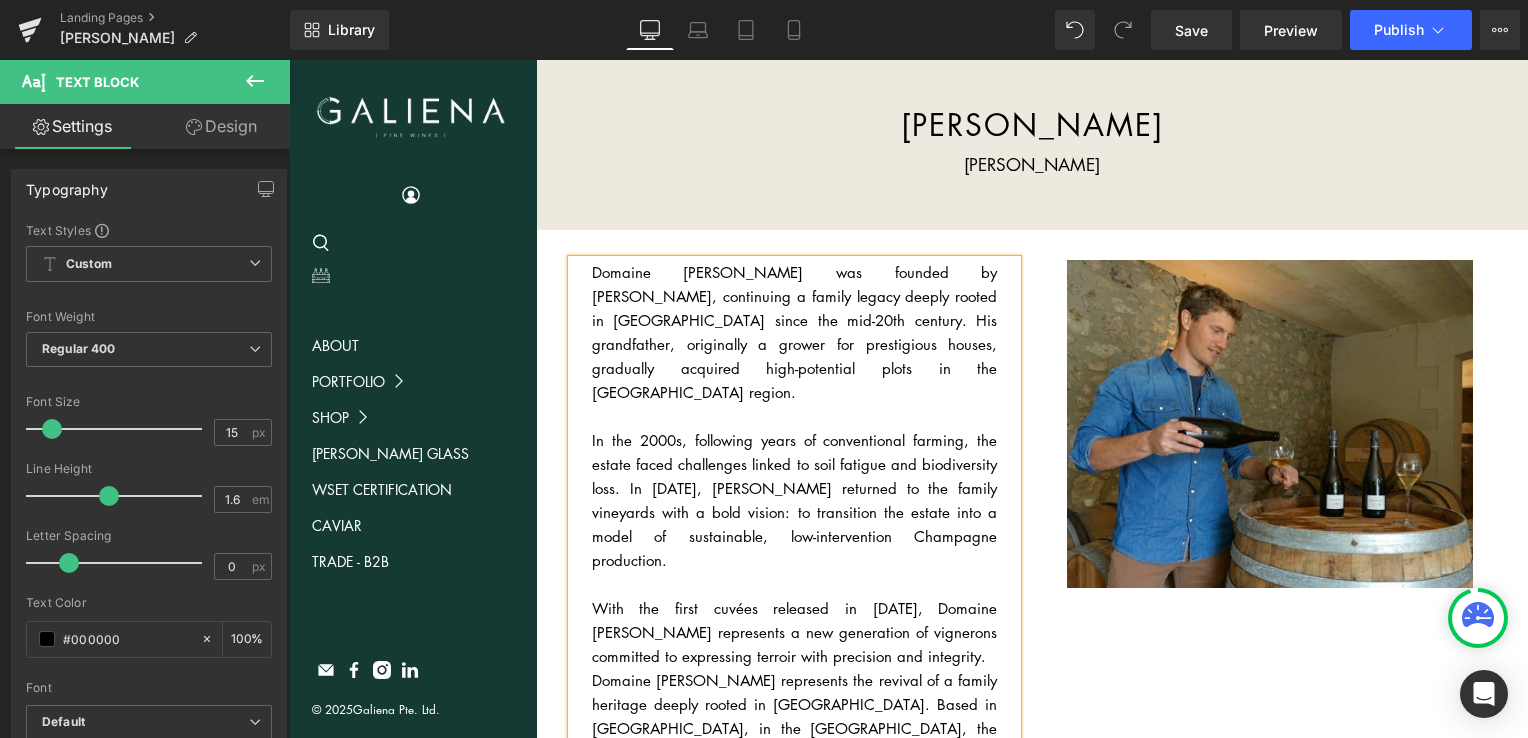 scroll, scrollTop: 14, scrollLeft: 0, axis: vertical 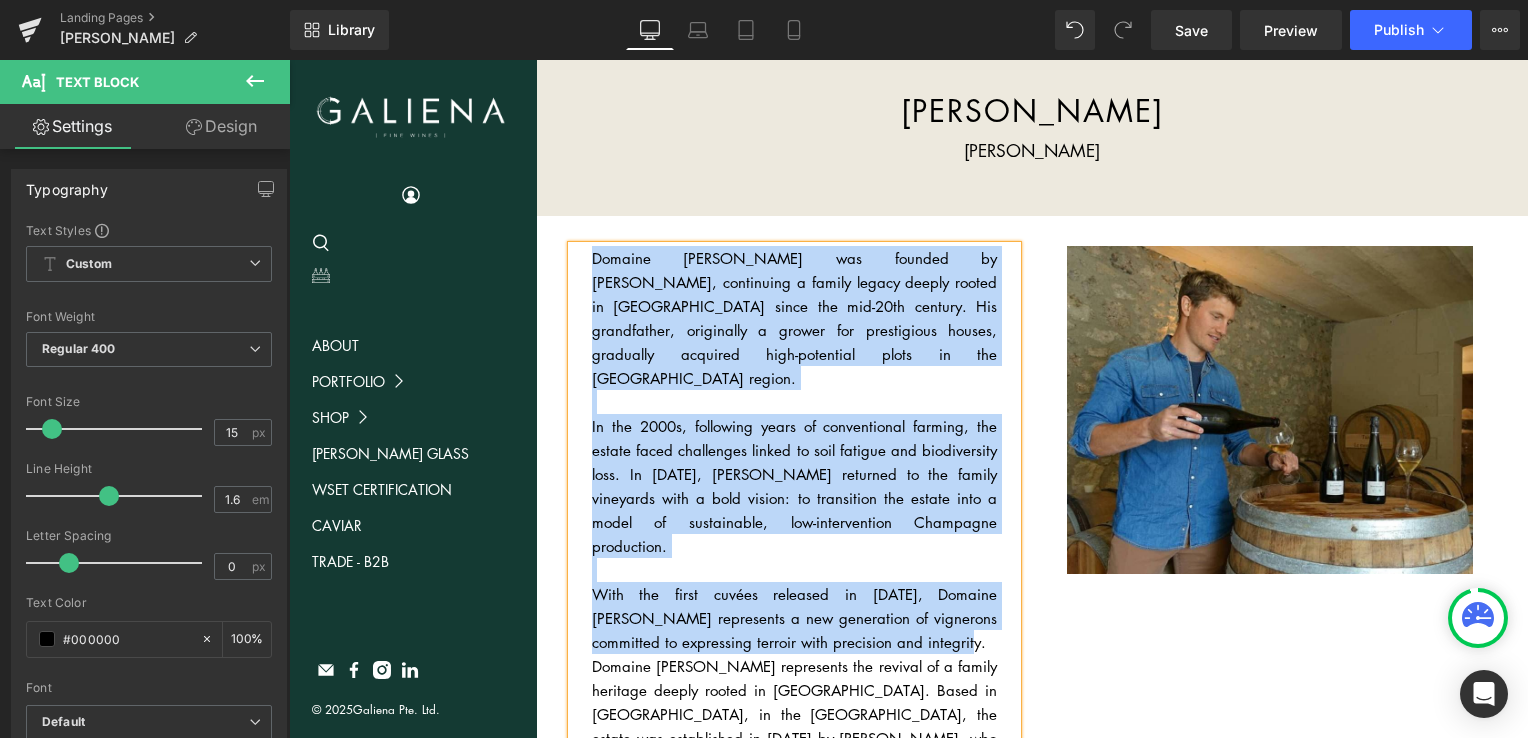 drag, startPoint x: 920, startPoint y: 594, endPoint x: 550, endPoint y: 268, distance: 493.12878 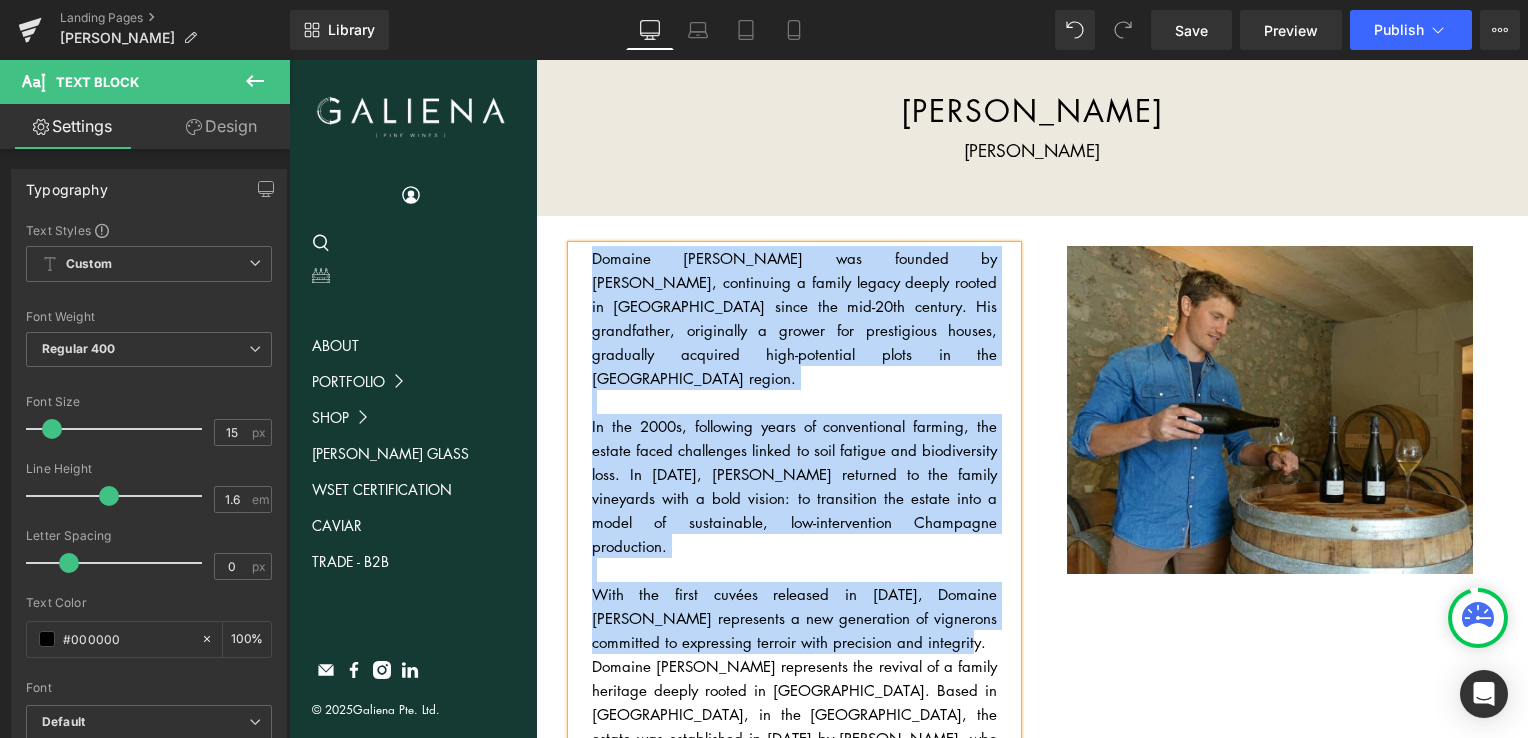 click on "Domaine Jules Brochet was founded by Jules Brochet, continuing a family legacy deeply rooted in Champagne since the mid-20th century. His grandfather, originally a grower for prestigious houses, gradually acquired high-potential plots in the Montagne de Reims region.  In the 2000s, following years of conventional farming, the estate faced challenges linked to soil fatigue and biodiversity loss. In 2021, Jules returned to the family vineyards with a bold vision: to transition the estate into a model of sustainable, low-intervention Champagne production.  With the first cuvées released in 2023, Domaine Jules Brochet represents a new generation of vignerons committed to expressing terroir with precision and integrity. Text Block         Image         Row" at bounding box center (1032, 606) 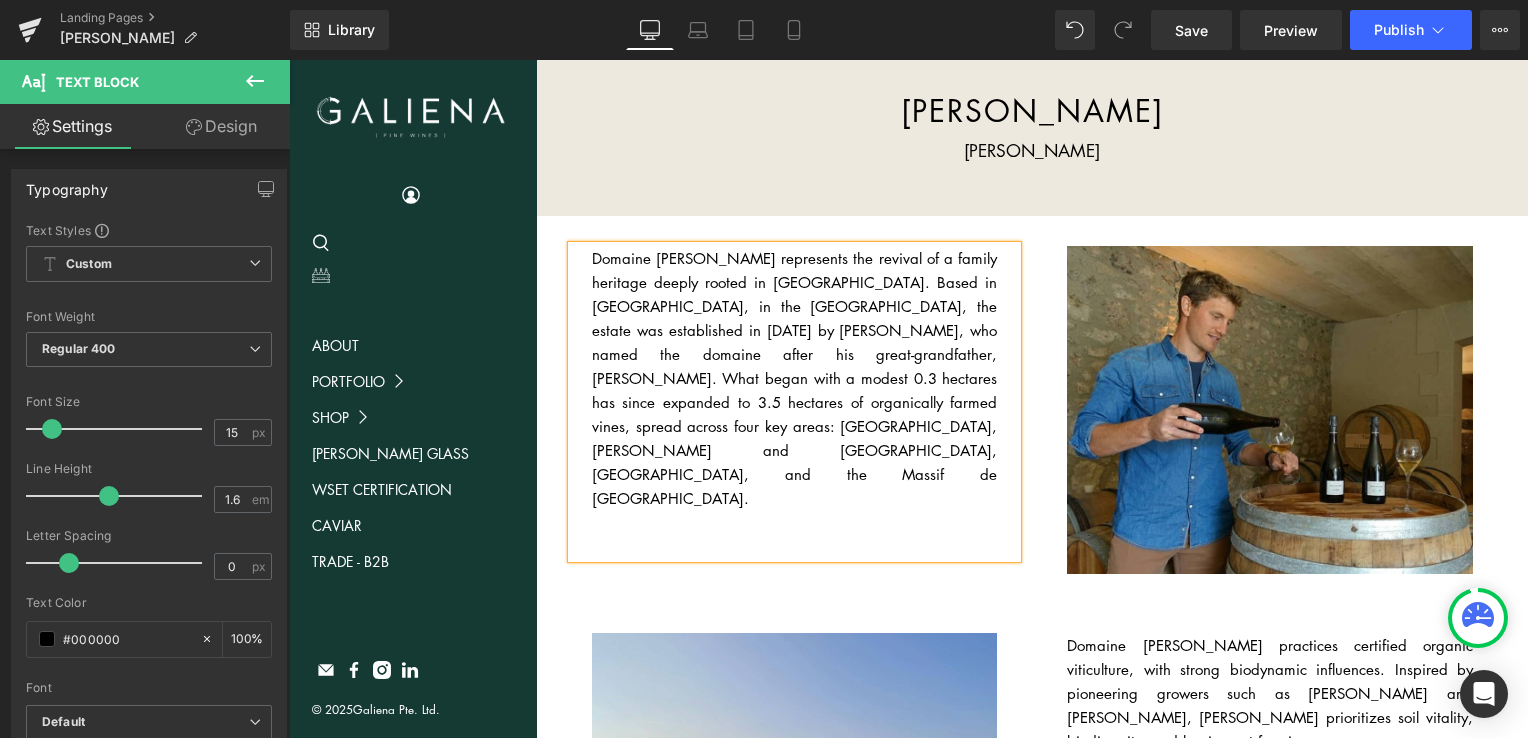 click on "Domaine Jules Brochet represents the revival of a family heritage deeply rooted in Champagne. Based in Taissy, in the Montagne de Reims, the estate was established in 2015 by Pierric Brochet, who named the domaine after his great-grandfather, Jules Brochet. What began with a modest 0.3 hectares has since expanded to 3.5 hectares of organically farmed vines, spread across four key areas: Taissy, Mailly-Champagne and Aÿ-Champagne, Barzy-sur-Marne, and the Massif de Saint-Thierry." at bounding box center (795, 378) 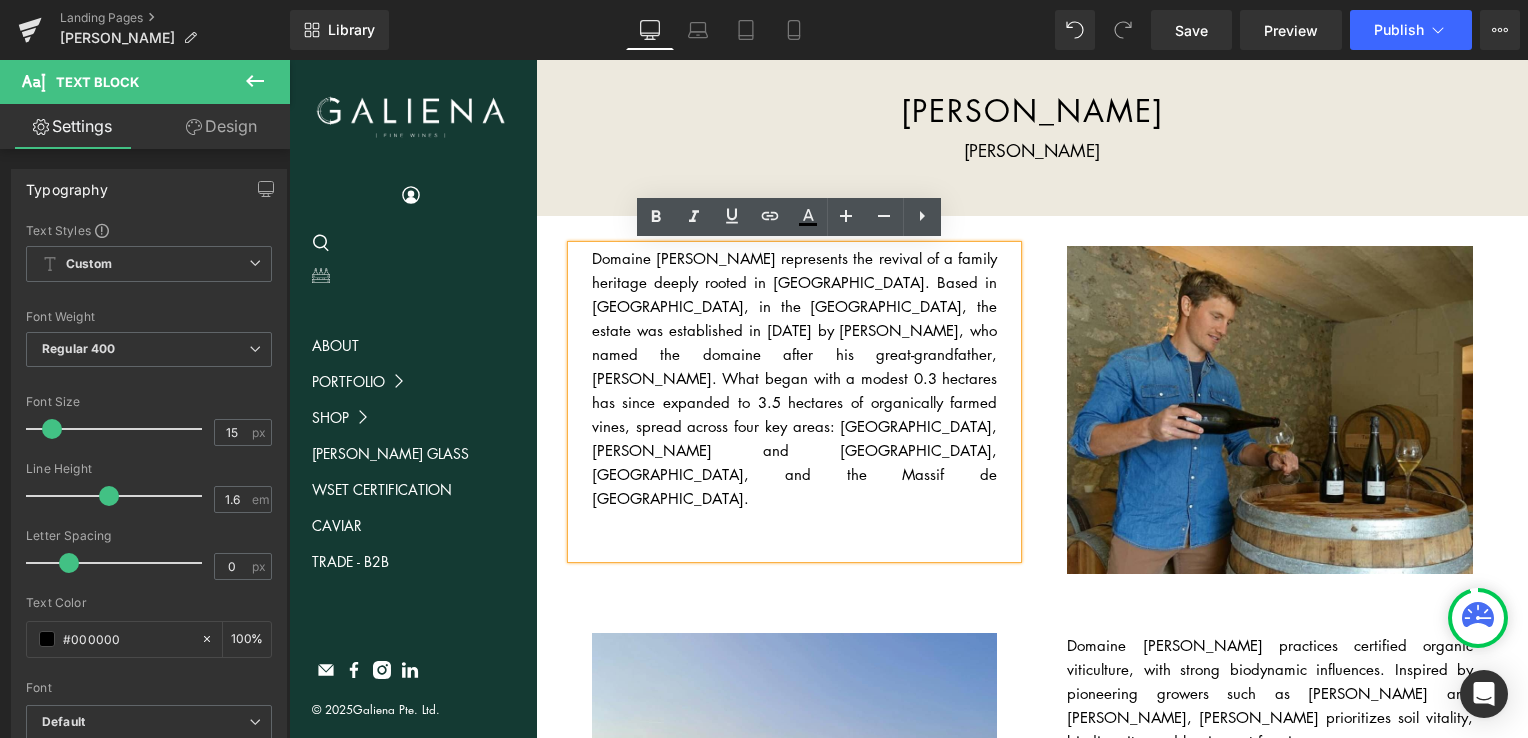 click on "Domaine Jules Brochet represents the revival of a family heritage deeply rooted in Champagne. Based in Taissy, in the Montagne de Reims, the estate was established in 2015 by Pierric Brochet, who named the domaine after his great-grandfather, Jules Brochet. What began with a modest 0.3 hectares has since expanded to 3.5 hectares of organically farmed vines, spread across four key areas: Taissy, Mailly-Champagne and Aÿ-Champagne, Barzy-sur-Marne, and the Massif de Saint-Thierry." at bounding box center (795, 378) 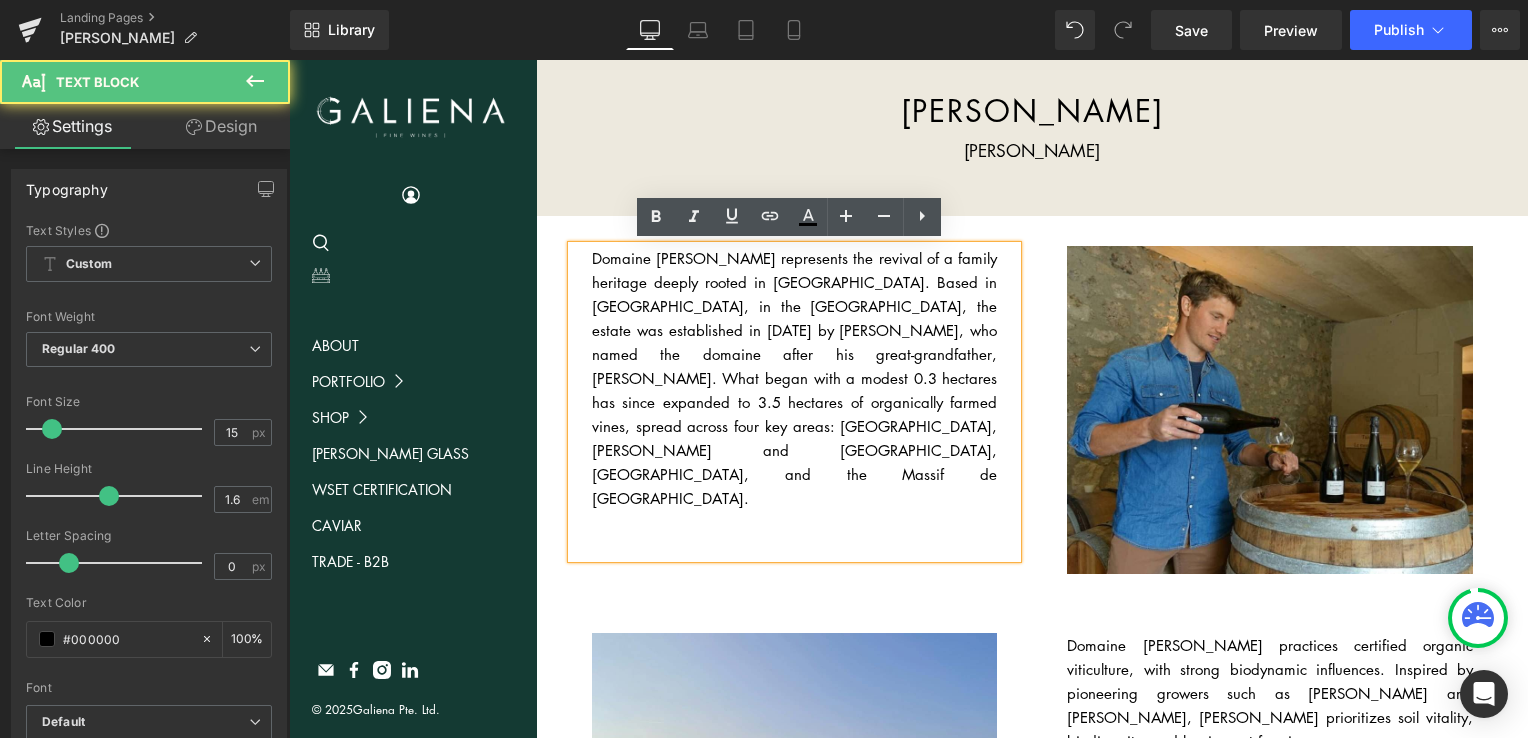 click on "Domaine Jules Brochet represents the revival of a family heritage deeply rooted in Champagne. Based in Taissy, in the Montagne de Reims, the estate was established in 2015 by Pierric Brochet, who named the domaine after his great-grandfather, Jules Brochet. What began with a modest 0.3 hectares has since expanded to 3.5 hectares of organically farmed vines, spread across four key areas: Taissy, Mailly-Champagne and Aÿ-Champagne, Barzy-sur-Marne, and the Massif de Saint-Thierry." at bounding box center (795, 378) 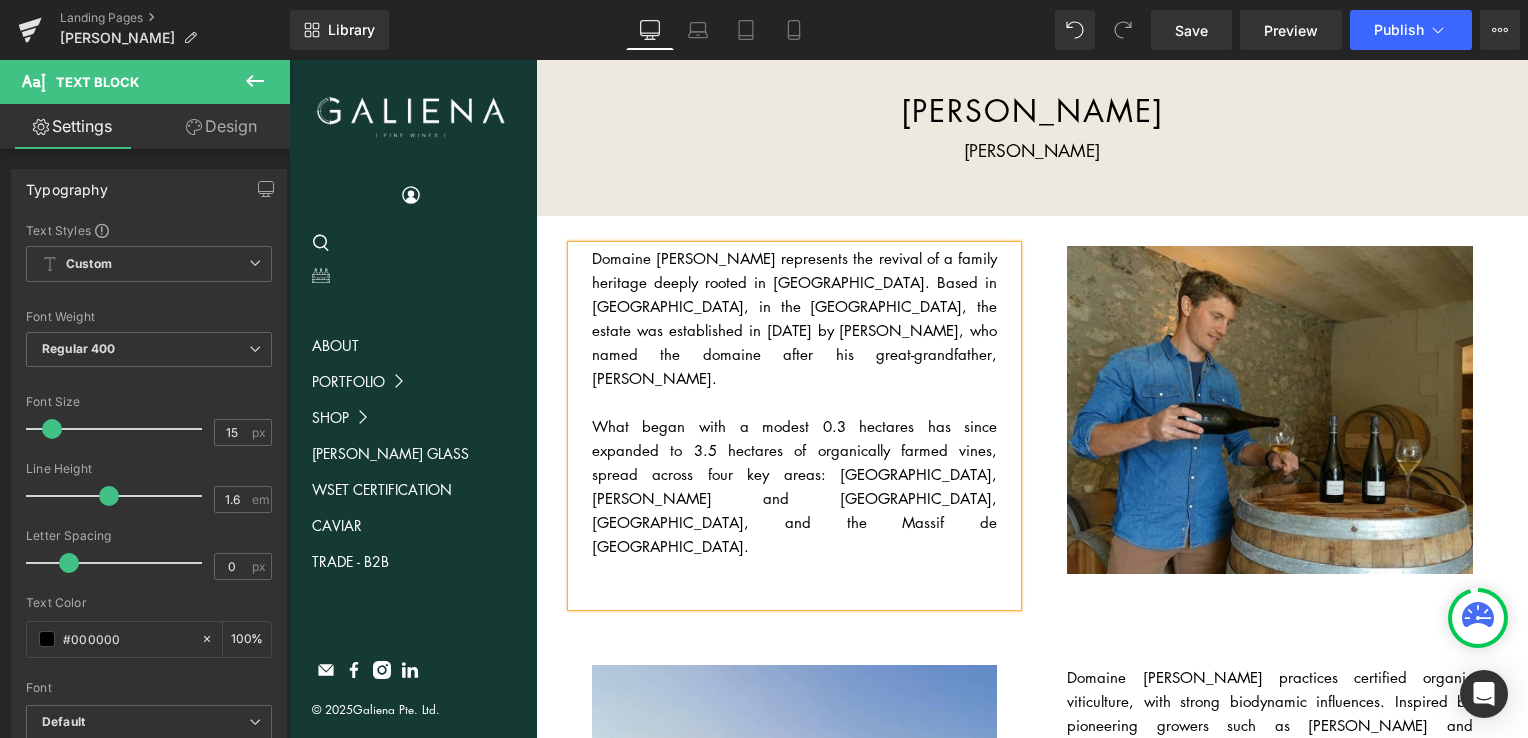 click on "Domaine Jules Brochet represents the revival of a family heritage deeply rooted in Champagne. Based in Taissy, in the Montagne de Reims, the estate was established in 2015 by Pierric Brochet, who named the domaine after his great-grandfather, Jules Brochet." at bounding box center (795, 318) 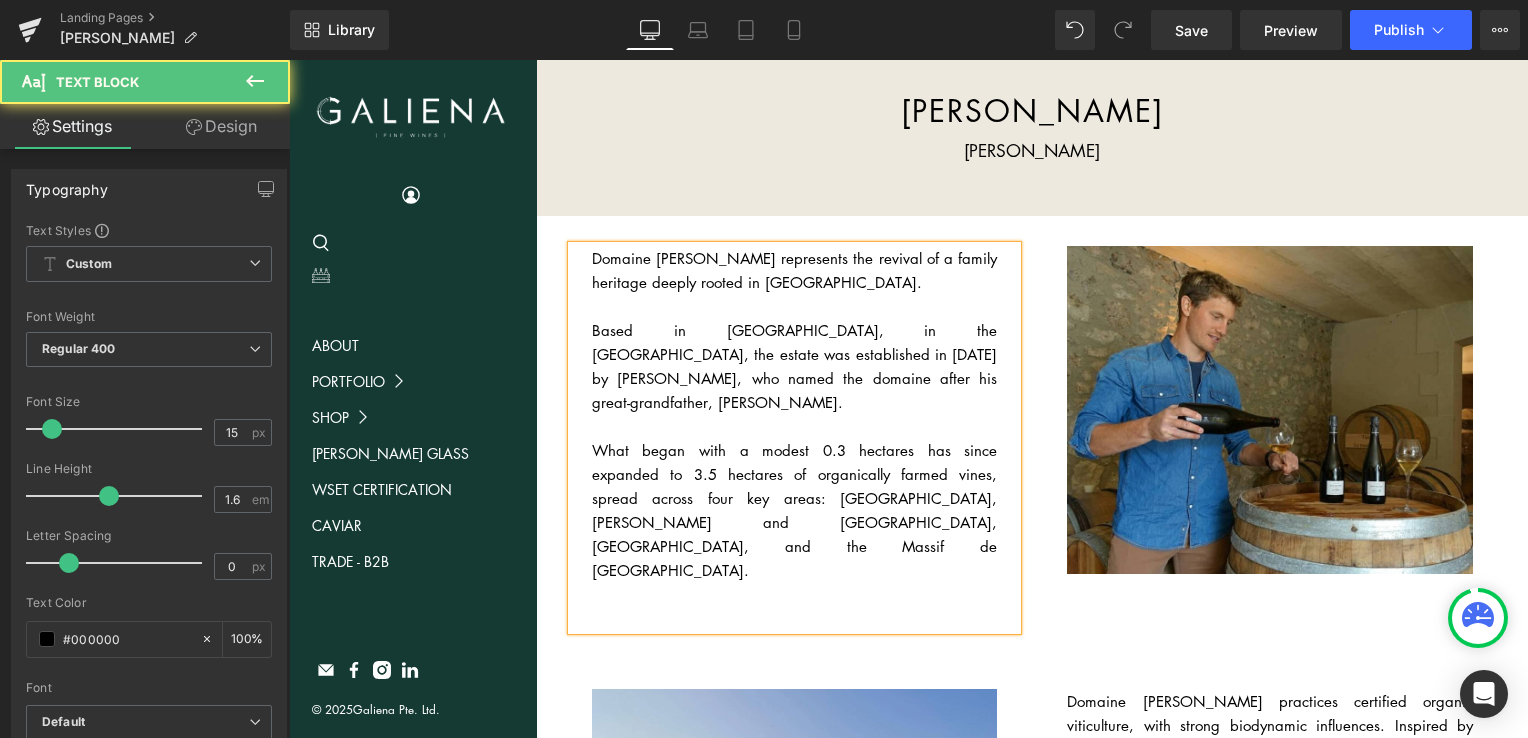 click on "What began with a modest 0.3 hectares has since expanded to 3.5 hectares of organically farmed vines, spread across four key areas: Taissy, Mailly-Champagne and Aÿ-Champagne, Barzy-sur-Marne, and the Massif de Saint-Thierry." at bounding box center [795, 510] 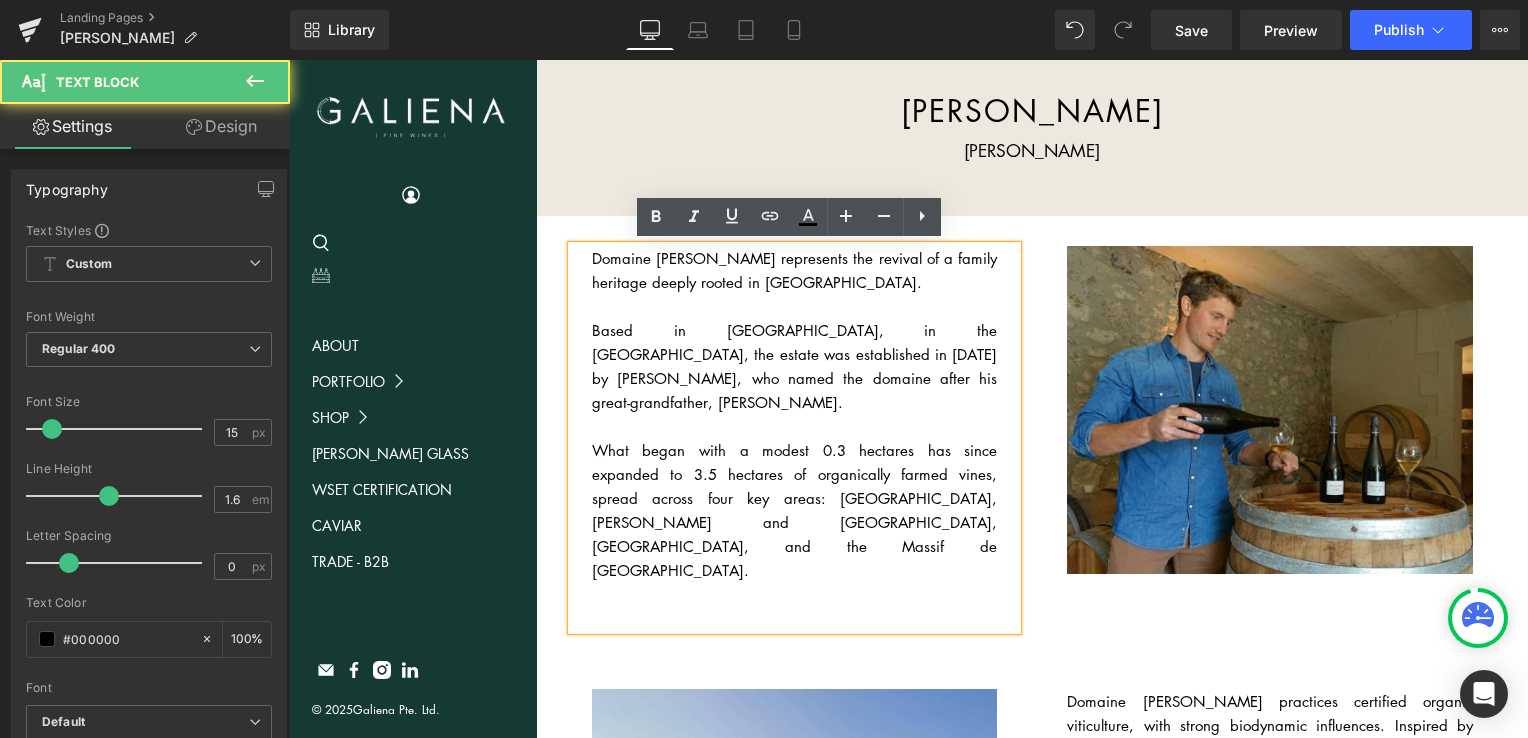 click at bounding box center [289, 60] 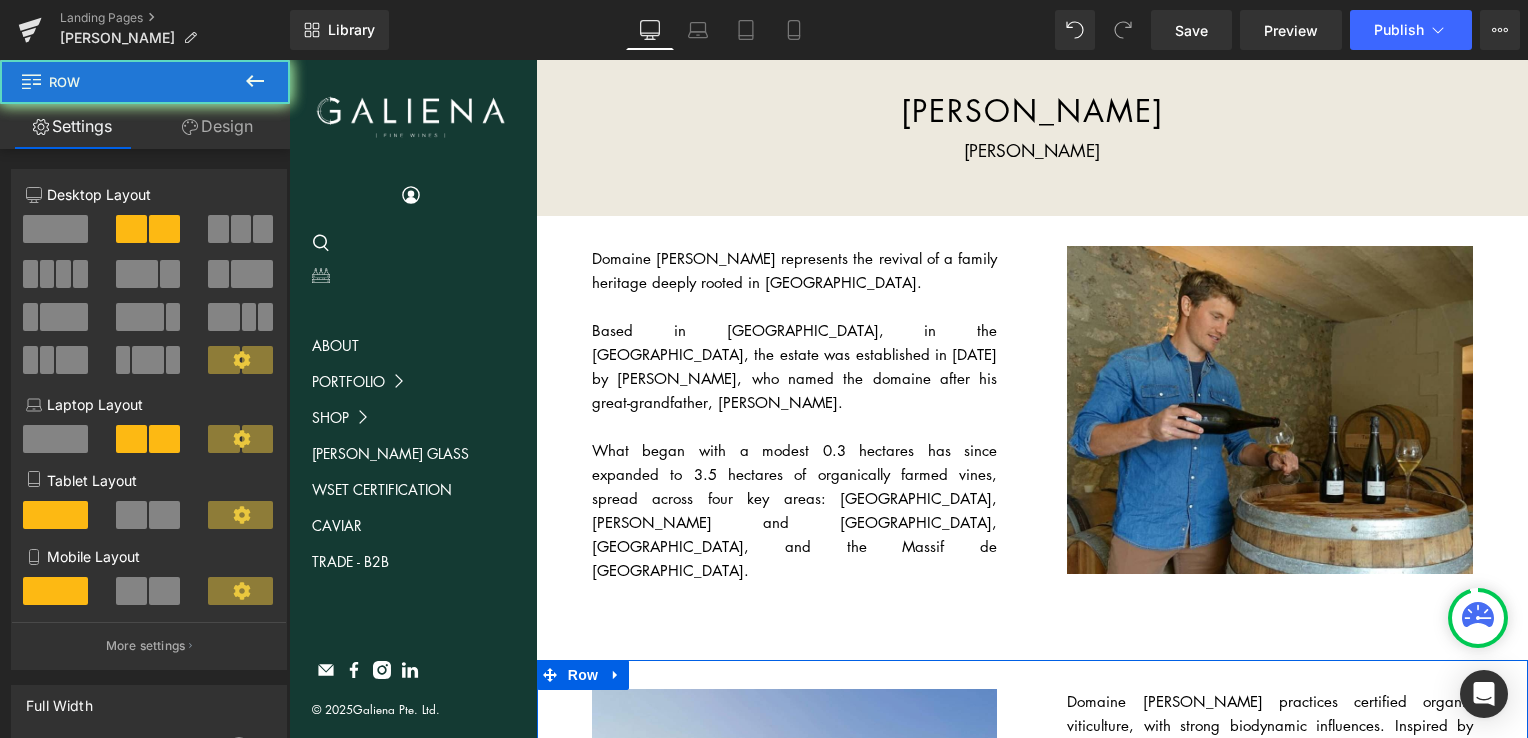 click at bounding box center [795, 594] 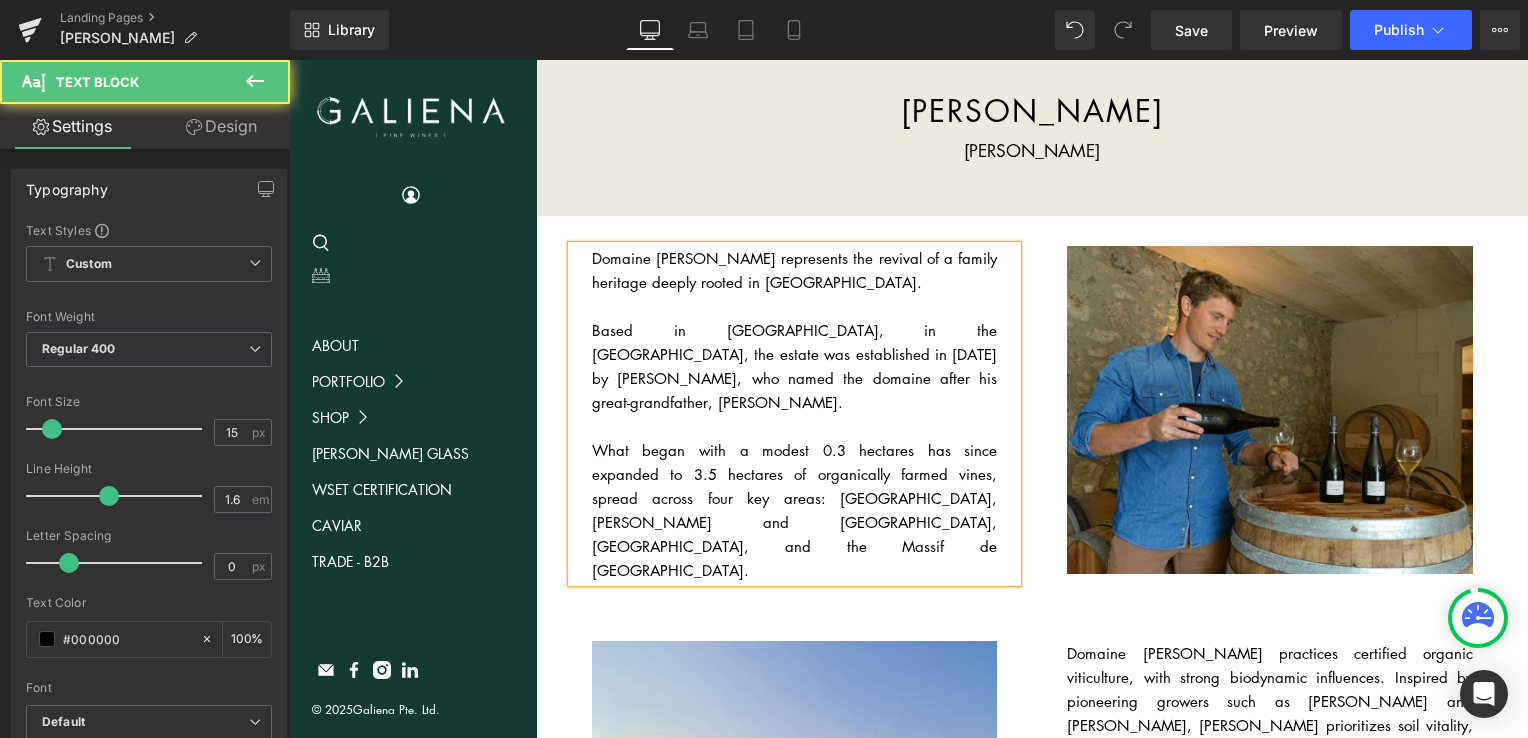 click on "What began with a modest 0.3 hectares has since expanded to 3.5 hectares of organically farmed vines, spread across four key areas: Taissy, Mailly-Champagne and Aÿ-Champagne, Barzy-sur-Marne, and the Massif de Saint-Thierry." at bounding box center (795, 510) 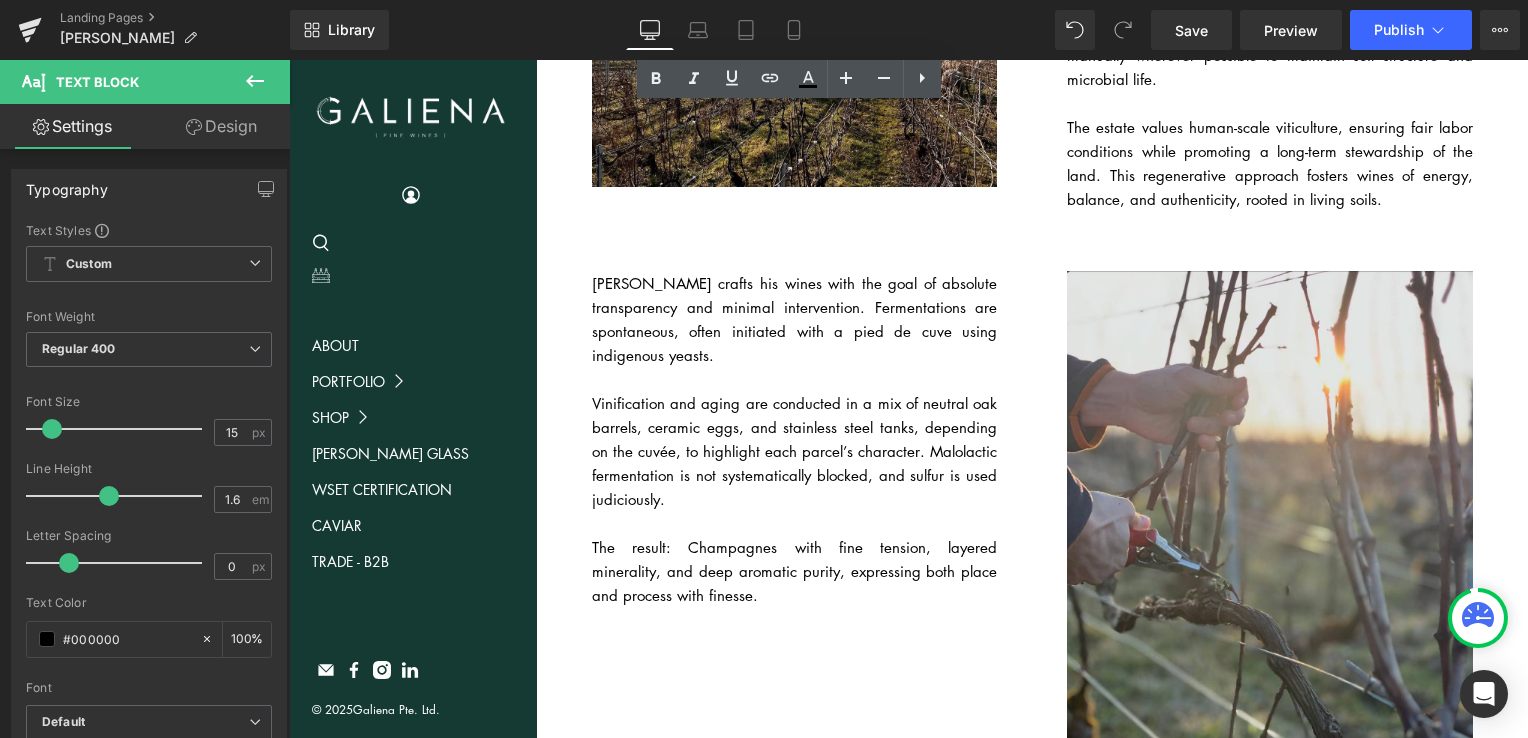 scroll, scrollTop: 806, scrollLeft: 0, axis: vertical 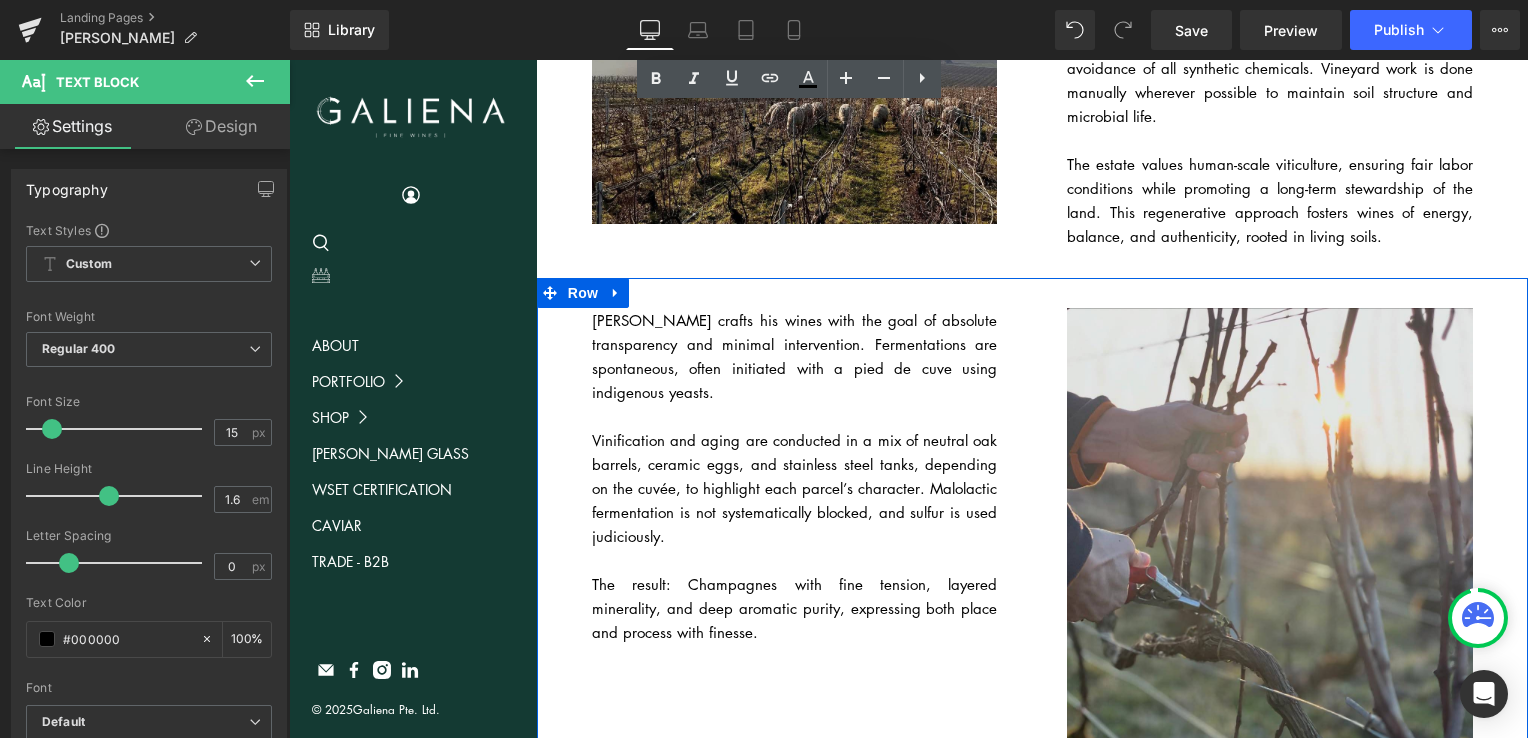 click on "Jules Brochet crafts his wines with the goal of absolute transparency and minimal intervention. Fermentations are spontaneous, often initiated with a pied de cuve using indigenous yeasts.  Vinification and aging are conducted in a mix of neutral oak barrels, ceramic eggs, and stainless steel tanks, depending on the cuvée, to highlight each parcel’s character. Malolactic fermentation is not systematically blocked, and sulfur is used judiciously.  The result: Champagnes with fine tension, layered minerality, and deep aromatic purity, expressing both place and process with finesse." at bounding box center (795, 476) 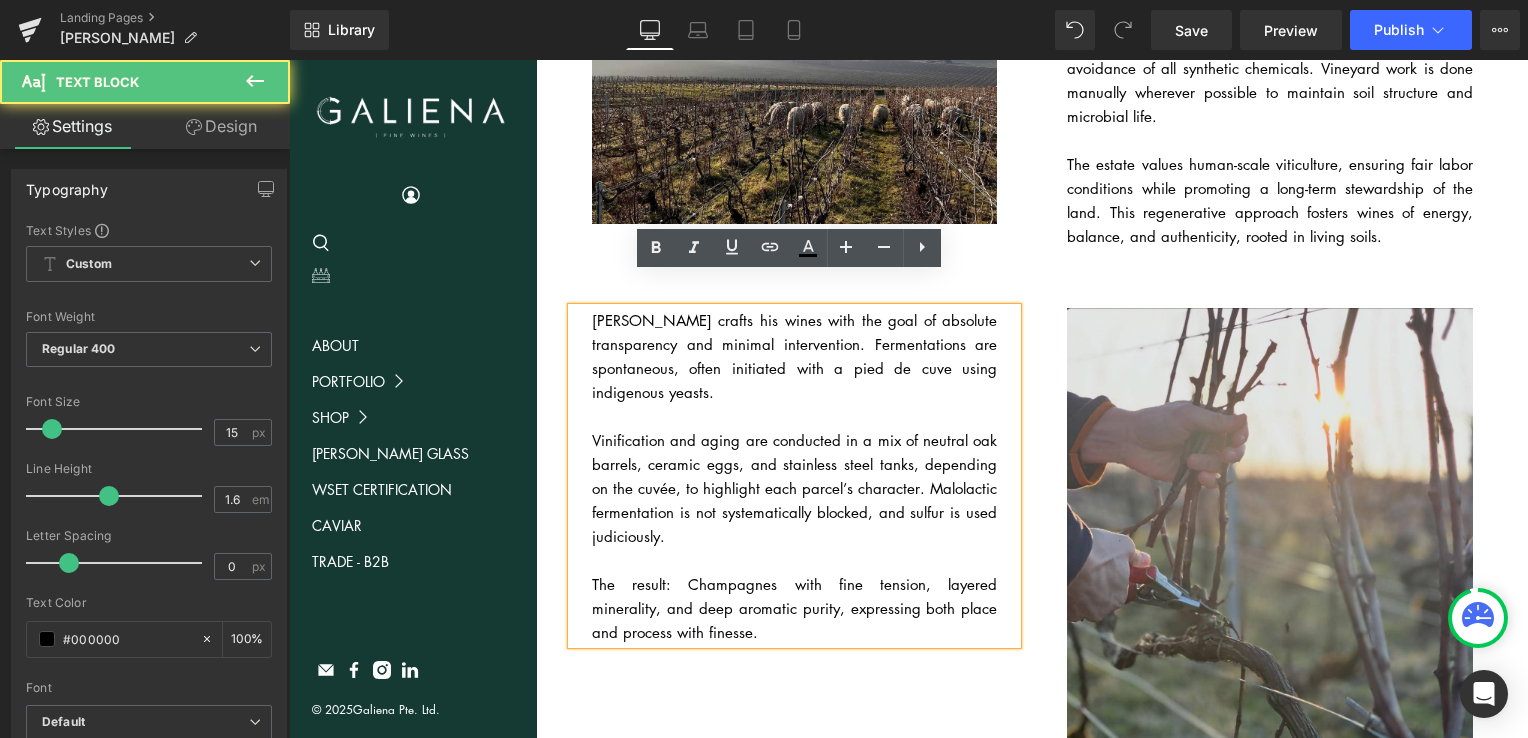 click at bounding box center (795, 416) 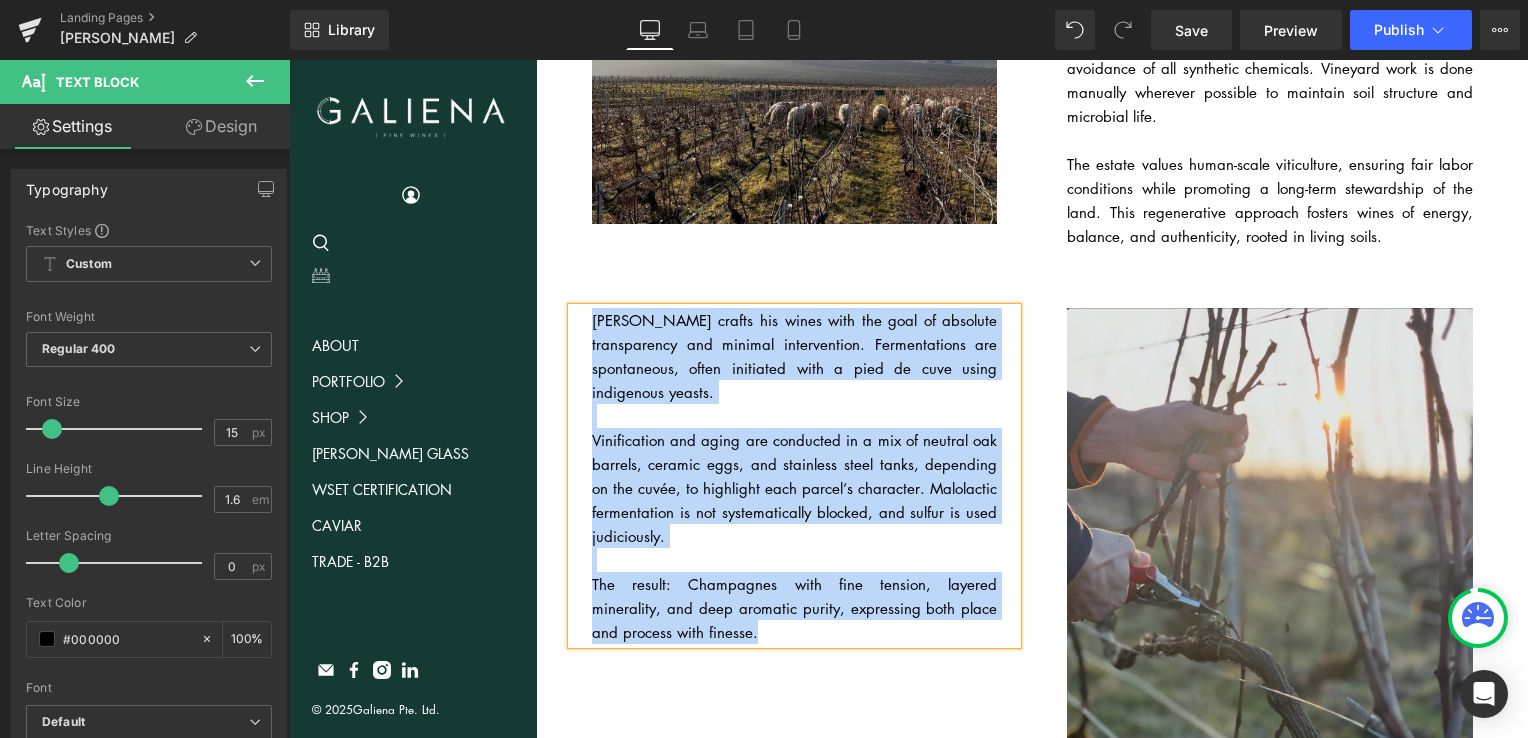 paste 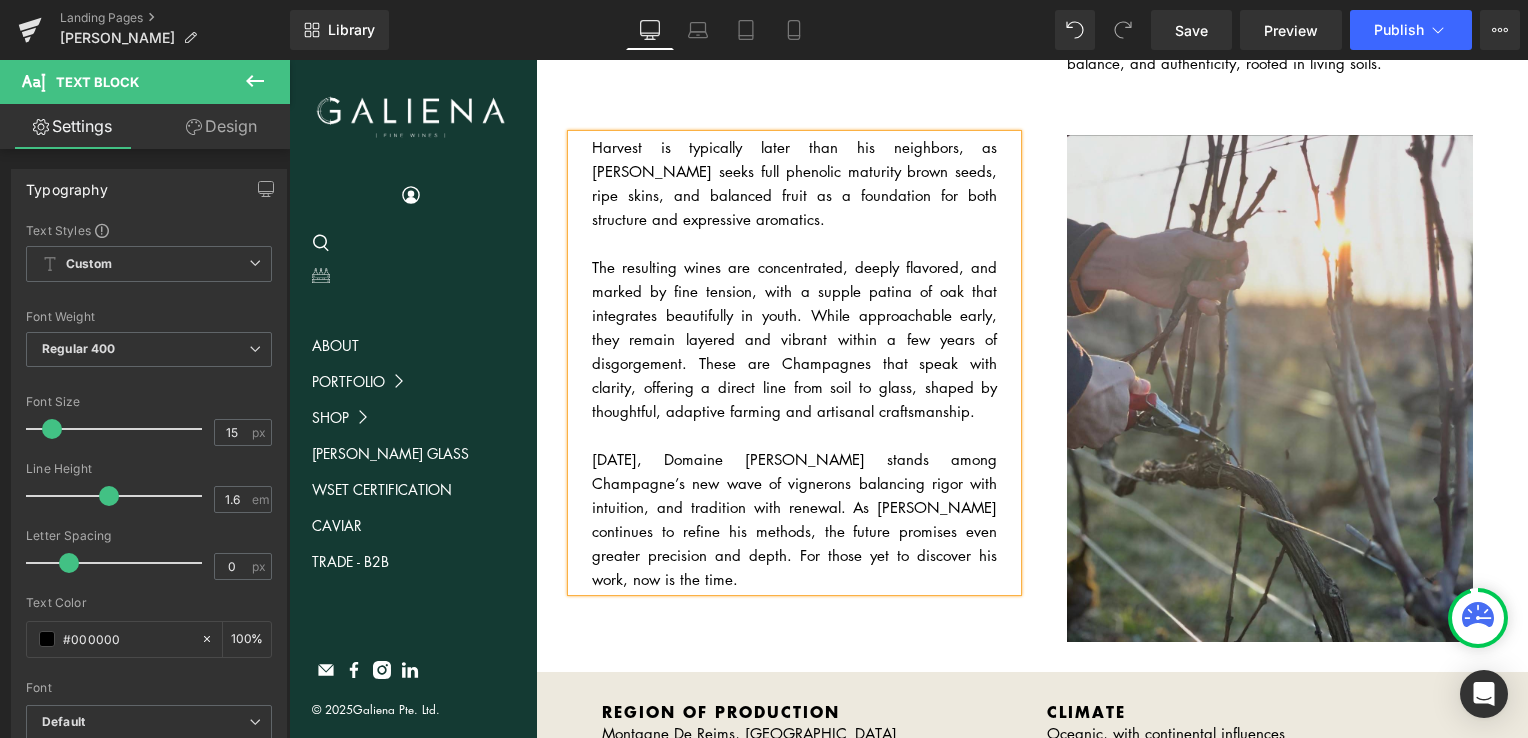 scroll, scrollTop: 939, scrollLeft: 0, axis: vertical 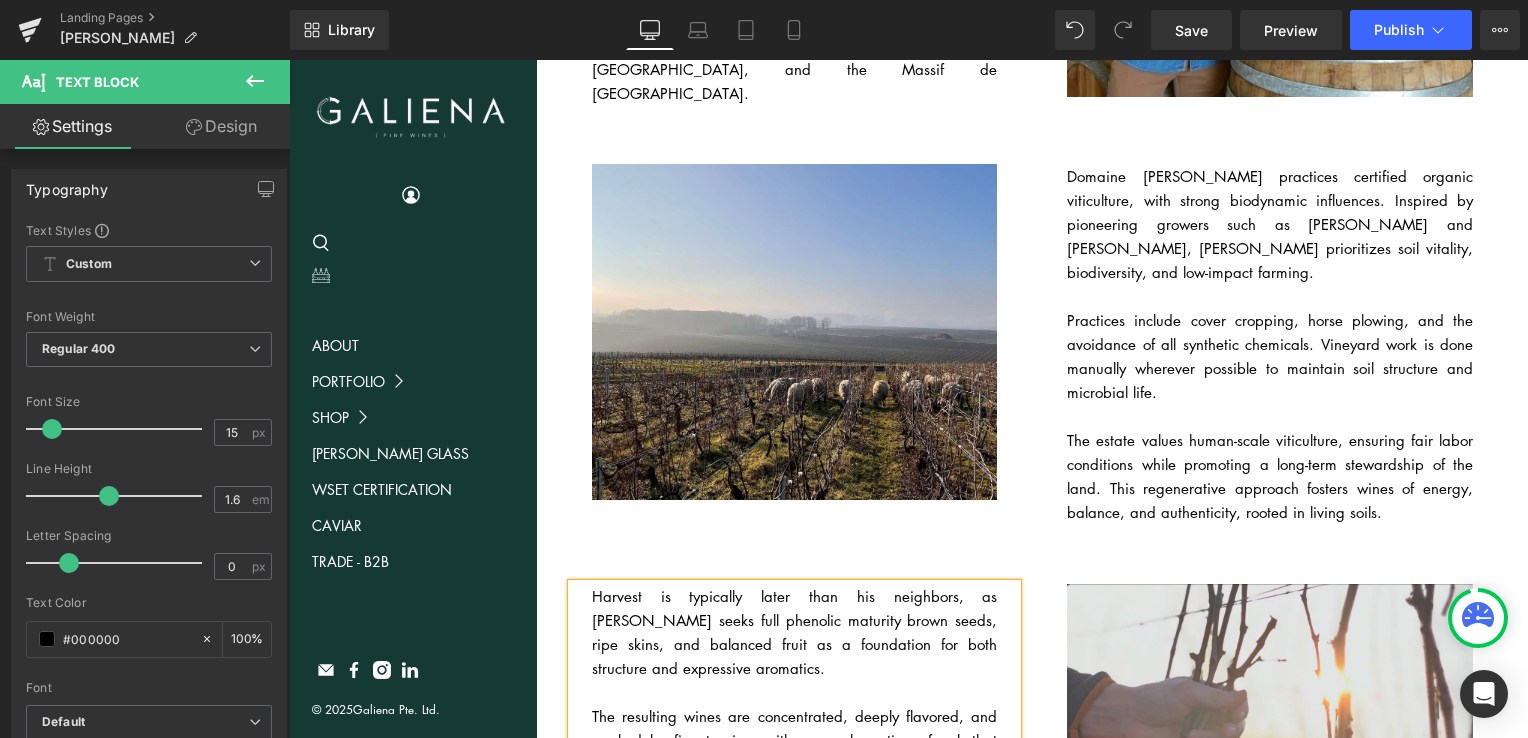 click on "Practices include cover cropping, horse plowing, and the avoidance of all synthetic chemicals. Vineyard work is done manually wherever possible to maintain soil structure and microbial life." at bounding box center (1270, 356) 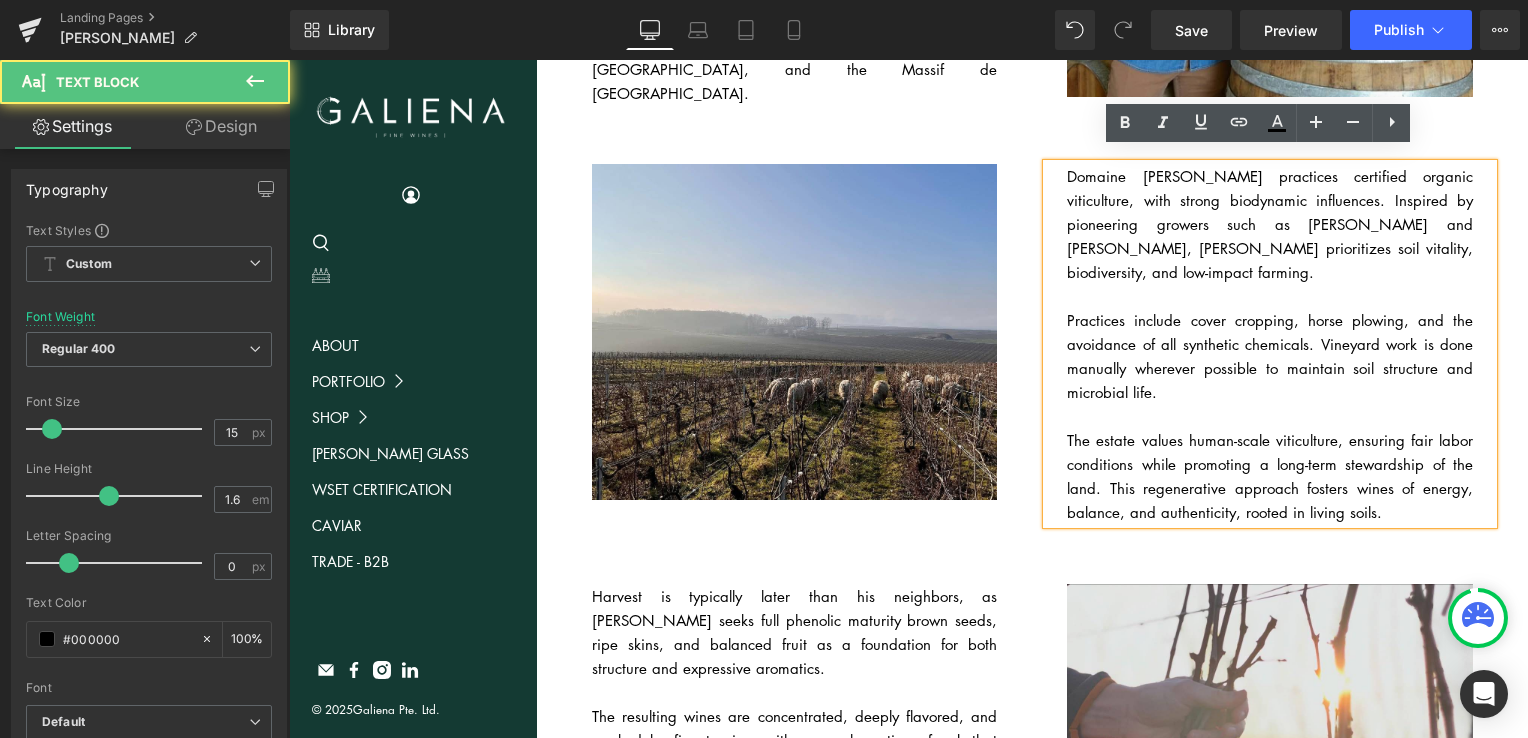 click on "Practices include cover cropping, horse plowing, and the avoidance of all synthetic chemicals. Vineyard work is done manually wherever possible to maintain soil structure and microbial life." at bounding box center [1270, 356] 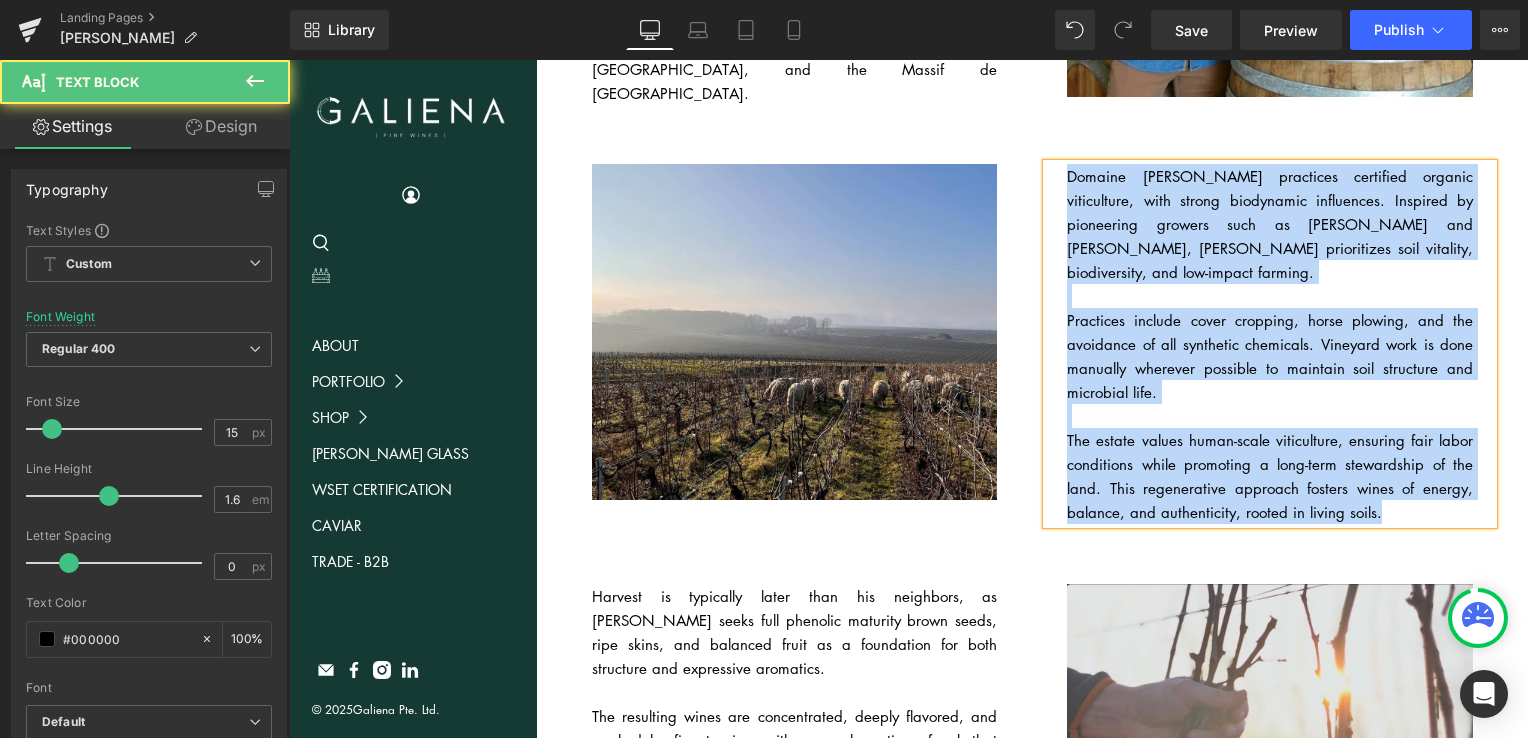 paste 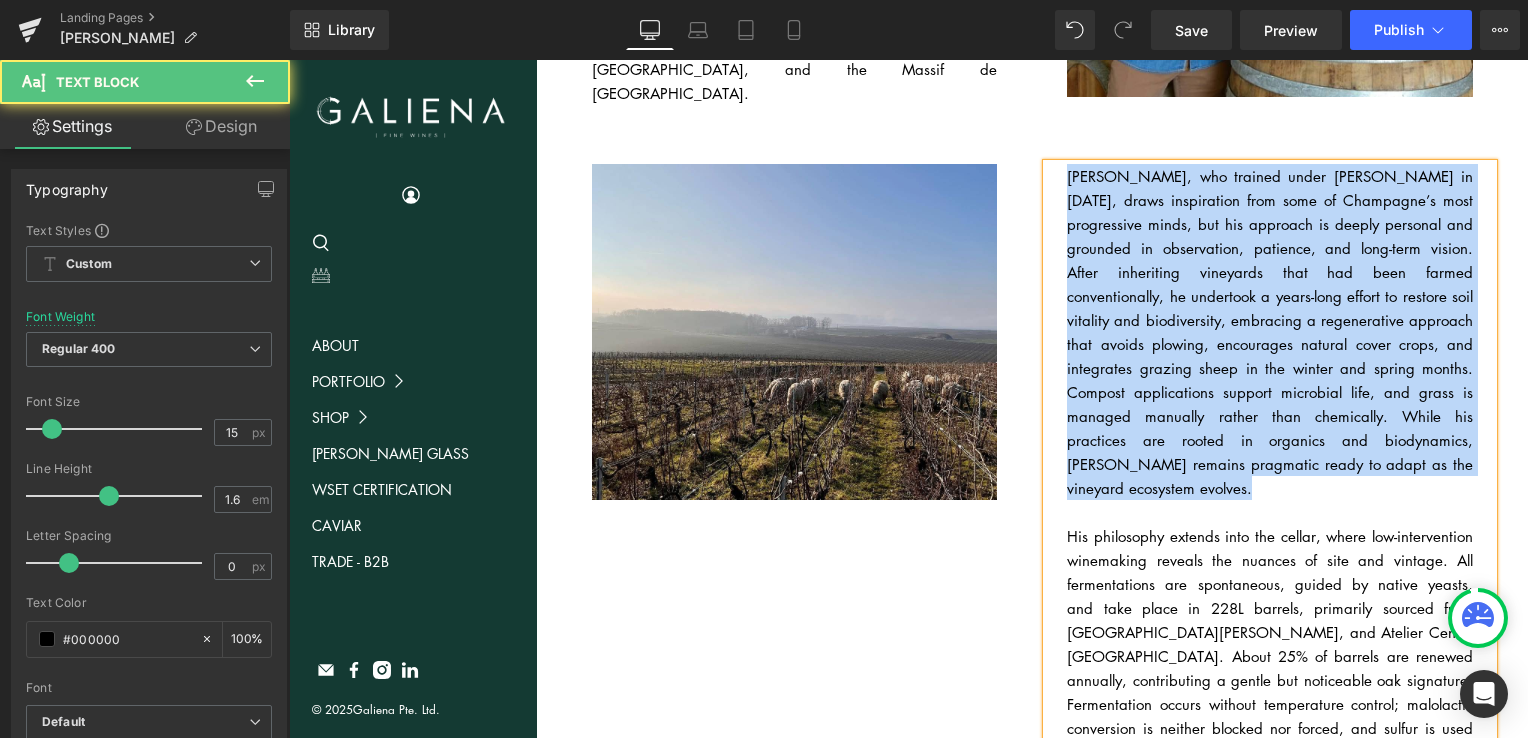 type 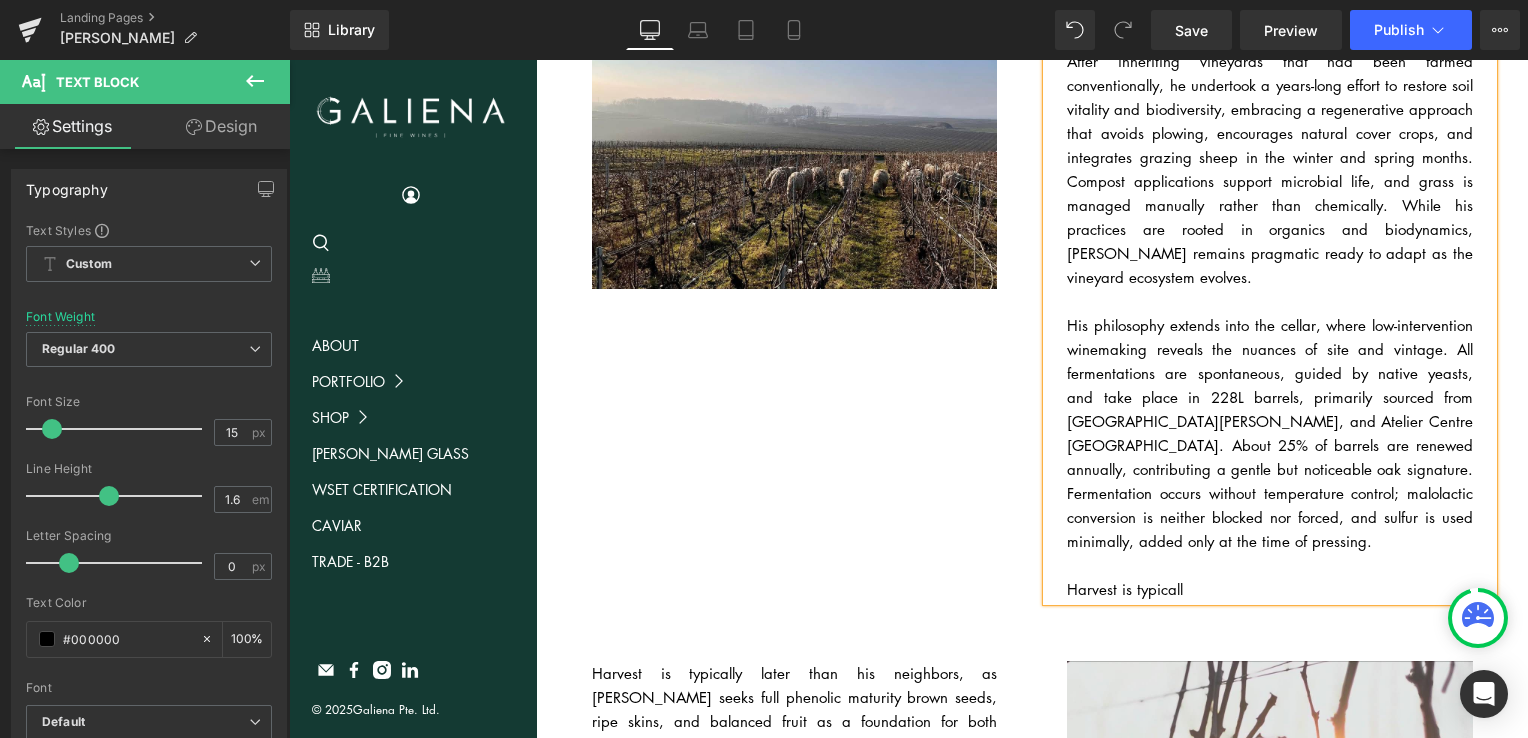 scroll, scrollTop: 708, scrollLeft: 0, axis: vertical 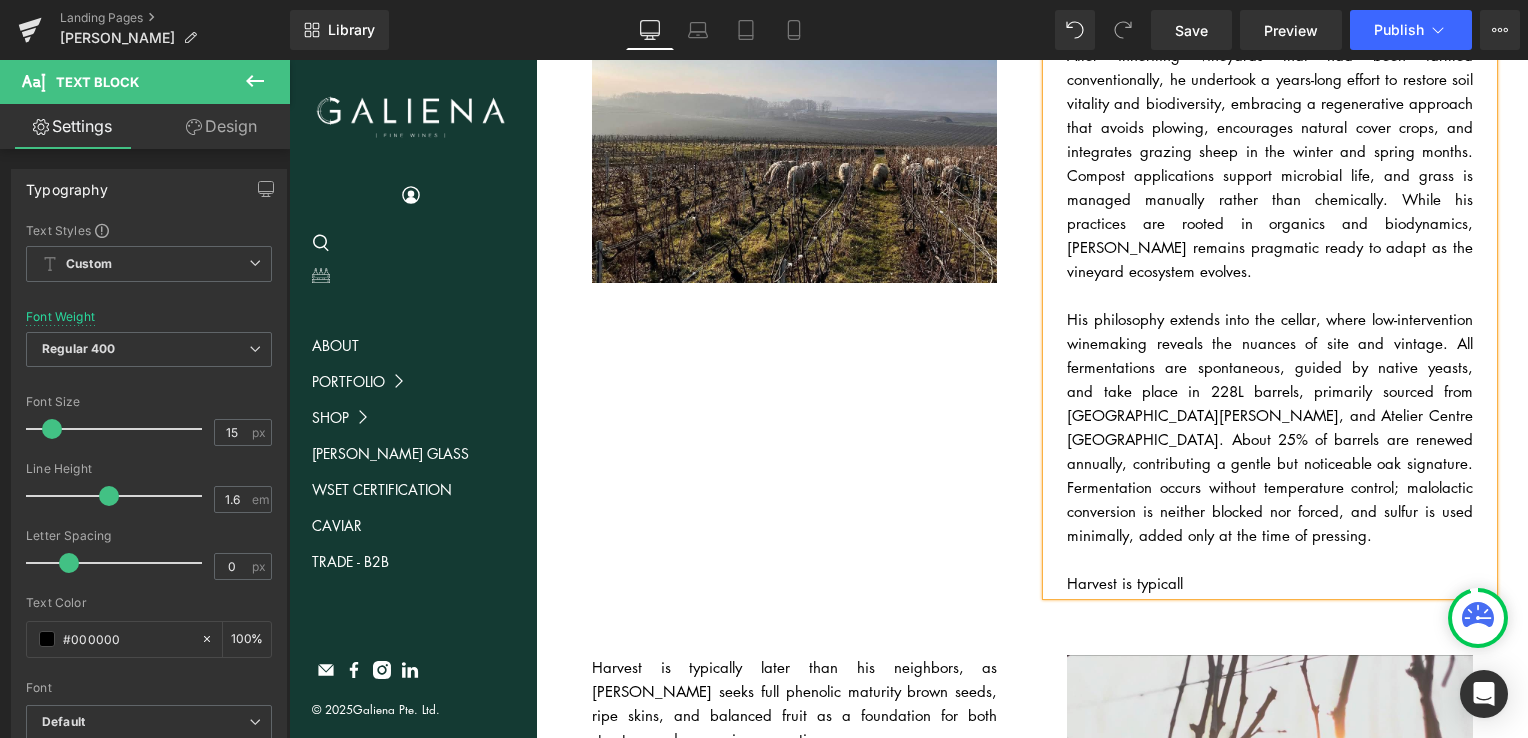 click on "His philosophy extends into the cellar, where low-intervention winemaking reveals the nuances of site and vintage. All fermentations are spontaneous, guided by native yeasts, and take place in 228L barrels, primarily sourced from Cavin, François Frères, and Atelier Centre France. About 25% of barrels are renewed annually, contributing a gentle but noticeable oak signature. Fermentation occurs without temperature control; malolactic conversion is neither blocked nor forced, and sulfur is used minimally, added only at the time of pressing." at bounding box center [1270, 427] 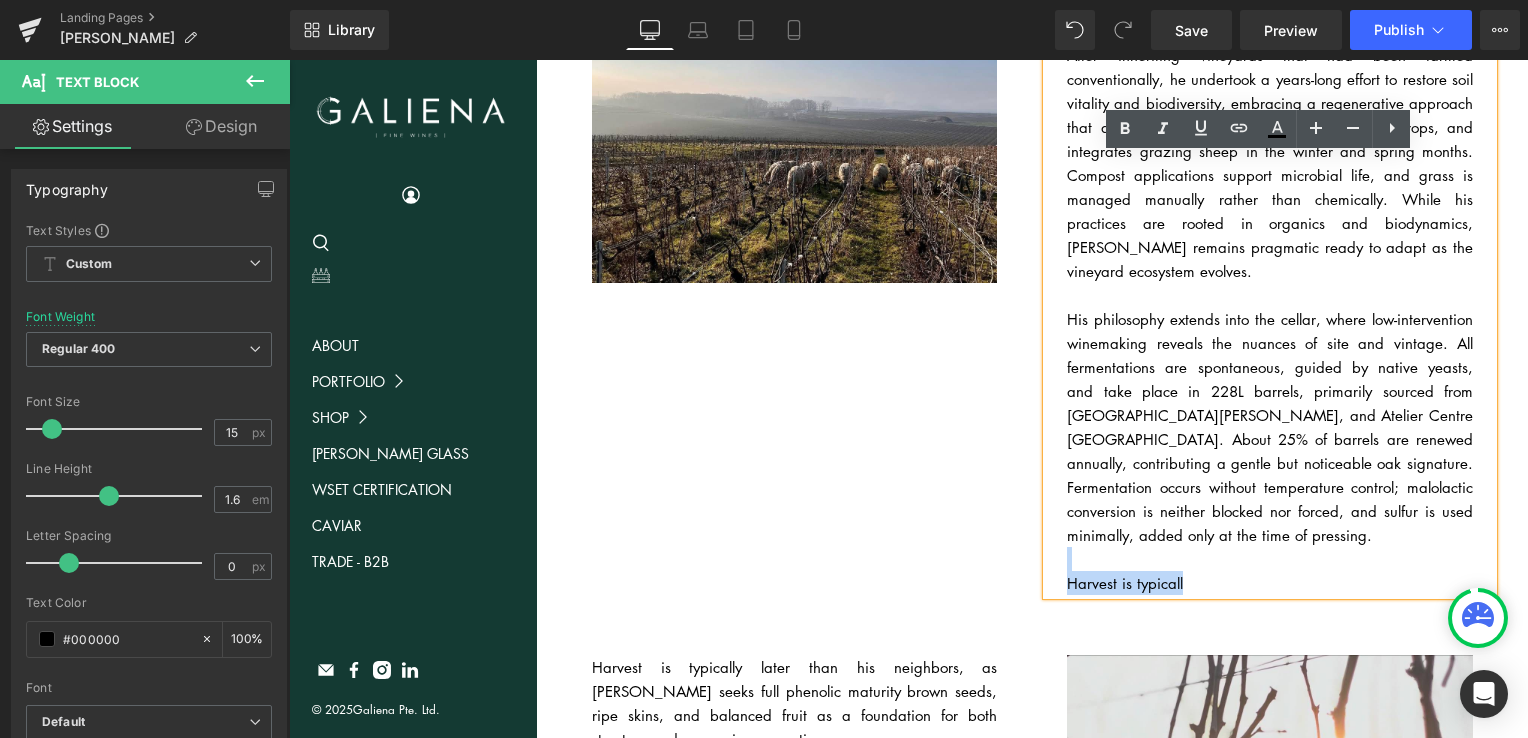 drag, startPoint x: 1215, startPoint y: 530, endPoint x: 1244, endPoint y: 567, distance: 47.010635 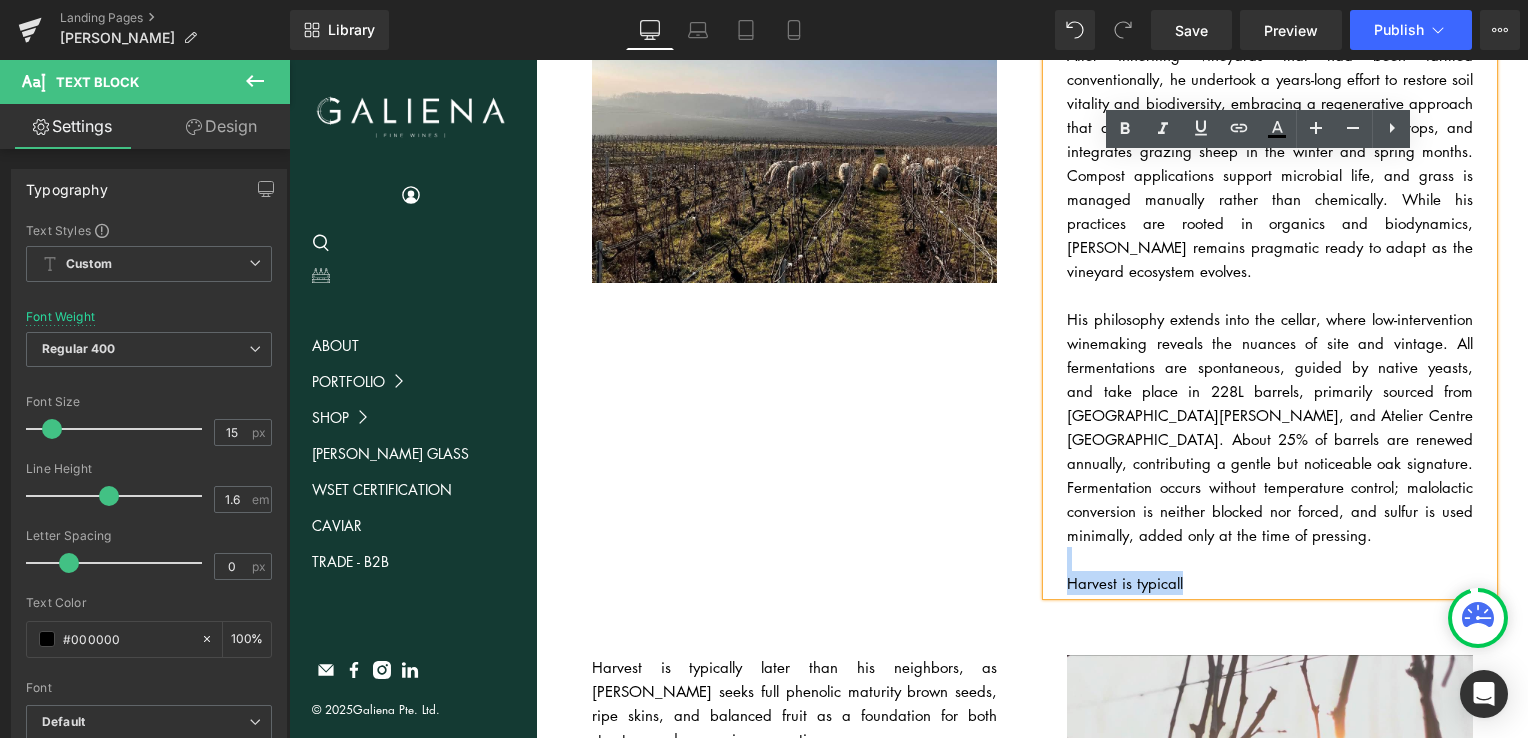 click on "Image         Pierric, who trained under Anselme Selosse in 2009, draws inspiration from some of Champagne’s most progressive minds, but his approach is deeply personal and grounded in observation, patience, and long-term vision. After inheriting vineyards that had been farmed conventionally, he undertook a years-long effort to restore soil vitality and biodiversity, embracing a regenerative approach that avoids plowing, encourages natural cover crops, and integrates grazing sheep in the winter and spring months. Compost applications support microbial life, and grass is managed manually rather than chemically. While his practices are rooted in organics and biodynamics, Pierric remains pragmatic ready to adapt as the vineyard ecosystem evolves. Harvest is typicall Text Block         Row" at bounding box center [1032, 271] 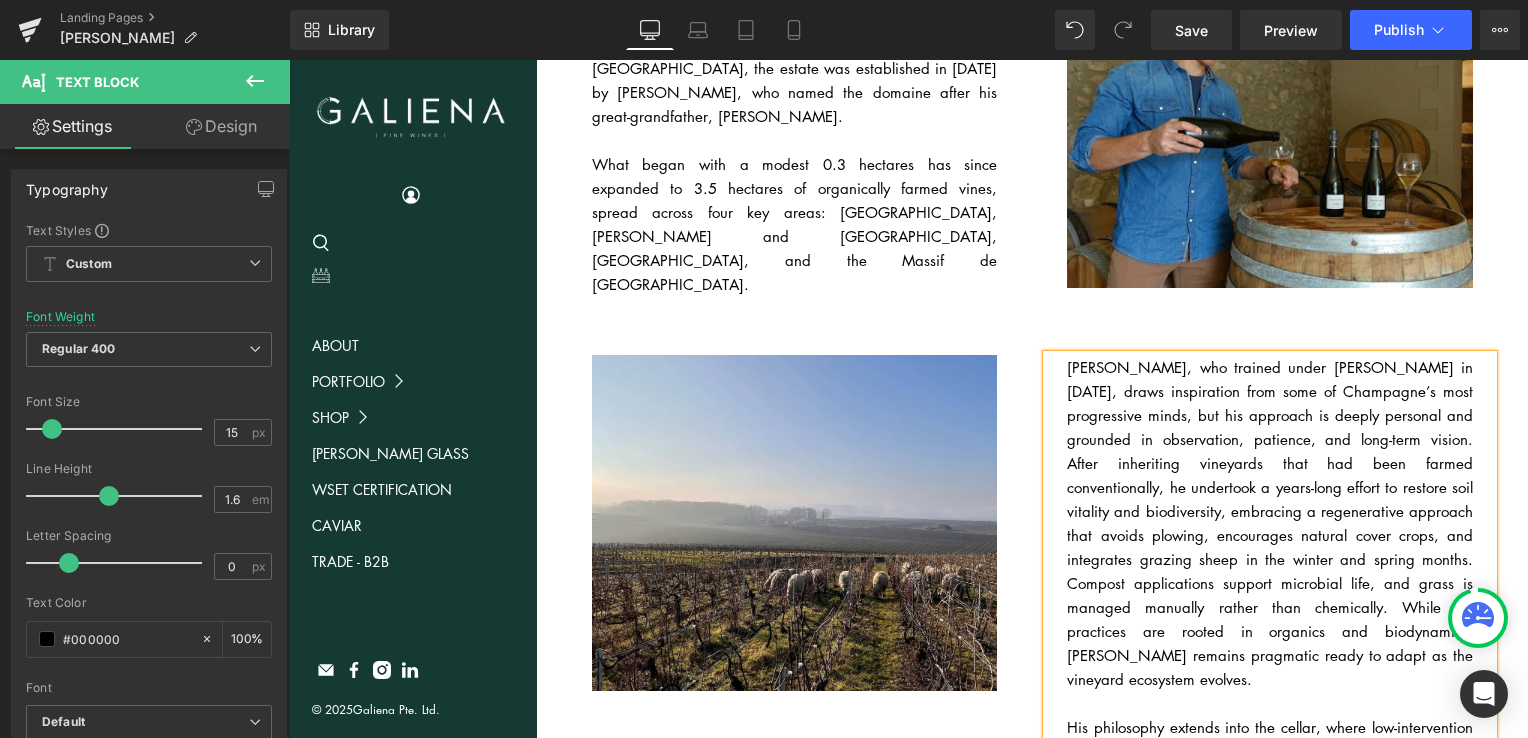 click on "Pierric, who trained under Anselme Selosse in 2009, draws inspiration from some of Champagne’s most progressive minds, but his approach is deeply personal and grounded in observation, patience, and long-term vision. After inheriting vineyards that had been farmed conventionally, he undertook a years-long effort to restore soil vitality and biodiversity, embracing a regenerative approach that avoids plowing, encourages natural cover crops, and integrates grazing sheep in the winter and spring months. Compost applications support microbial life, and grass is managed manually rather than chemically. While his practices are rooted in organics and biodynamics, Pierric remains pragmatic ready to adapt as the vineyard ecosystem evolves." at bounding box center (1270, 523) 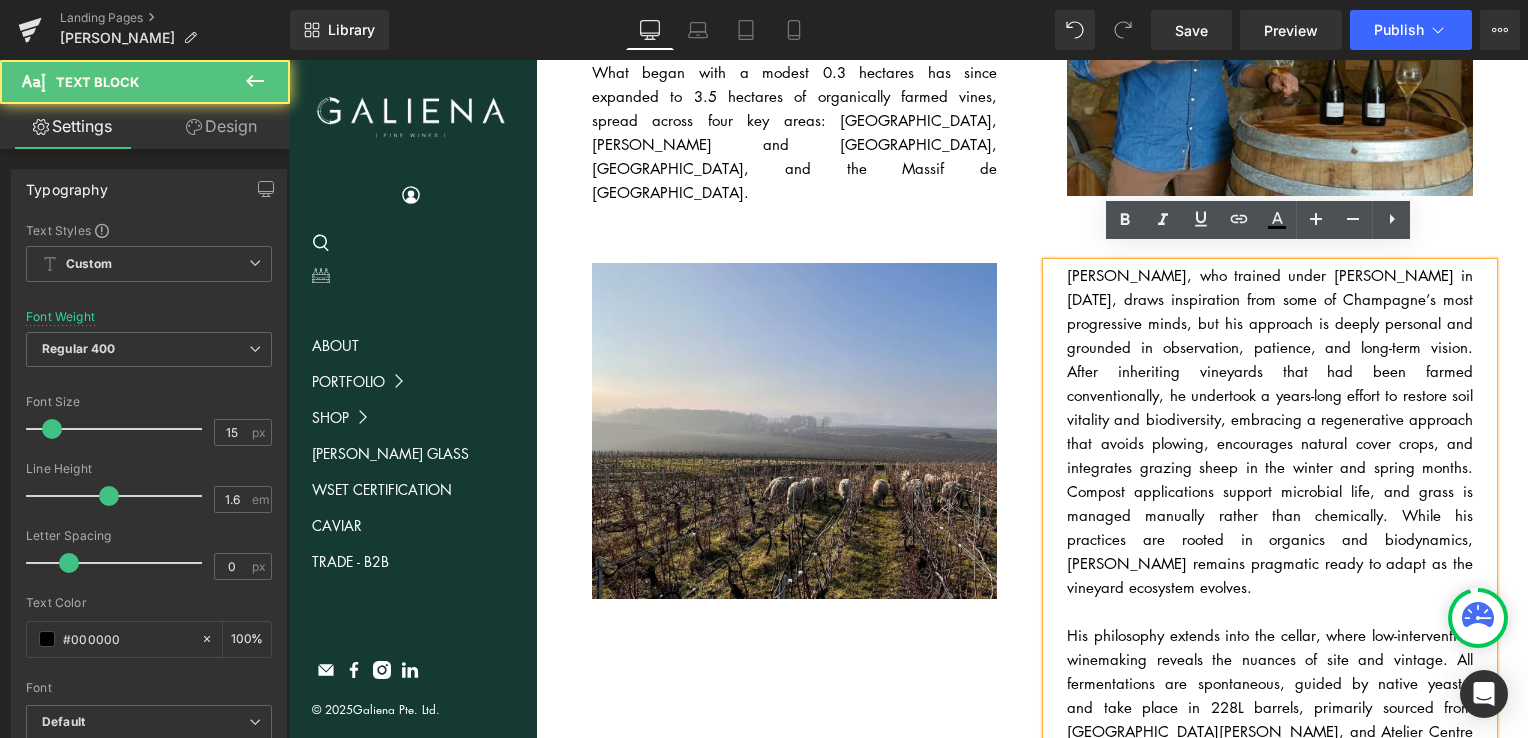 scroll, scrollTop: 391, scrollLeft: 0, axis: vertical 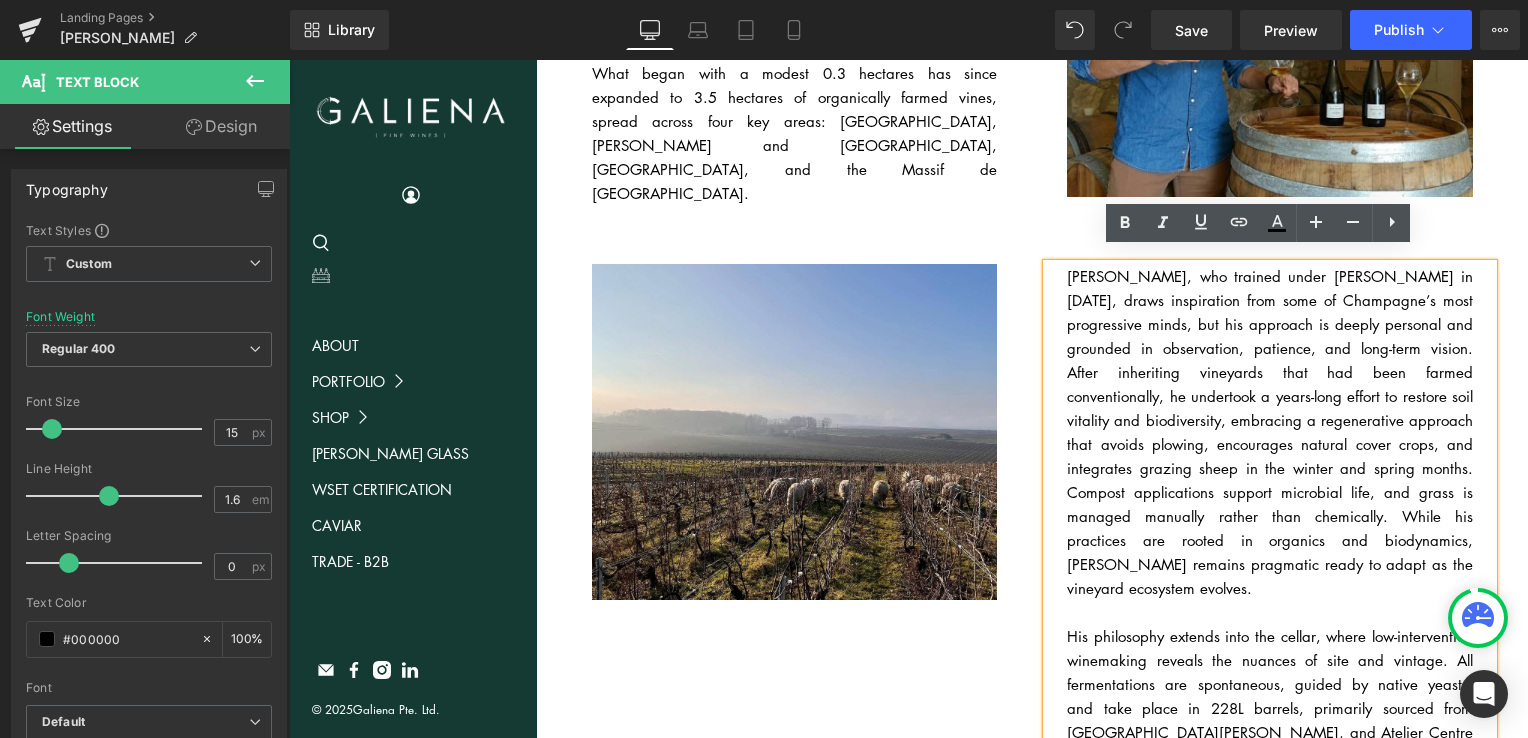 click on "Pierric, who trained under Anselme Selosse in 2009, draws inspiration from some of Champagne’s most progressive minds, but his approach is deeply personal and grounded in observation, patience, and long-term vision. After inheriting vineyards that had been farmed conventionally, he undertook a years-long effort to restore soil vitality and biodiversity, embracing a regenerative approach that avoids plowing, encourages natural cover crops, and integrates grazing sheep in the winter and spring months. Compost applications support microbial life, and grass is managed manually rather than chemically. While his practices are rooted in organics and biodynamics, Pierric remains pragmatic ready to adapt as the vineyard ecosystem evolves." at bounding box center (1270, 432) 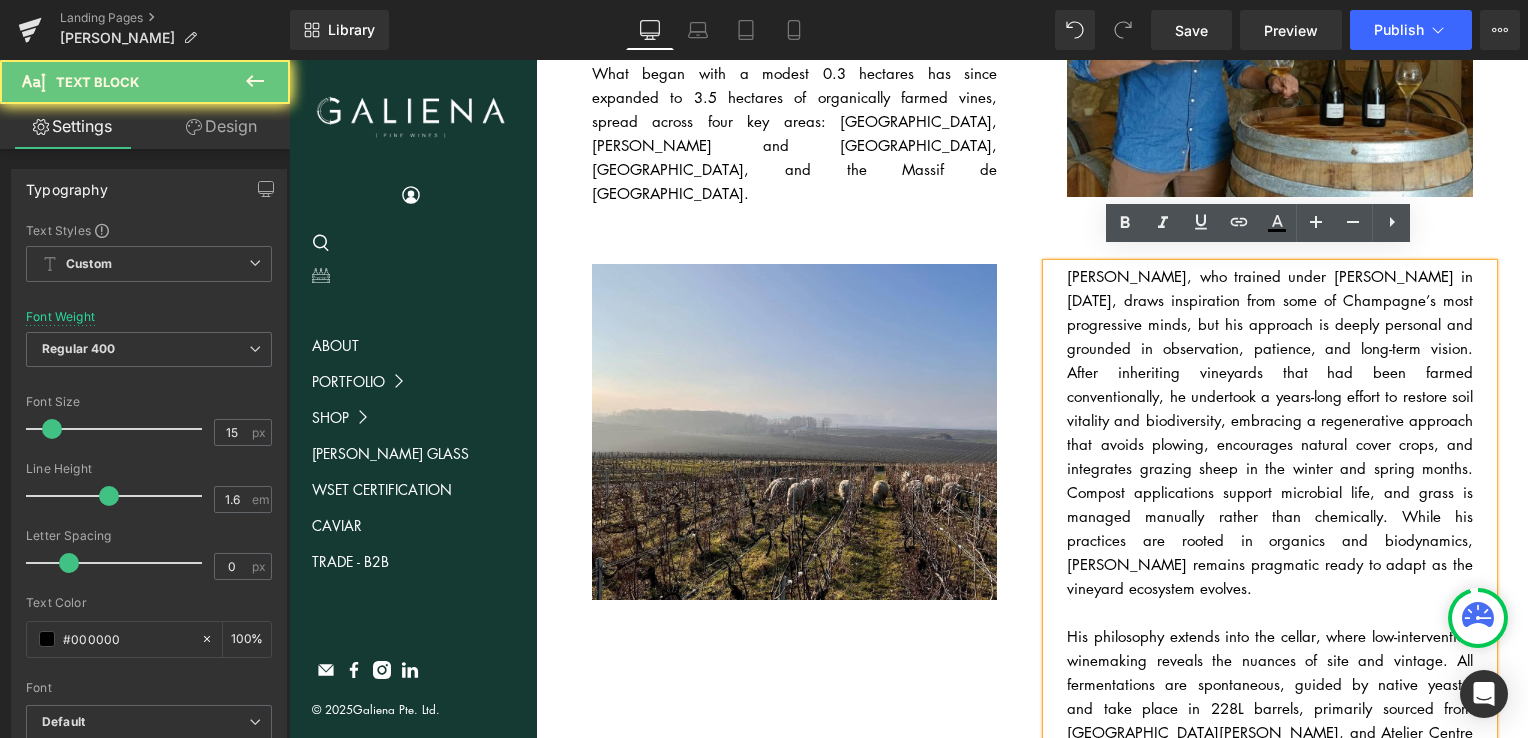 click on "Pierric, who trained under Anselme Selosse in 2009, draws inspiration from some of Champagne’s most progressive minds, but his approach is deeply personal and grounded in observation, patience, and long-term vision. After inheriting vineyards that had been farmed conventionally, he undertook a years-long effort to restore soil vitality and biodiversity, embracing a regenerative approach that avoids plowing, encourages natural cover crops, and integrates grazing sheep in the winter and spring months. Compost applications support microbial life, and grass is managed manually rather than chemically. While his practices are rooted in organics and biodynamics, Pierric remains pragmatic ready to adapt as the vineyard ecosystem evolves." at bounding box center (1270, 564) 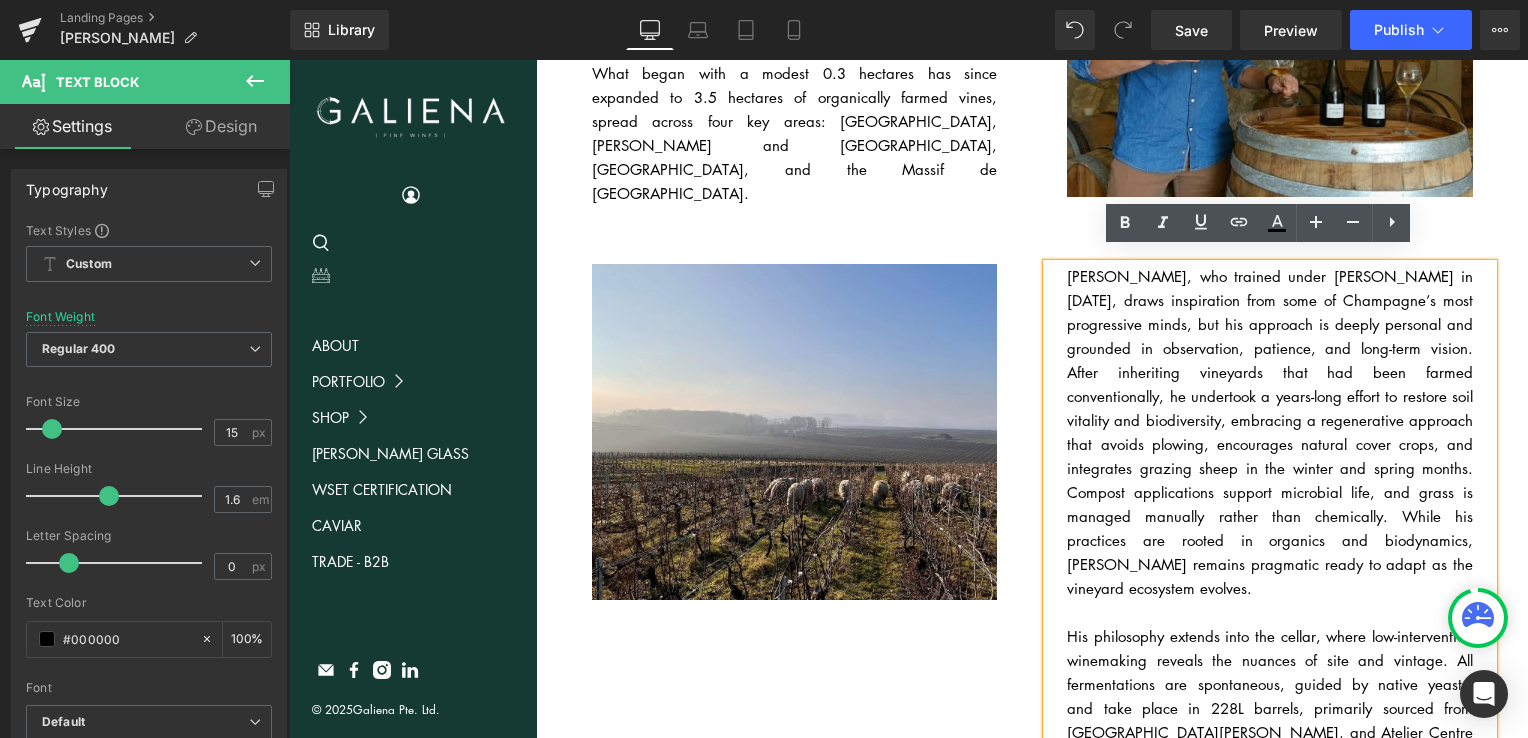 click on "Pierric, who trained under Anselme Selosse in 2009, draws inspiration from some of Champagne’s most progressive minds, but his approach is deeply personal and grounded in observation, patience, and long-term vision. After inheriting vineyards that had been farmed conventionally, he undertook a years-long effort to restore soil vitality and biodiversity, embracing a regenerative approach that avoids plowing, encourages natural cover crops, and integrates grazing sheep in the winter and spring months. Compost applications support microbial life, and grass is managed manually rather than chemically. While his practices are rooted in organics and biodynamics, Pierric remains pragmatic ready to adapt as the vineyard ecosystem evolves." at bounding box center (1270, 432) 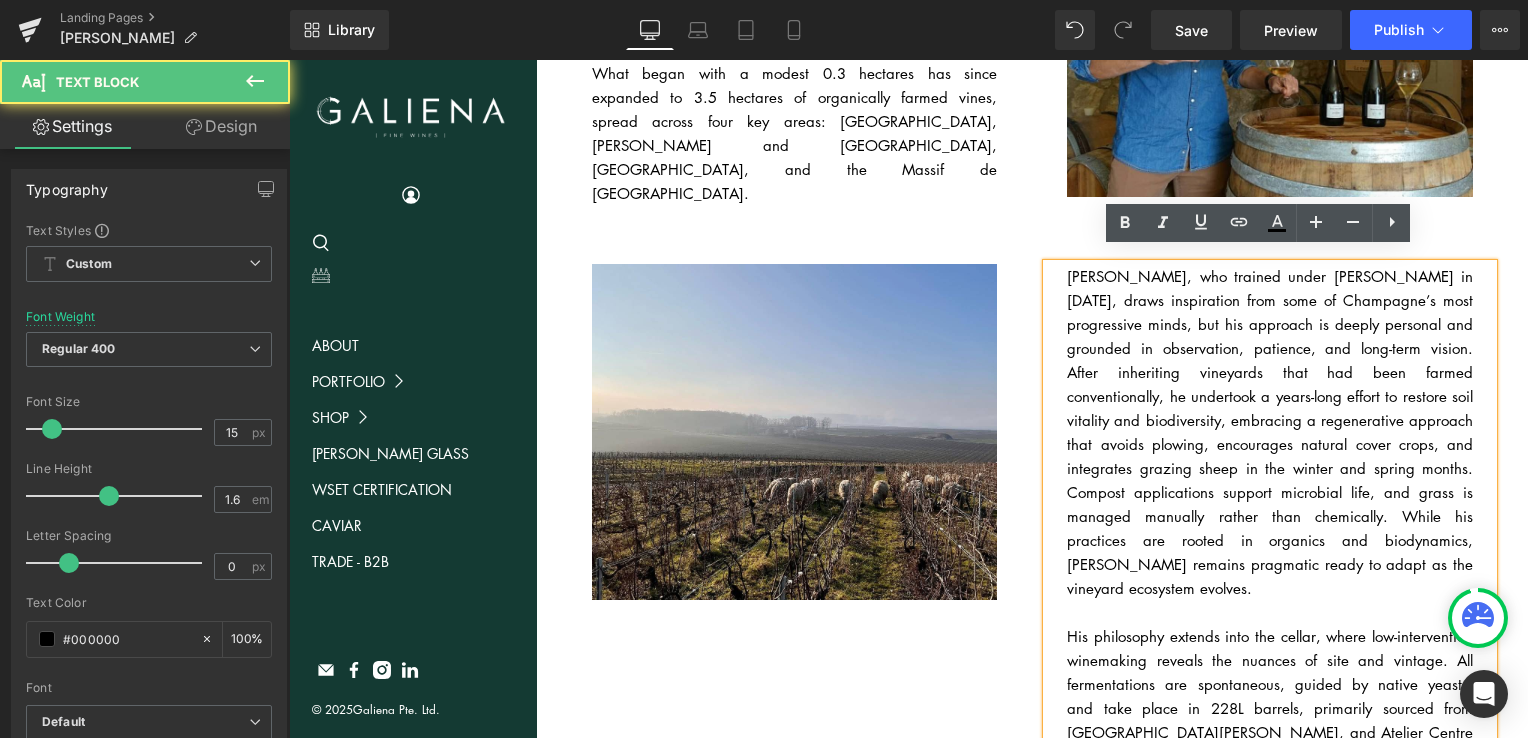 click on "Pierric, who trained under Anselme Selosse in 2009, draws inspiration from some of Champagne’s most progressive minds, but his approach is deeply personal and grounded in observation, patience, and long-term vision. After inheriting vineyards that had been farmed conventionally, he undertook a years-long effort to restore soil vitality and biodiversity, embracing a regenerative approach that avoids plowing, encourages natural cover crops, and integrates grazing sheep in the winter and spring months. Compost applications support microbial life, and grass is managed manually rather than chemically. While his practices are rooted in organics and biodynamics, Pierric remains pragmatic ready to adapt as the vineyard ecosystem evolves." at bounding box center [1270, 432] 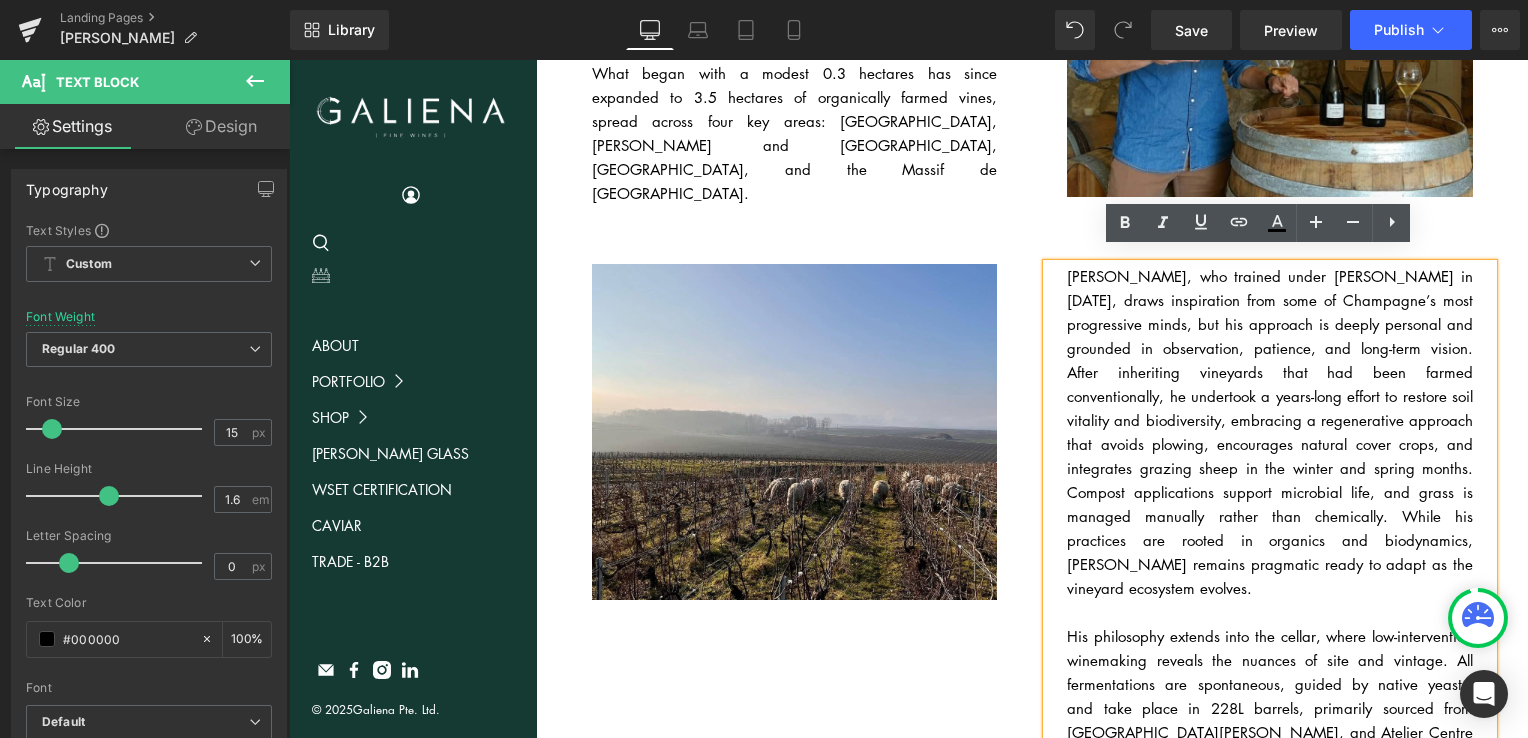 click on "Pierric, who trained under Anselme Selosse in 2009, draws inspiration from some of Champagne’s most progressive minds, but his approach is deeply personal and grounded in observation, patience, and long-term vision. After inheriting vineyards that had been farmed conventionally, he undertook a years-long effort to restore soil vitality and biodiversity, embracing a regenerative approach that avoids plowing, encourages natural cover crops, and integrates grazing sheep in the winter and spring months. Compost applications support microbial life, and grass is managed manually rather than chemically. While his practices are rooted in organics and biodynamics, Pierric remains pragmatic ready to adapt as the vineyard ecosystem evolves." at bounding box center (1270, 432) 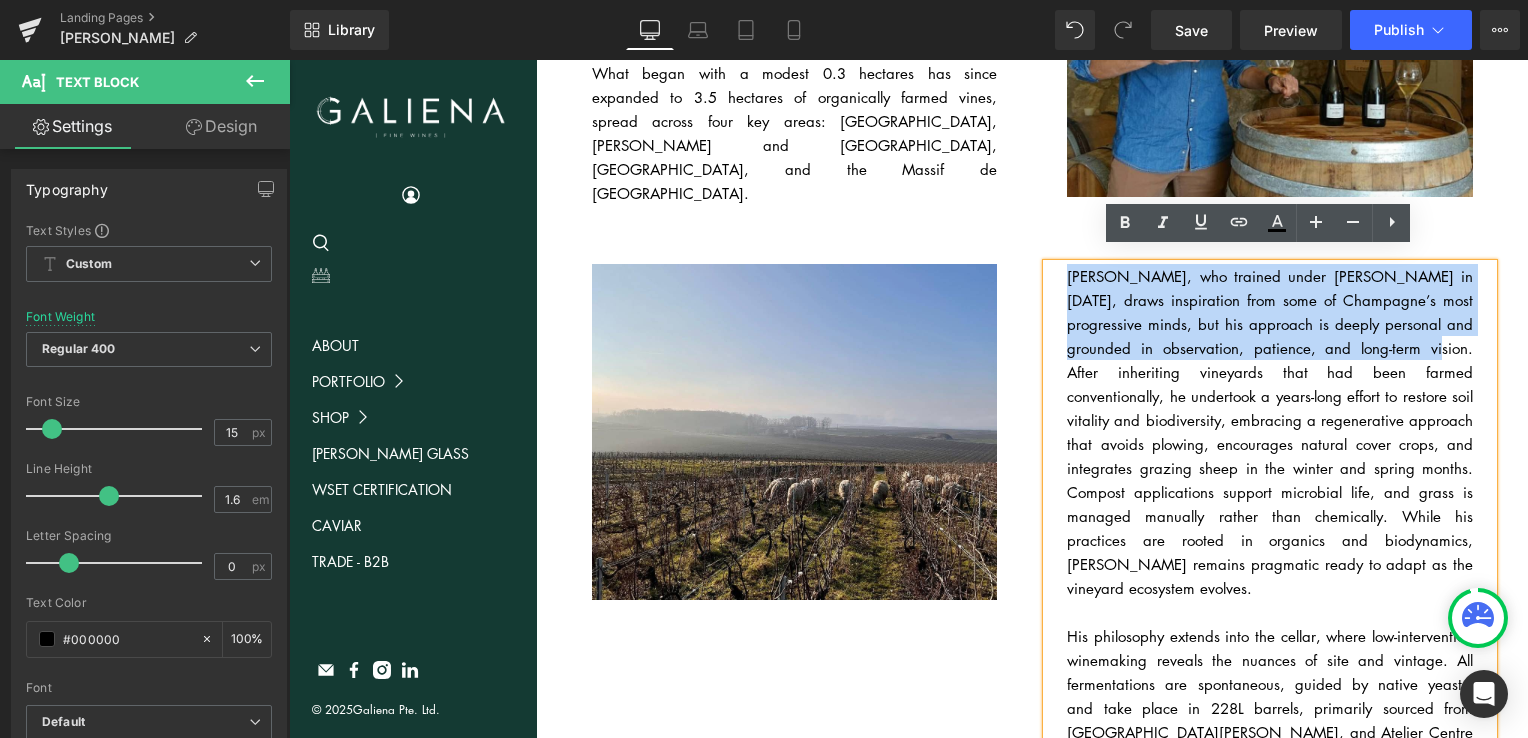 drag, startPoint x: 1357, startPoint y: 344, endPoint x: 1056, endPoint y: 259, distance: 312.77148 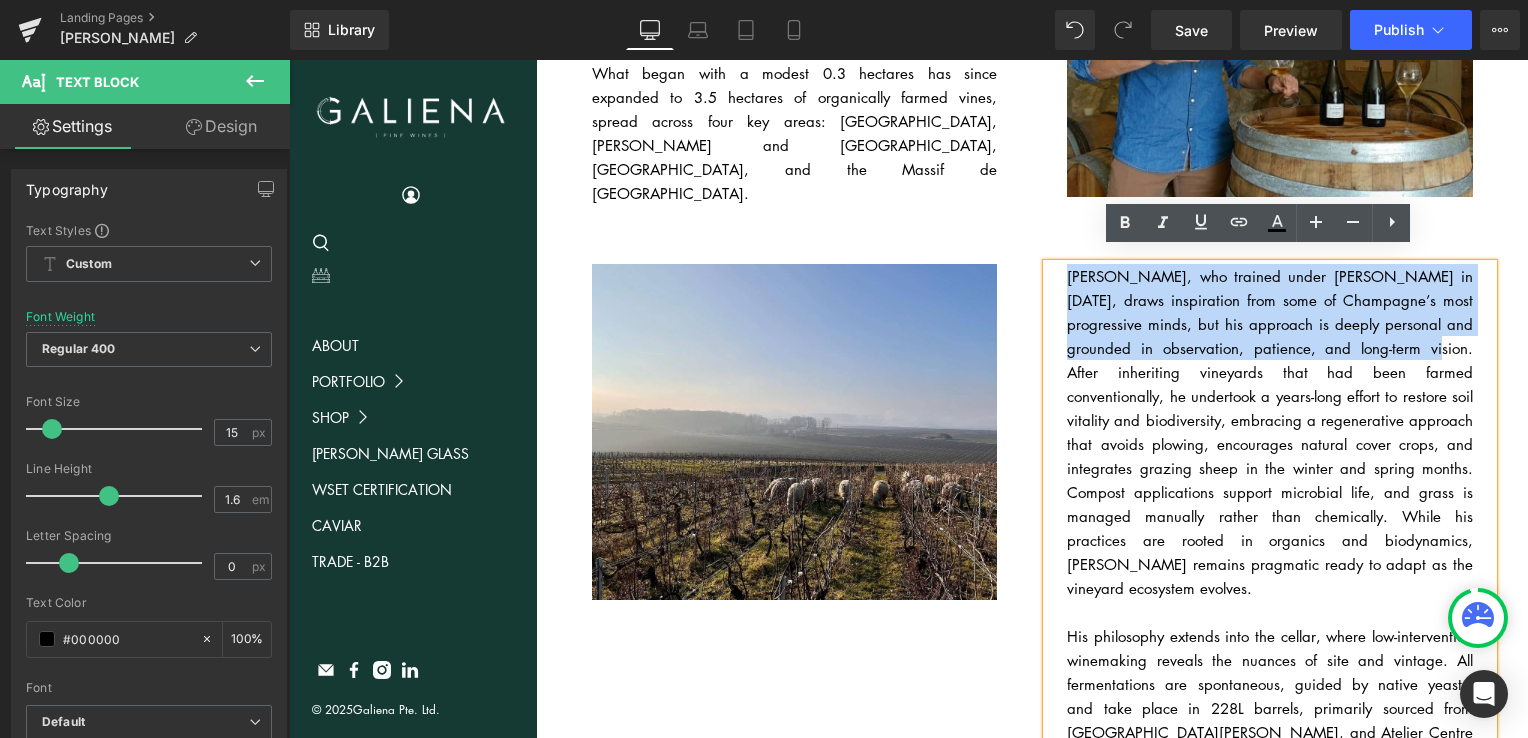 click on "Pierric, who trained under Anselme Selosse in 2009, draws inspiration from some of Champagne’s most progressive minds, but his approach is deeply personal and grounded in observation, patience, and long-term vision. After inheriting vineyards that had been farmed conventionally, he undertook a years-long effort to restore soil vitality and biodiversity, embracing a regenerative approach that avoids plowing, encourages natural cover crops, and integrates grazing sheep in the winter and spring months. Compost applications support microbial life, and grass is managed manually rather than chemically. While his practices are rooted in organics and biodynamics, Pierric remains pragmatic ready to adapt as the vineyard ecosystem evolves." at bounding box center (1270, 564) 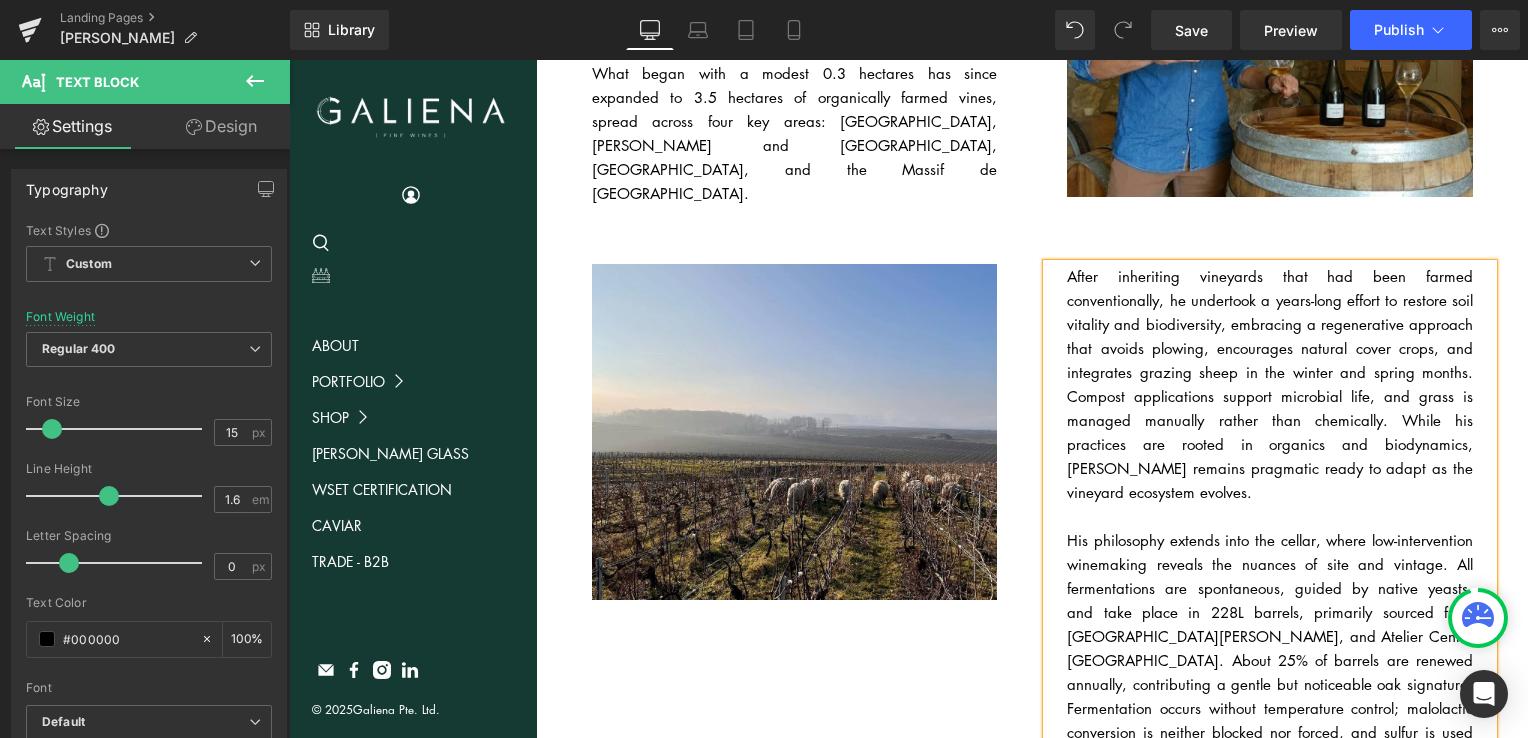 click on "Domaine Jules Brochet represents the revival of a family heritage deeply rooted in Champagne.  Based in Taissy, in the Montagne de Reims, the estate was established in 2015 by Pierric Brochet, who named the domaine after his great-grandfather, Jules Brochet.  What began with a modest 0.3 hectares has since expanded to 3.5 hectares of organically farmed vines, spread across four key areas: Taissy, Mailly-Champagne and Aÿ-Champagne, Barzy-sur-Marne, and the Massif de Saint-Thierry. Text Block         Image         Row" at bounding box center [1032, 37] 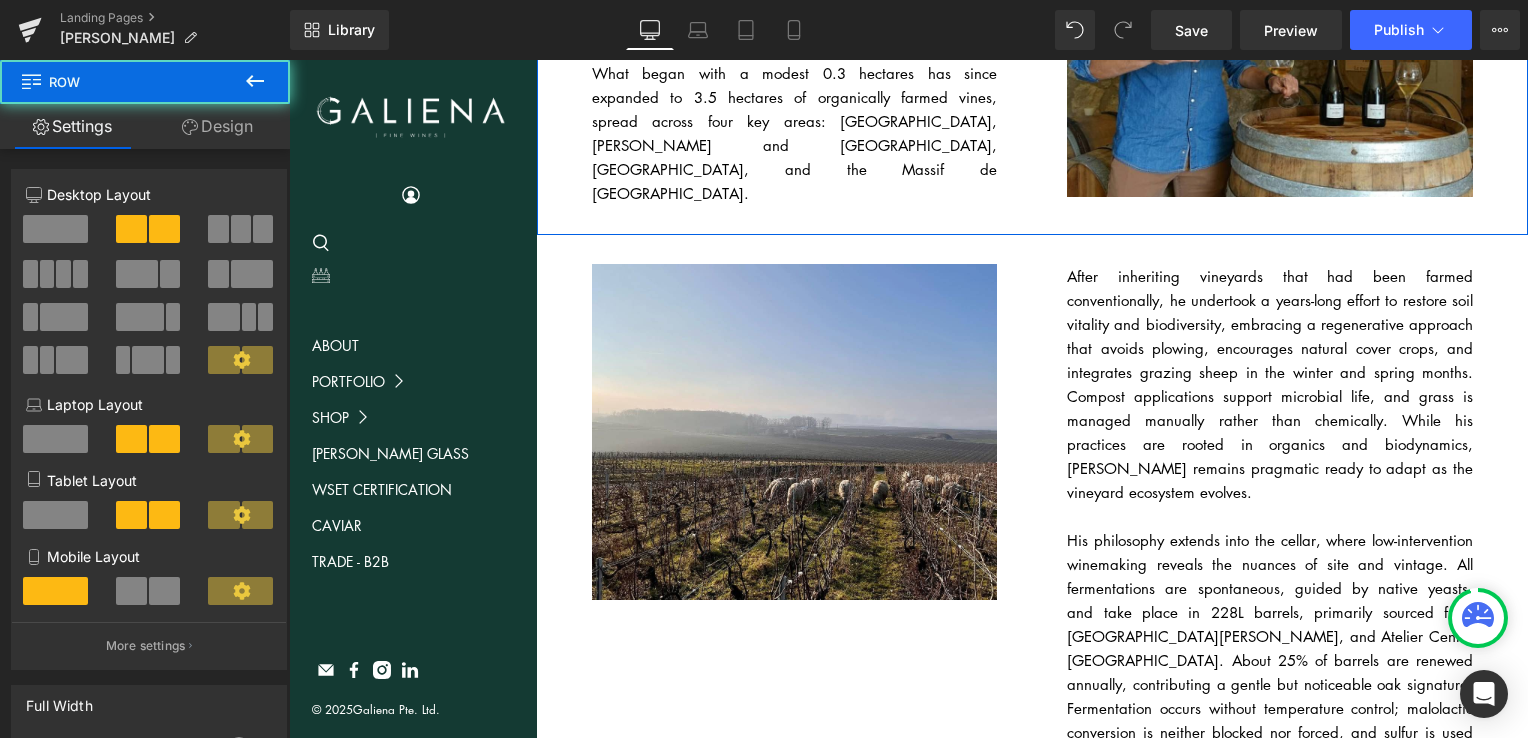 click on "What began with a modest 0.3 hectares has since expanded to 3.5 hectares of organically farmed vines, spread across four key areas: Taissy, Mailly-Champagne and Aÿ-Champagne, Barzy-sur-Marne, and the Massif de Saint-Thierry." at bounding box center [795, 133] 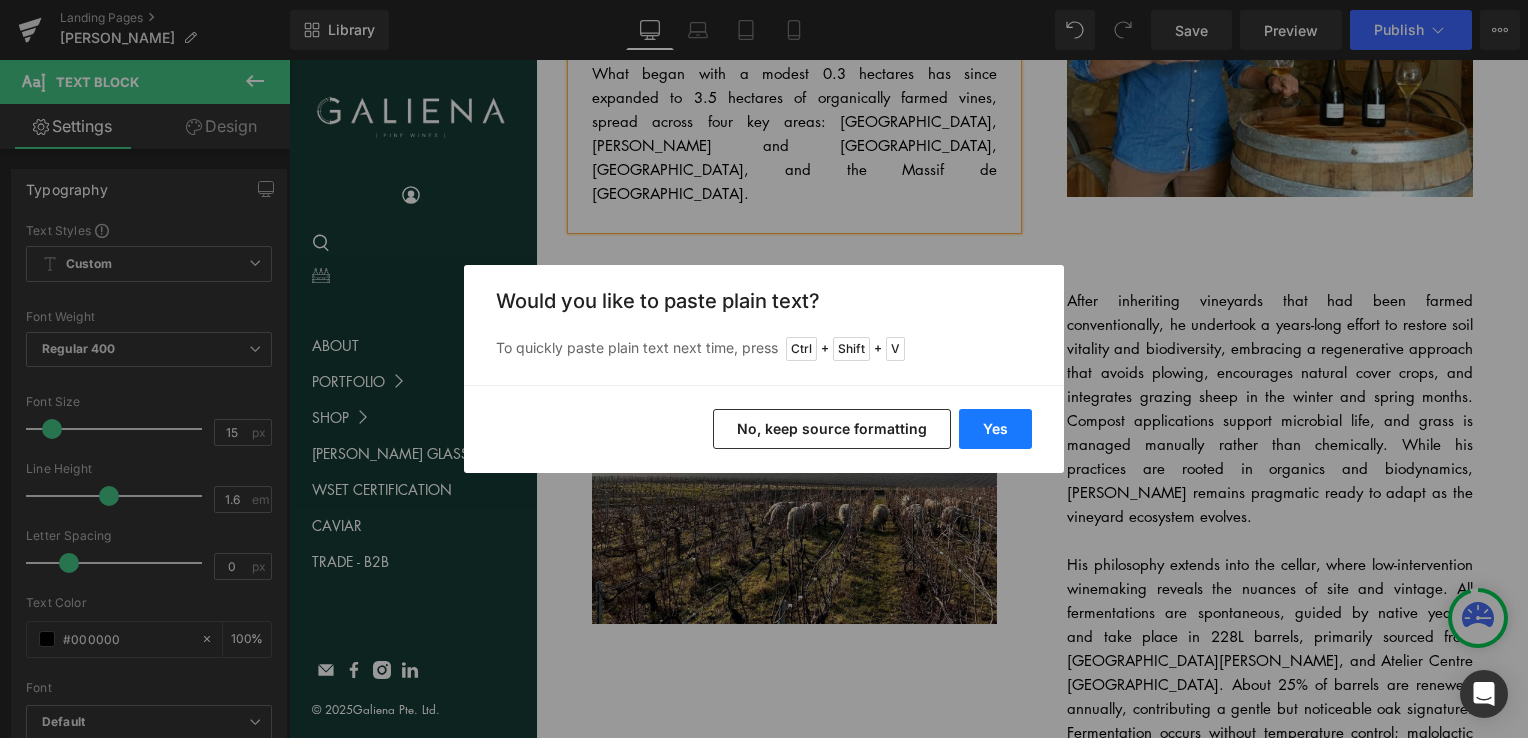 click on "Yes" at bounding box center (995, 429) 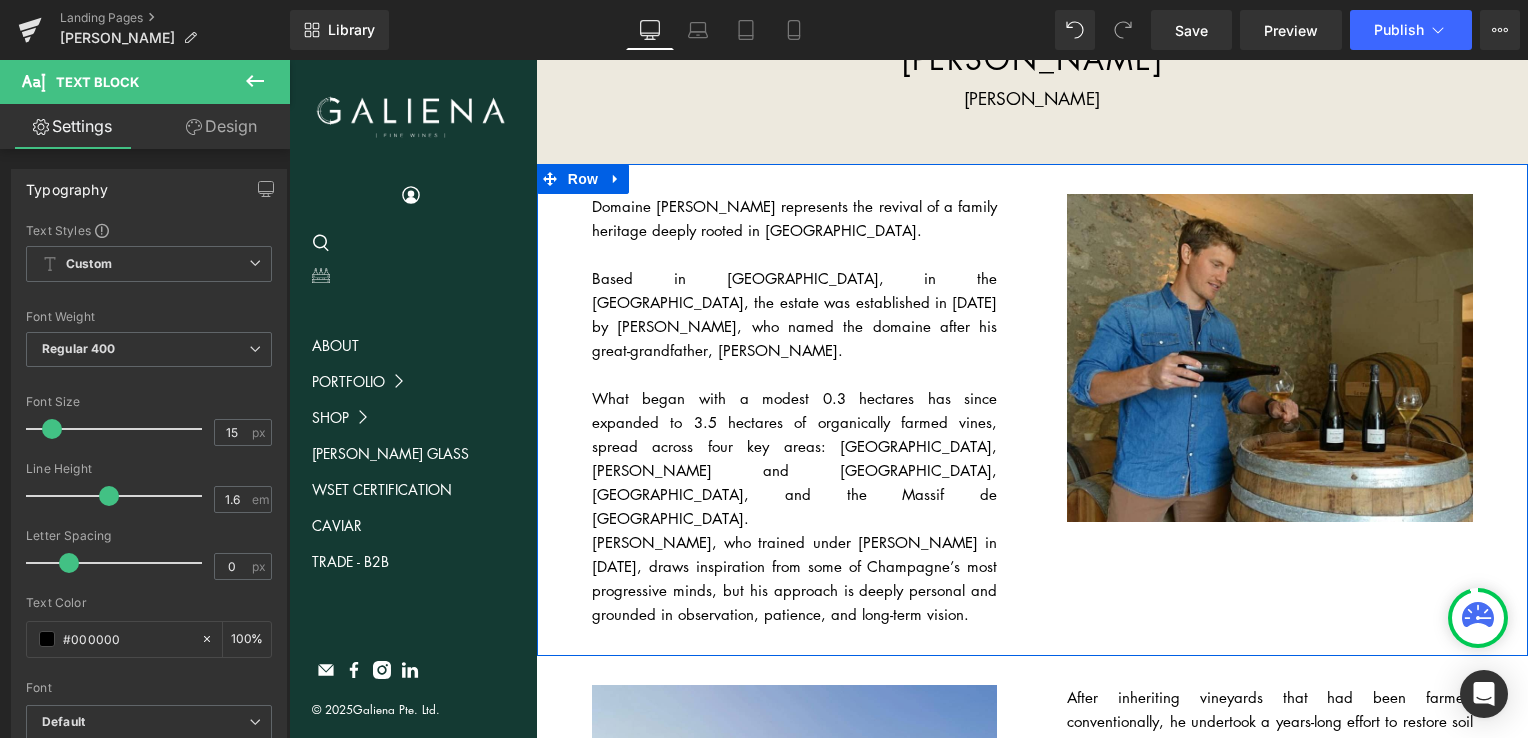 scroll, scrollTop: 64, scrollLeft: 0, axis: vertical 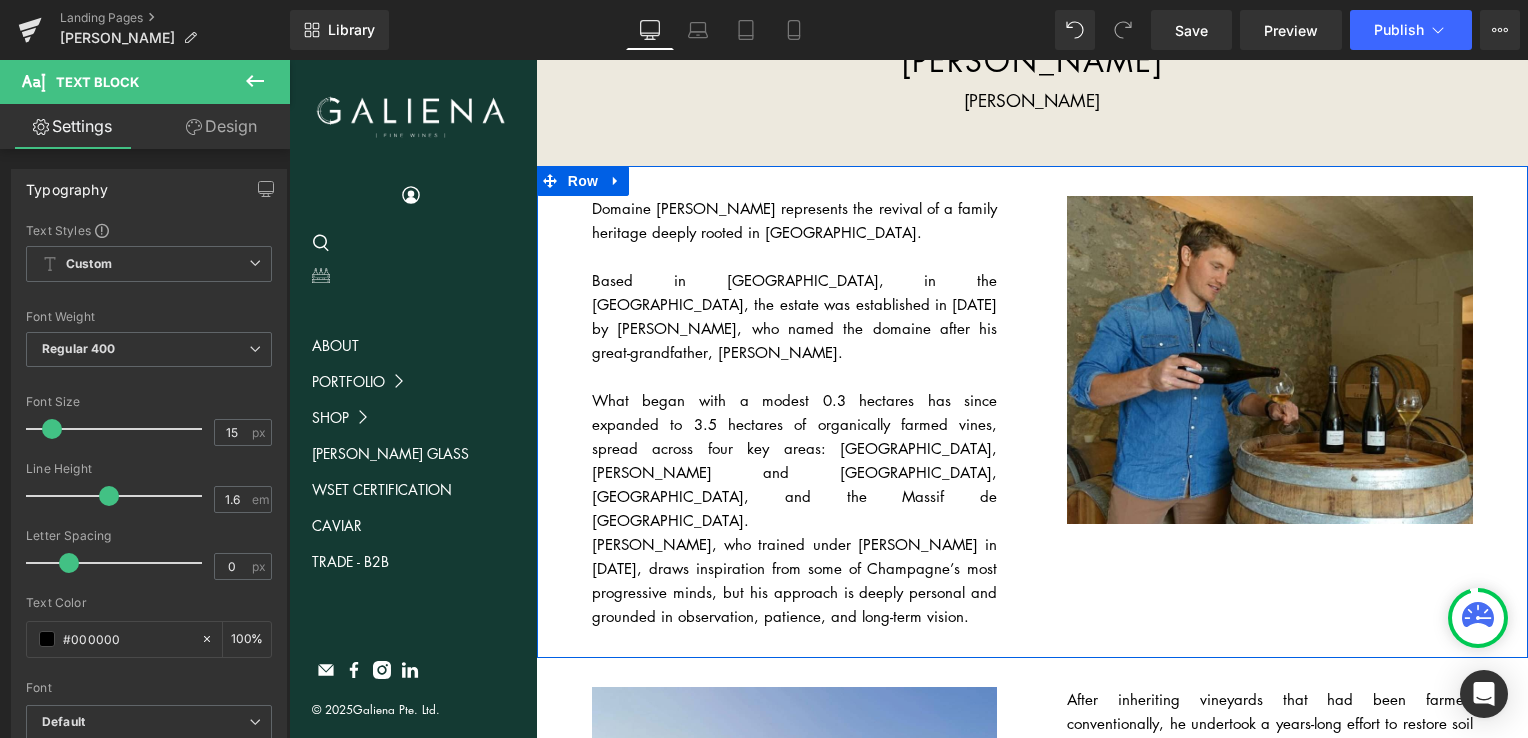 click on "Based in Taissy, in the Montagne de Reims, the estate was established in 2015 by Pierric Brochet, who named the domaine after his great-grandfather, Jules Brochet." at bounding box center [795, 316] 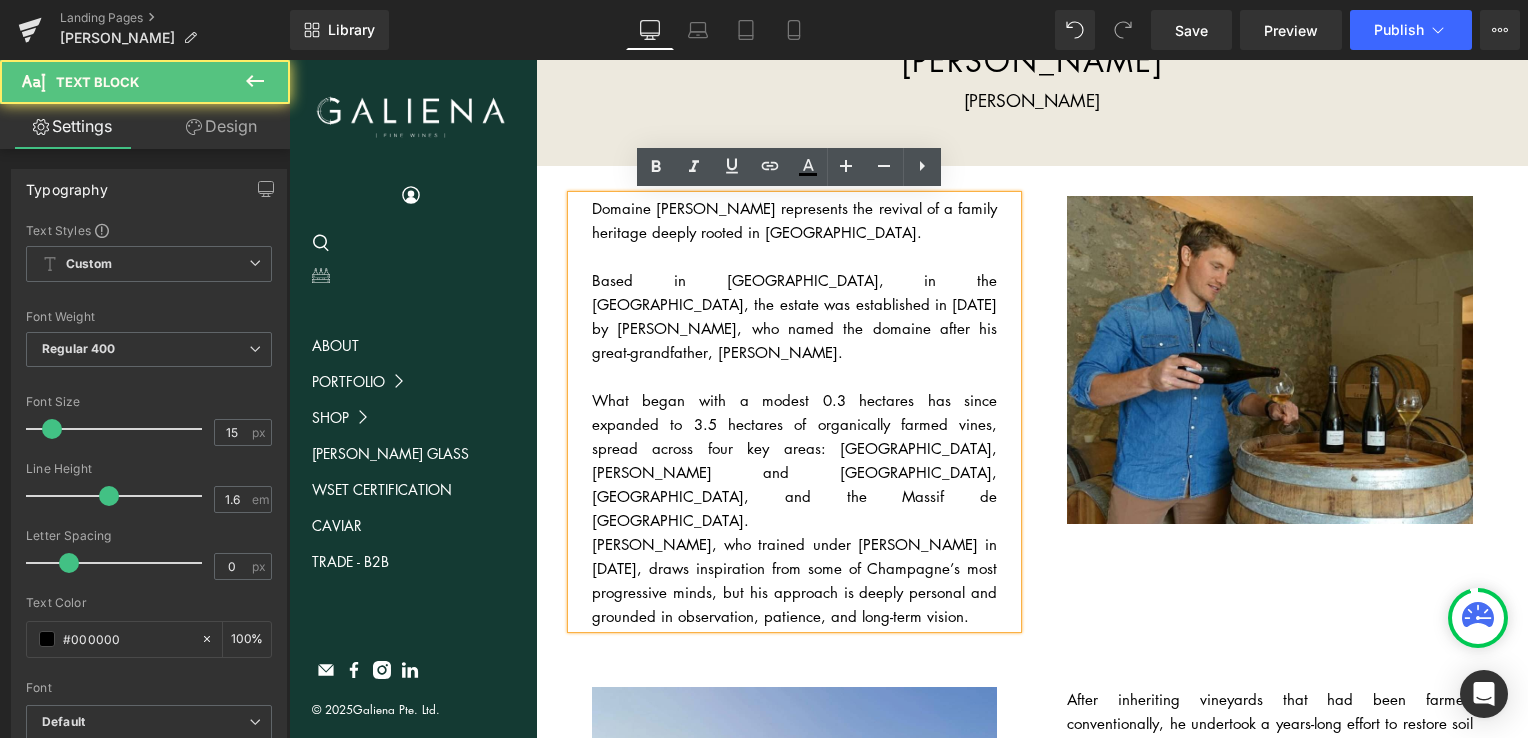 click on "Domaine Jules Brochet represents the revival of a family heritage deeply rooted in Champagne." at bounding box center (795, 220) 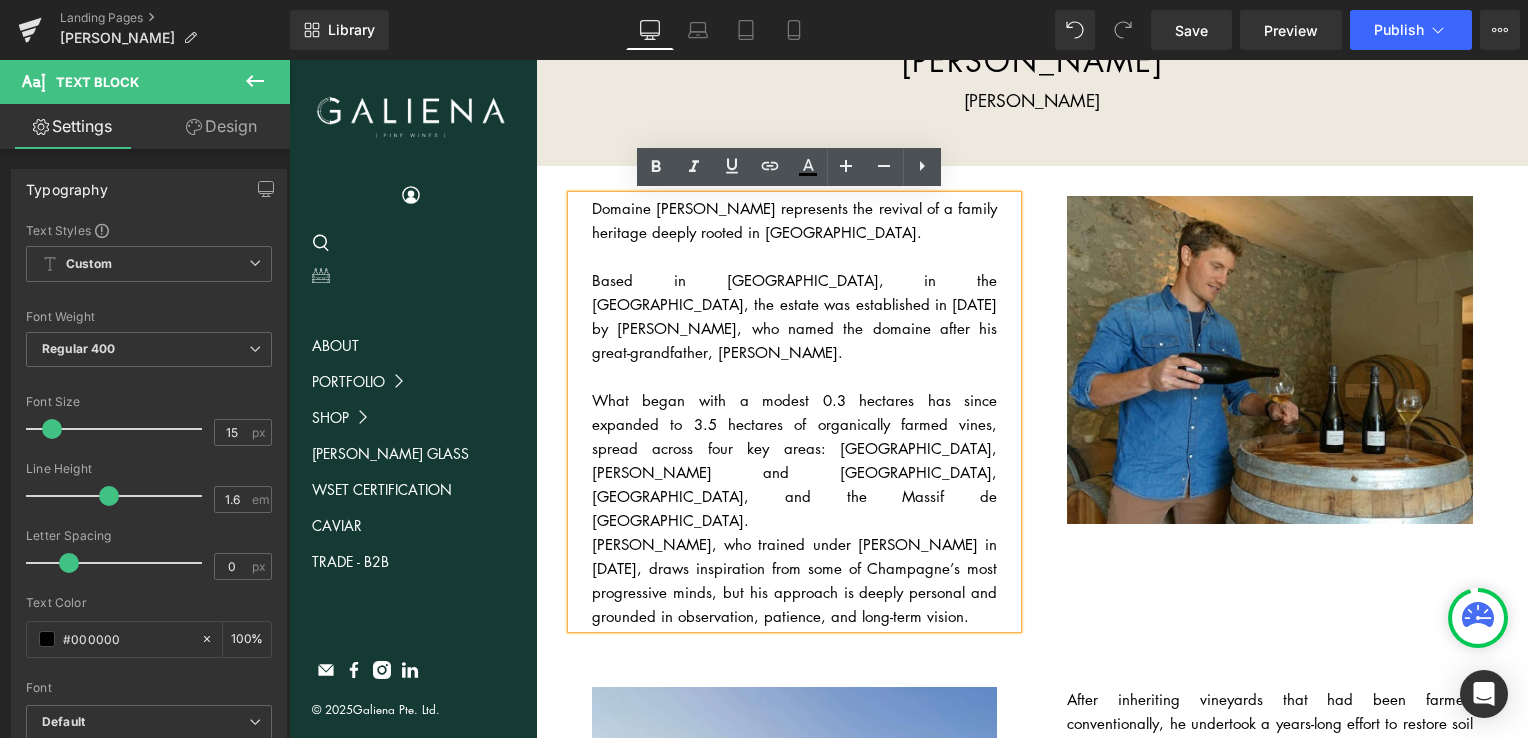 click at bounding box center [795, 256] 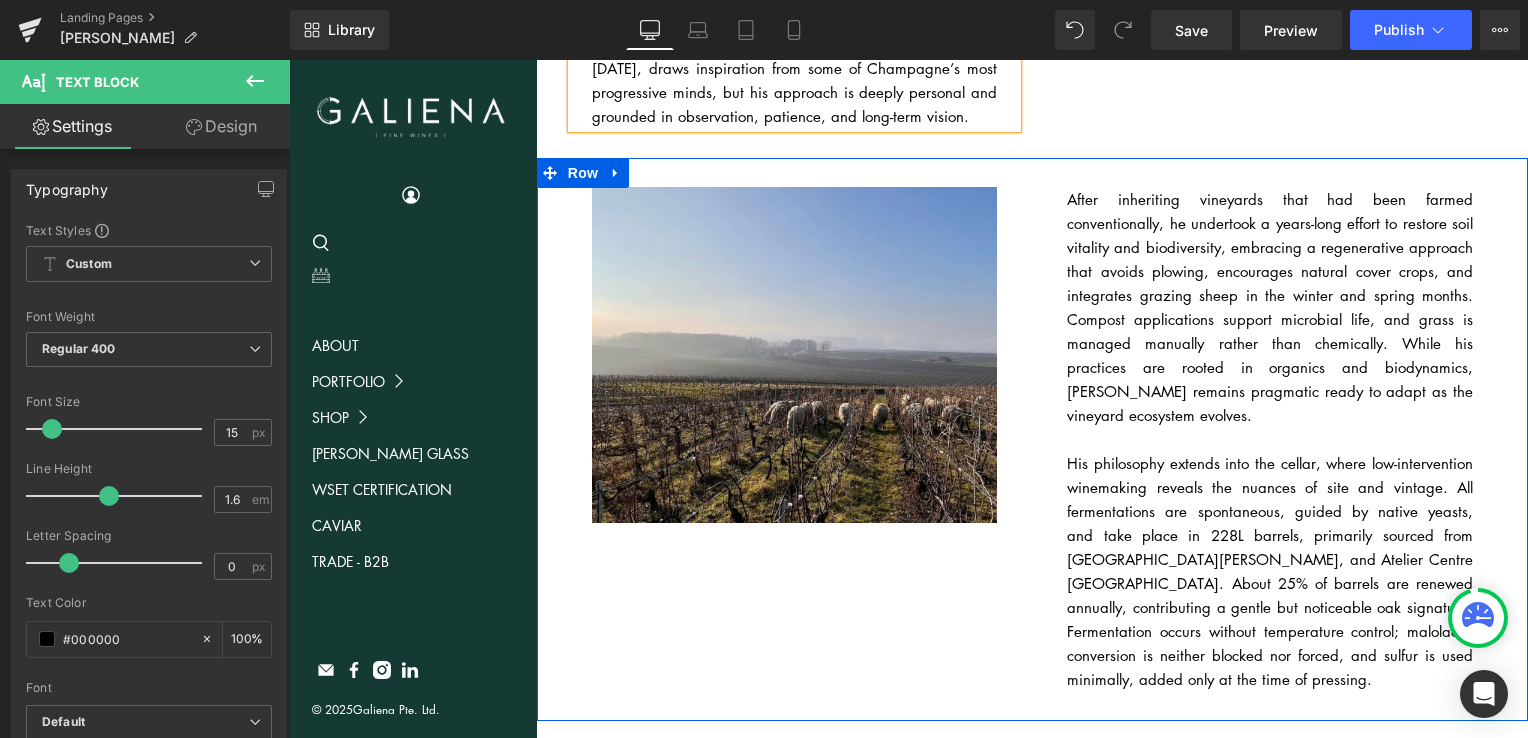 scroll, scrollTop: 539, scrollLeft: 0, axis: vertical 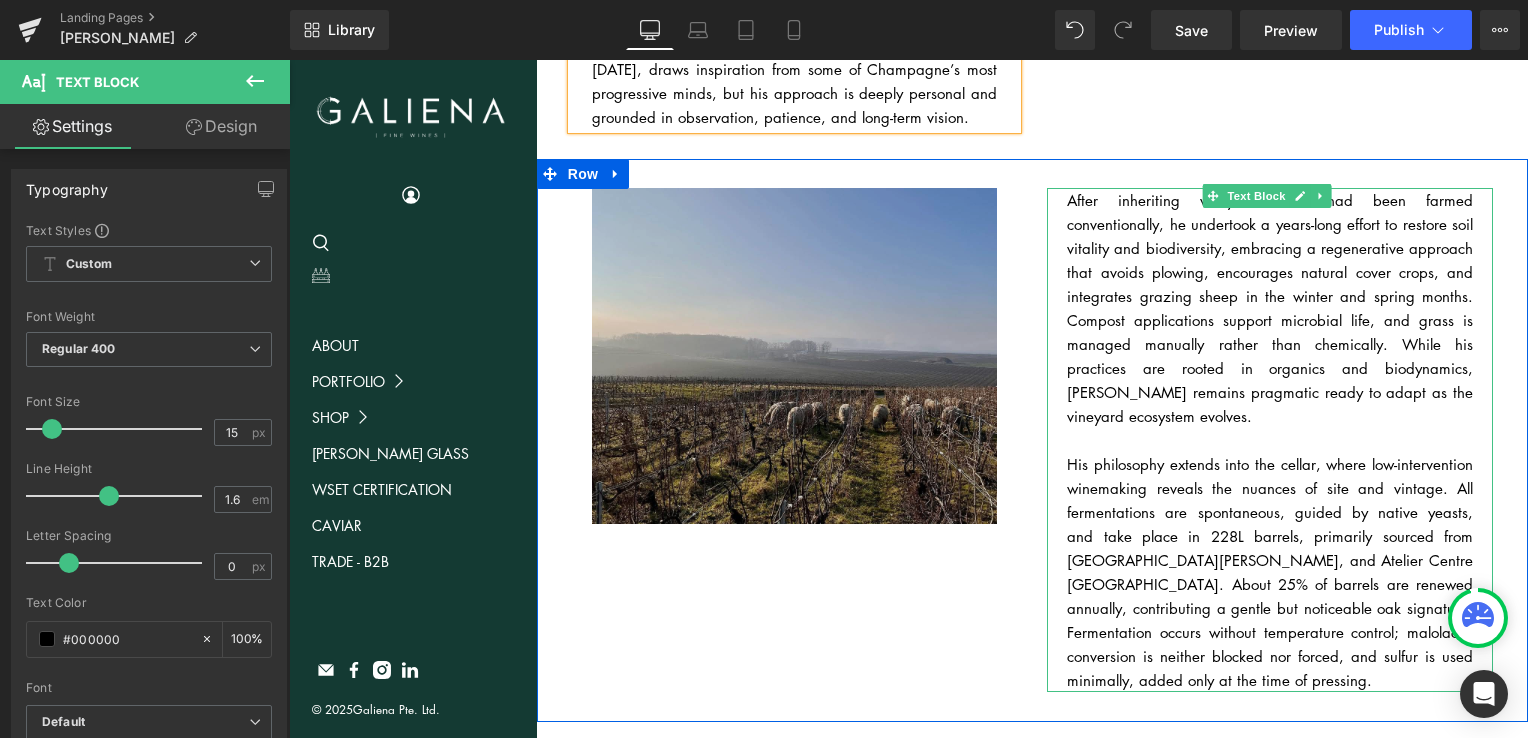 click at bounding box center [795, 361] 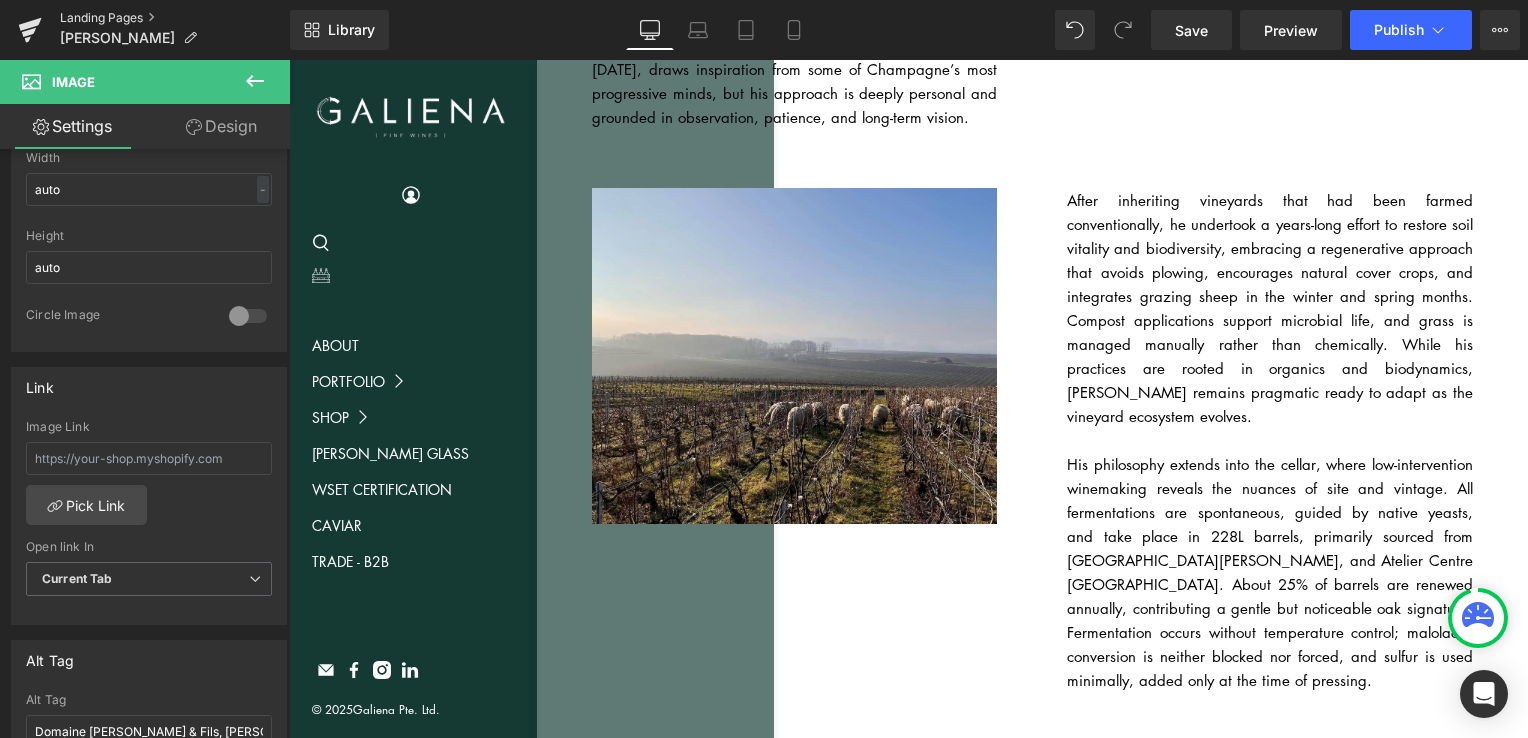 scroll, scrollTop: 660, scrollLeft: 0, axis: vertical 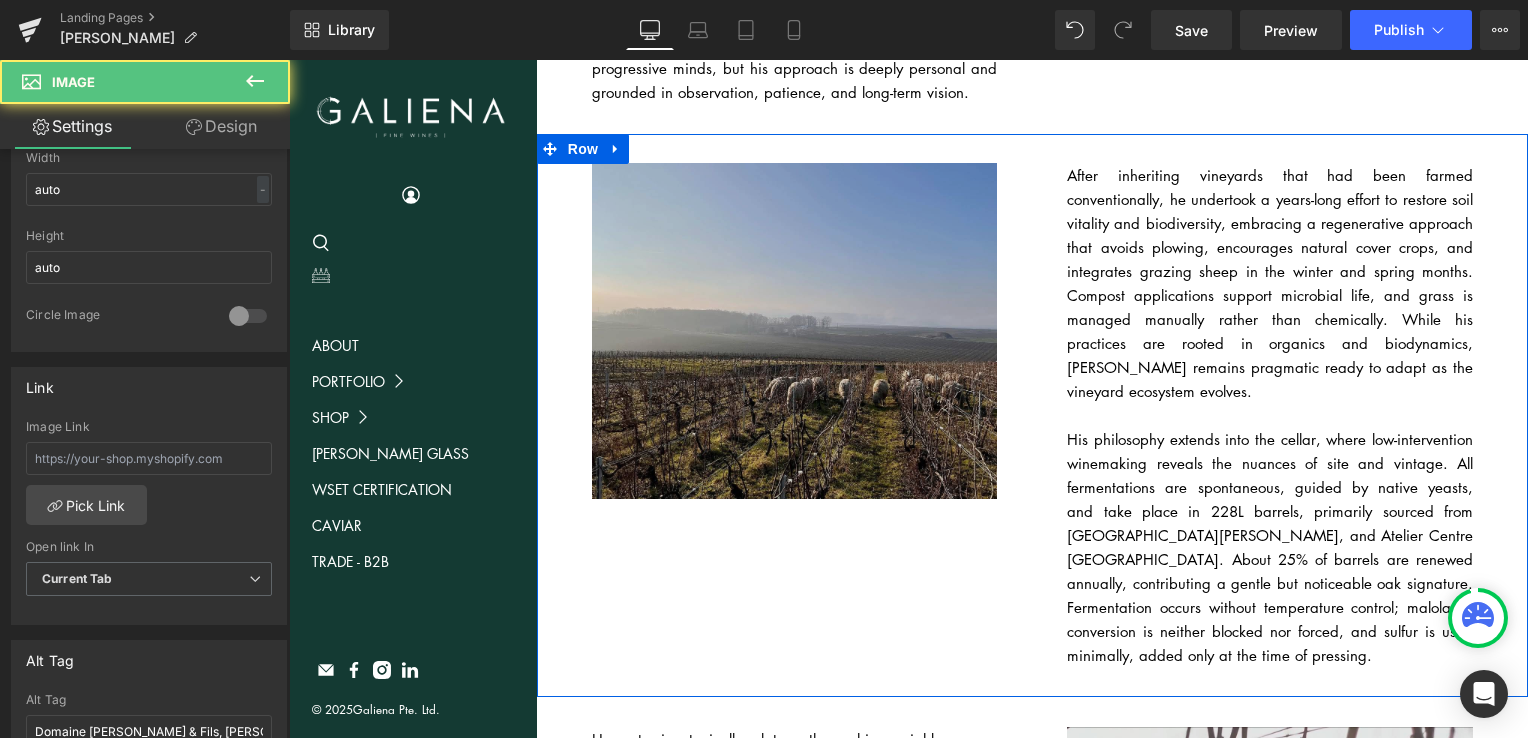 click at bounding box center (795, 336) 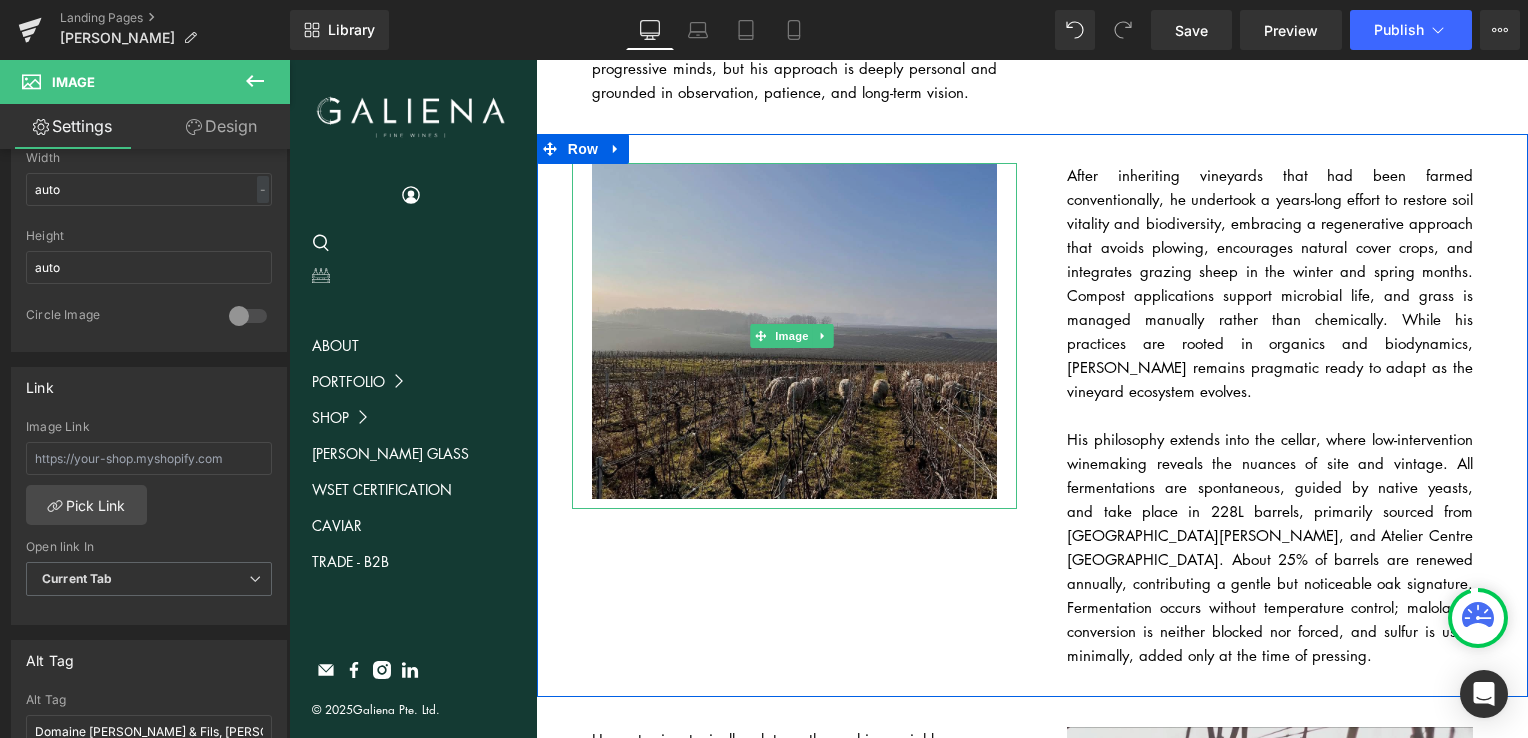 click at bounding box center [795, 336] 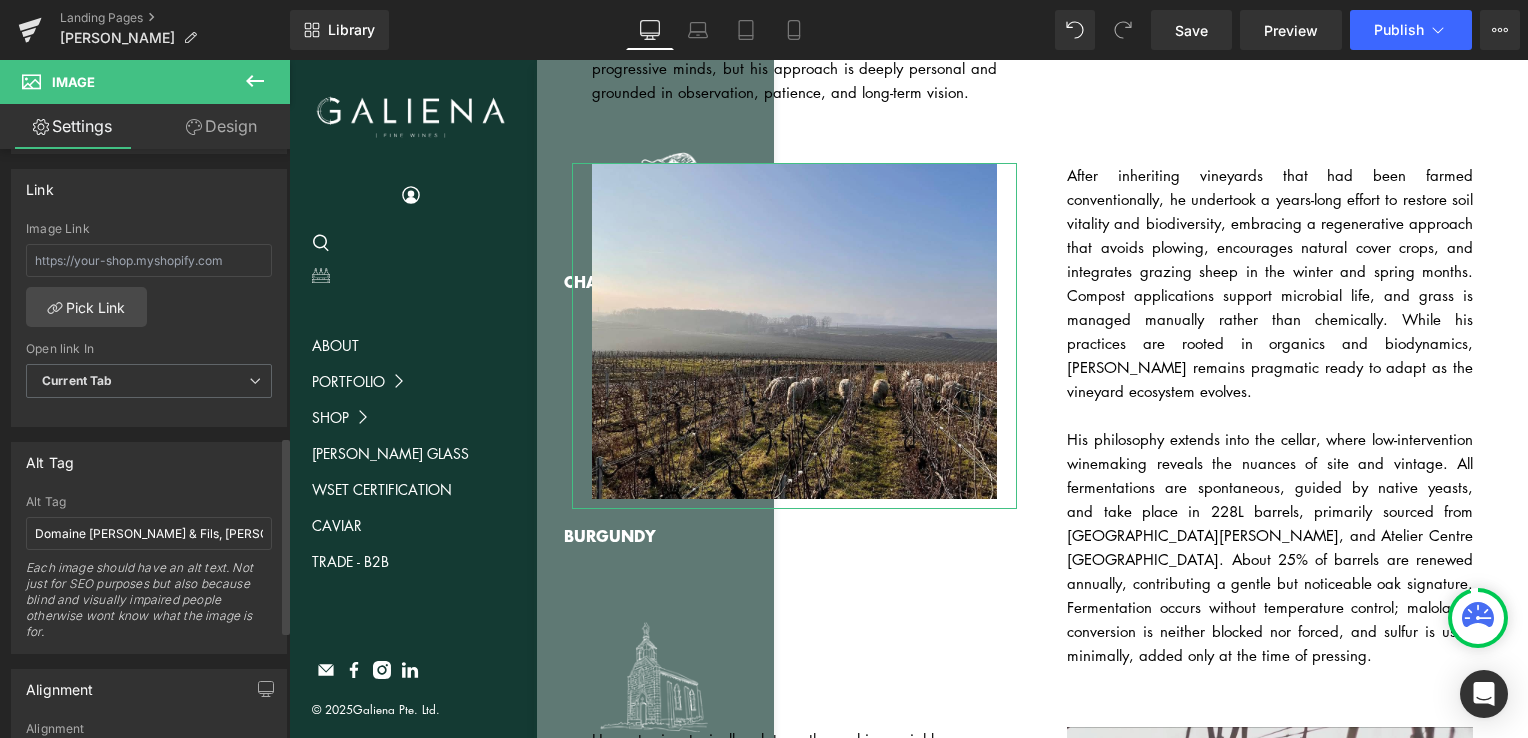 scroll, scrollTop: 856, scrollLeft: 0, axis: vertical 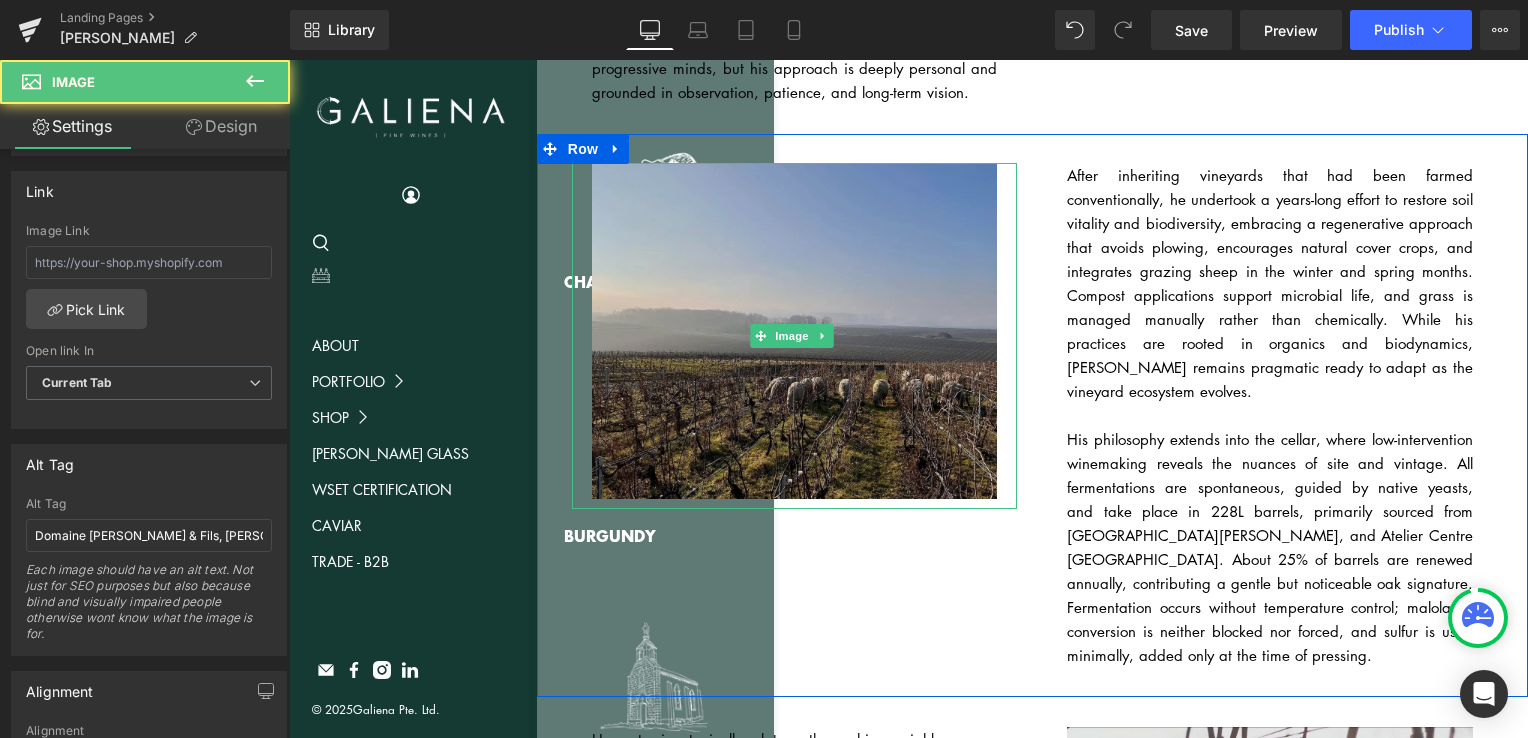 click at bounding box center [795, 336] 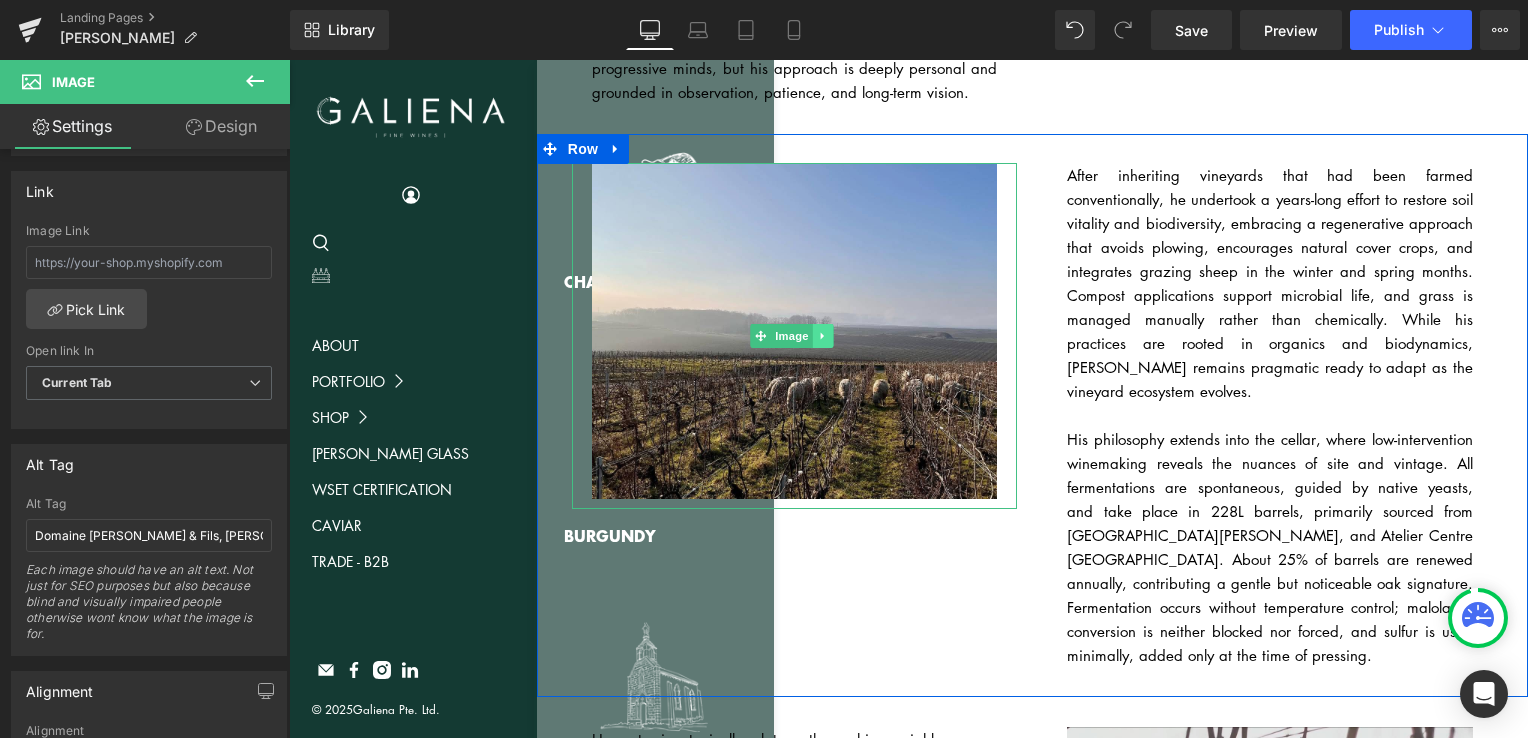 click 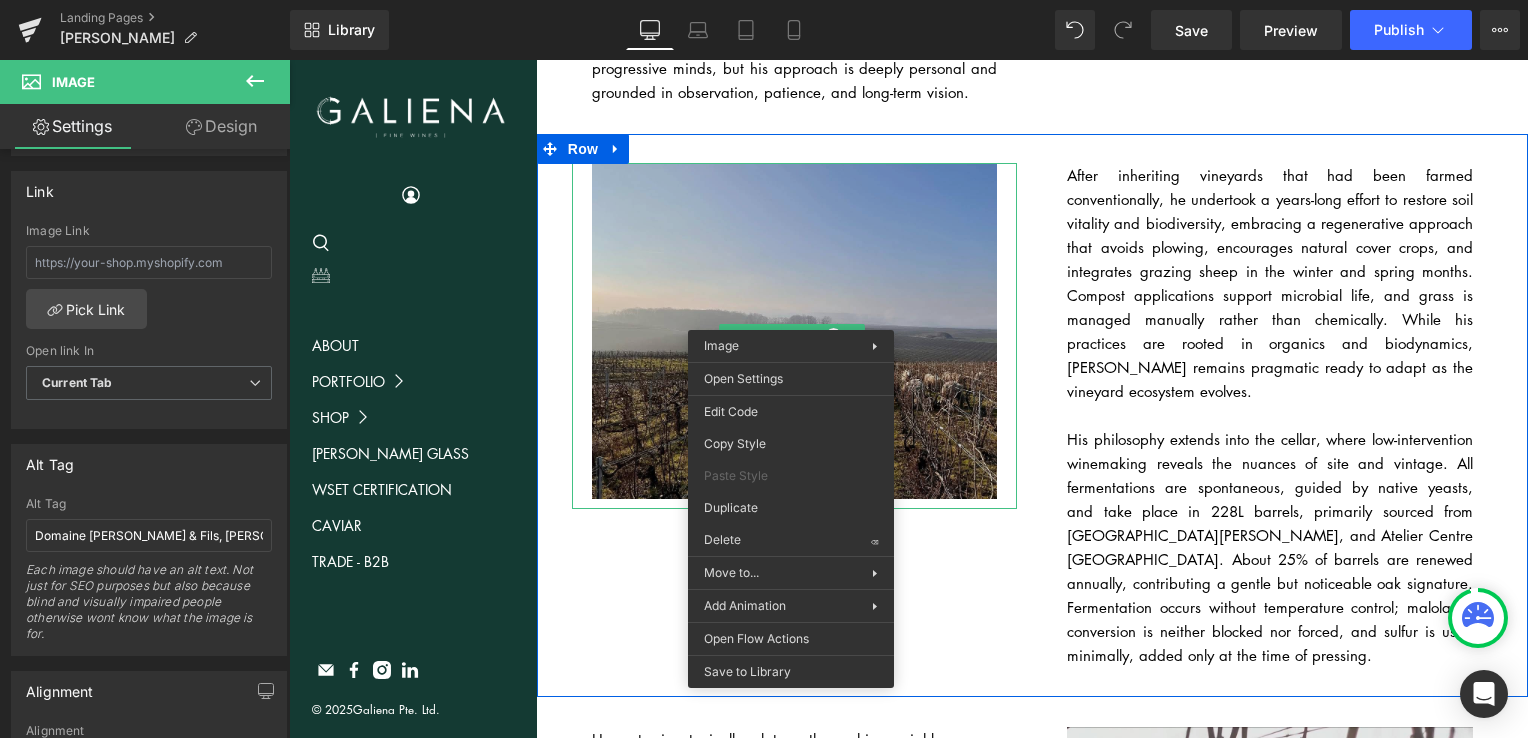 click at bounding box center (795, 336) 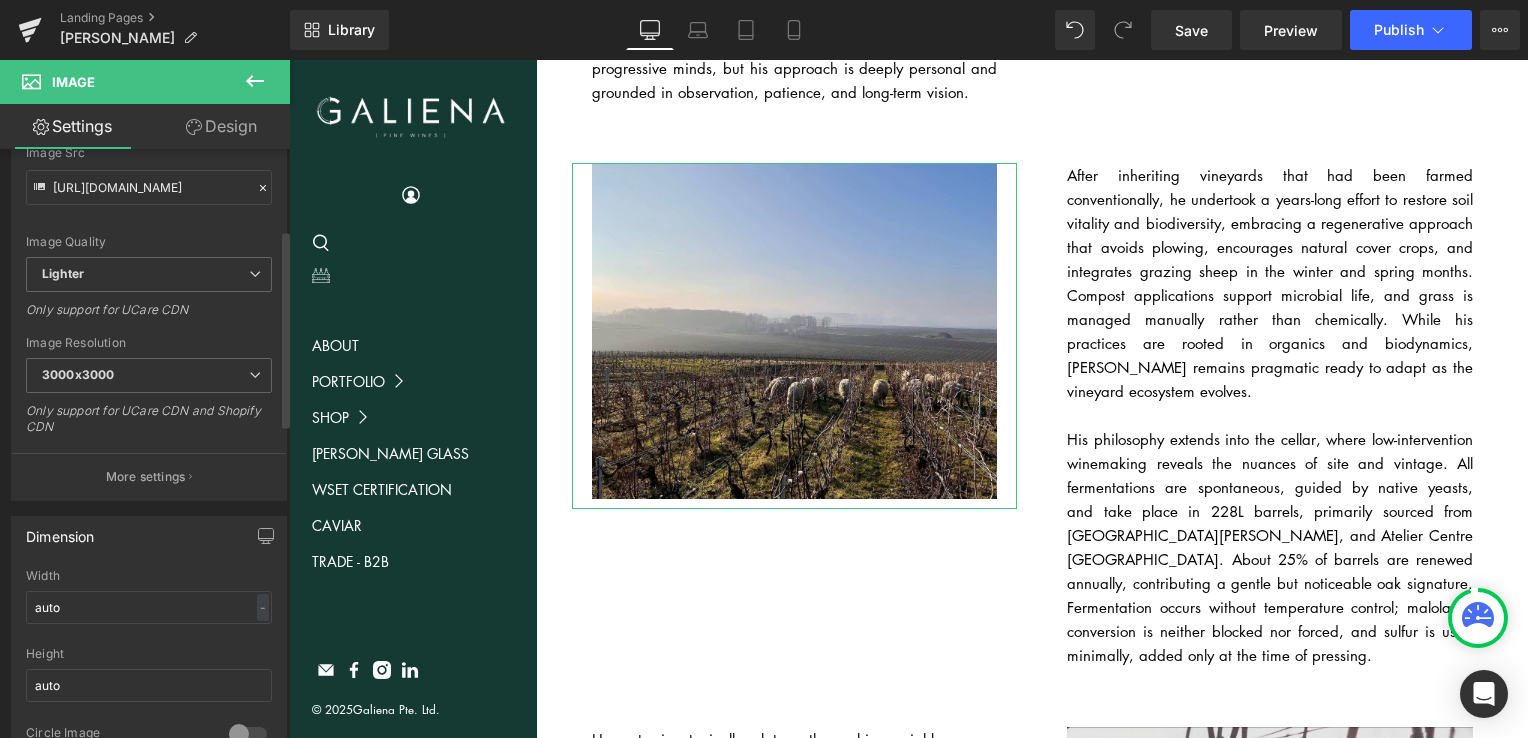 scroll, scrollTop: 240, scrollLeft: 0, axis: vertical 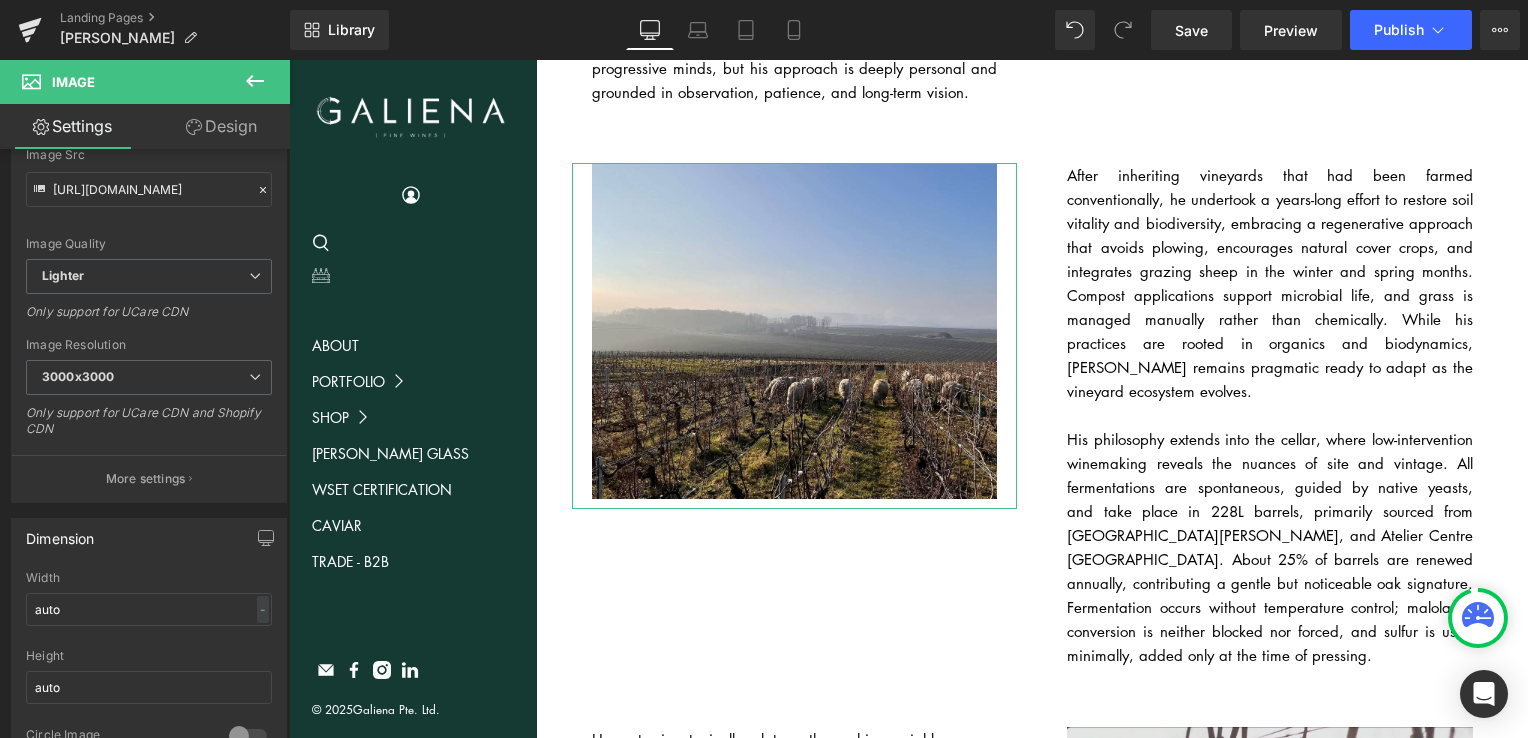 click on "Design" at bounding box center [221, 126] 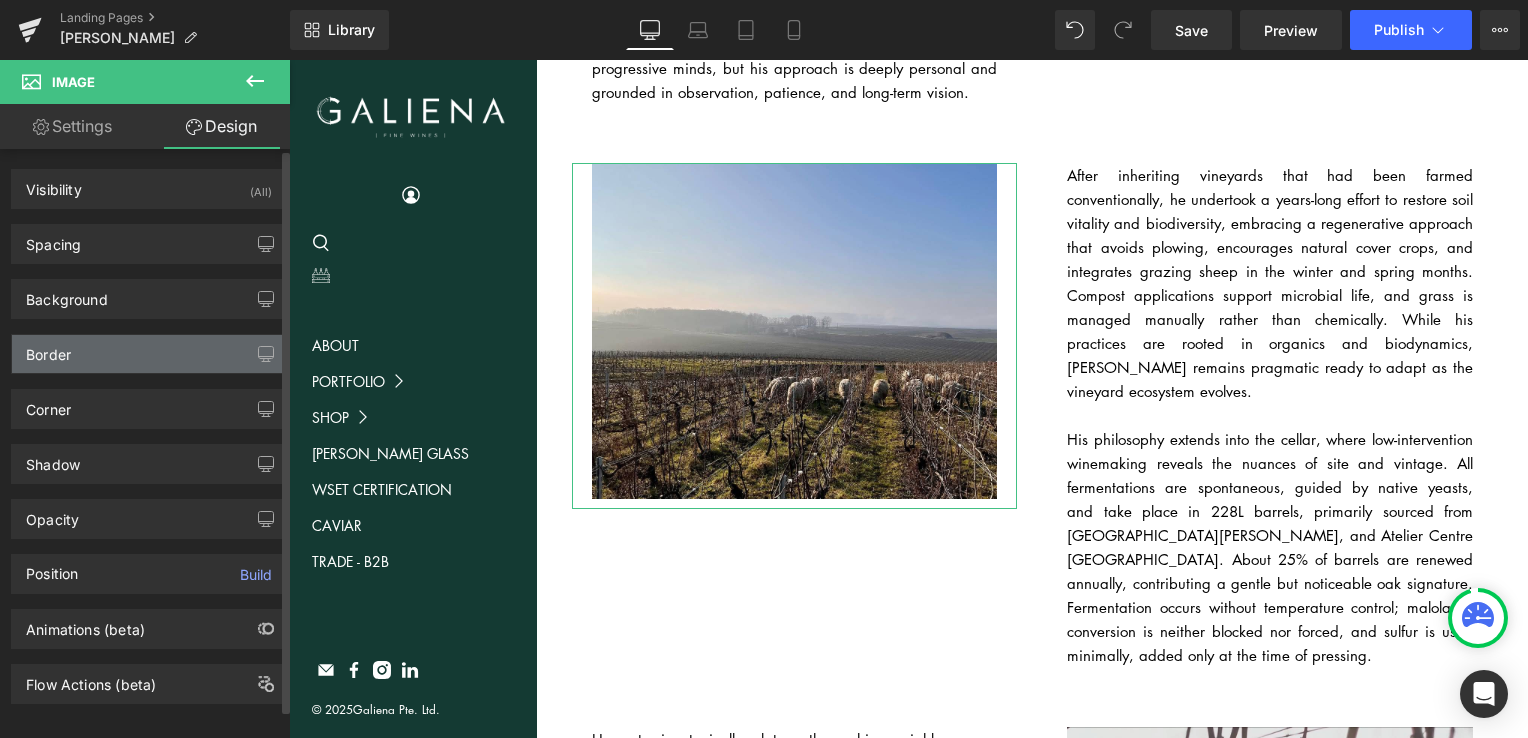 scroll, scrollTop: 17, scrollLeft: 0, axis: vertical 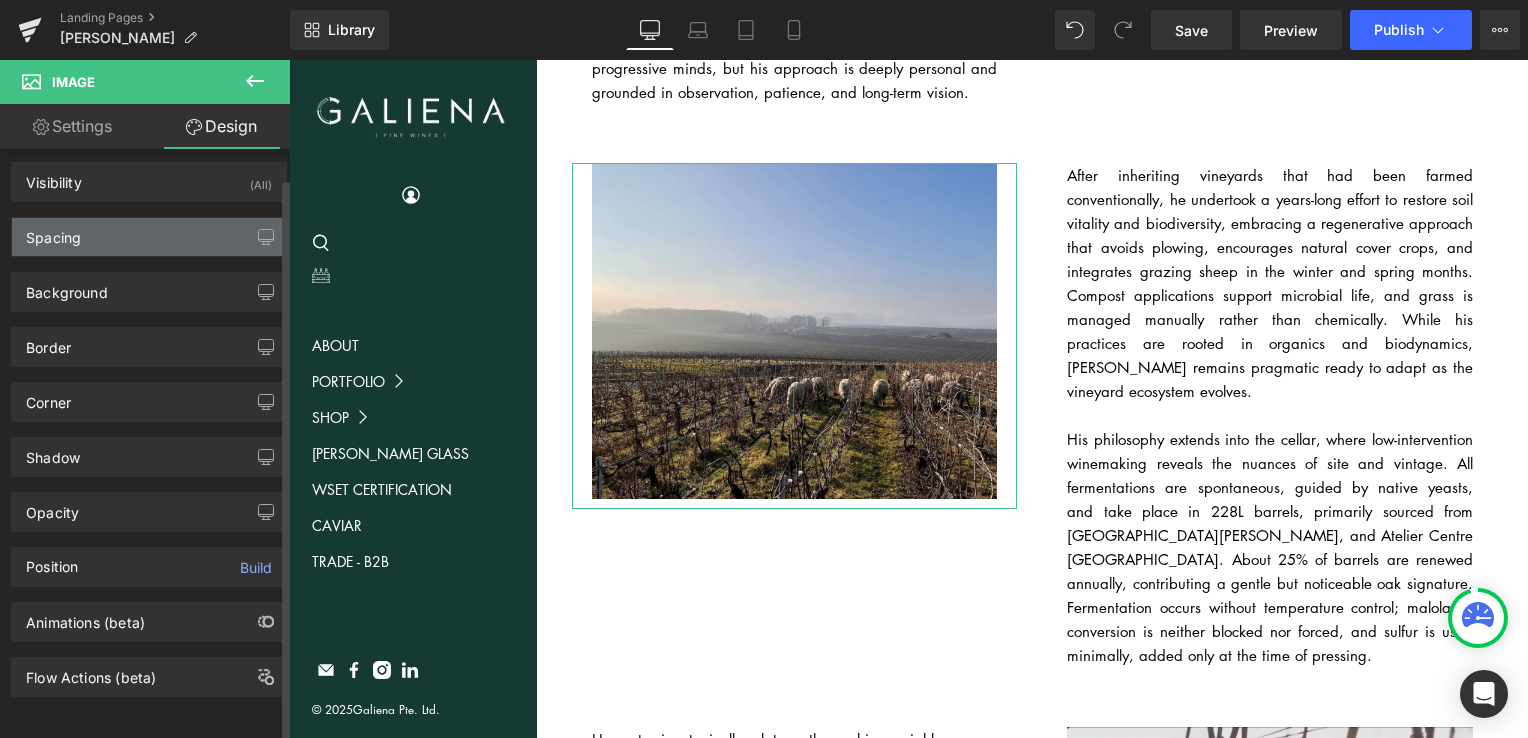click on "Spacing" at bounding box center [149, 237] 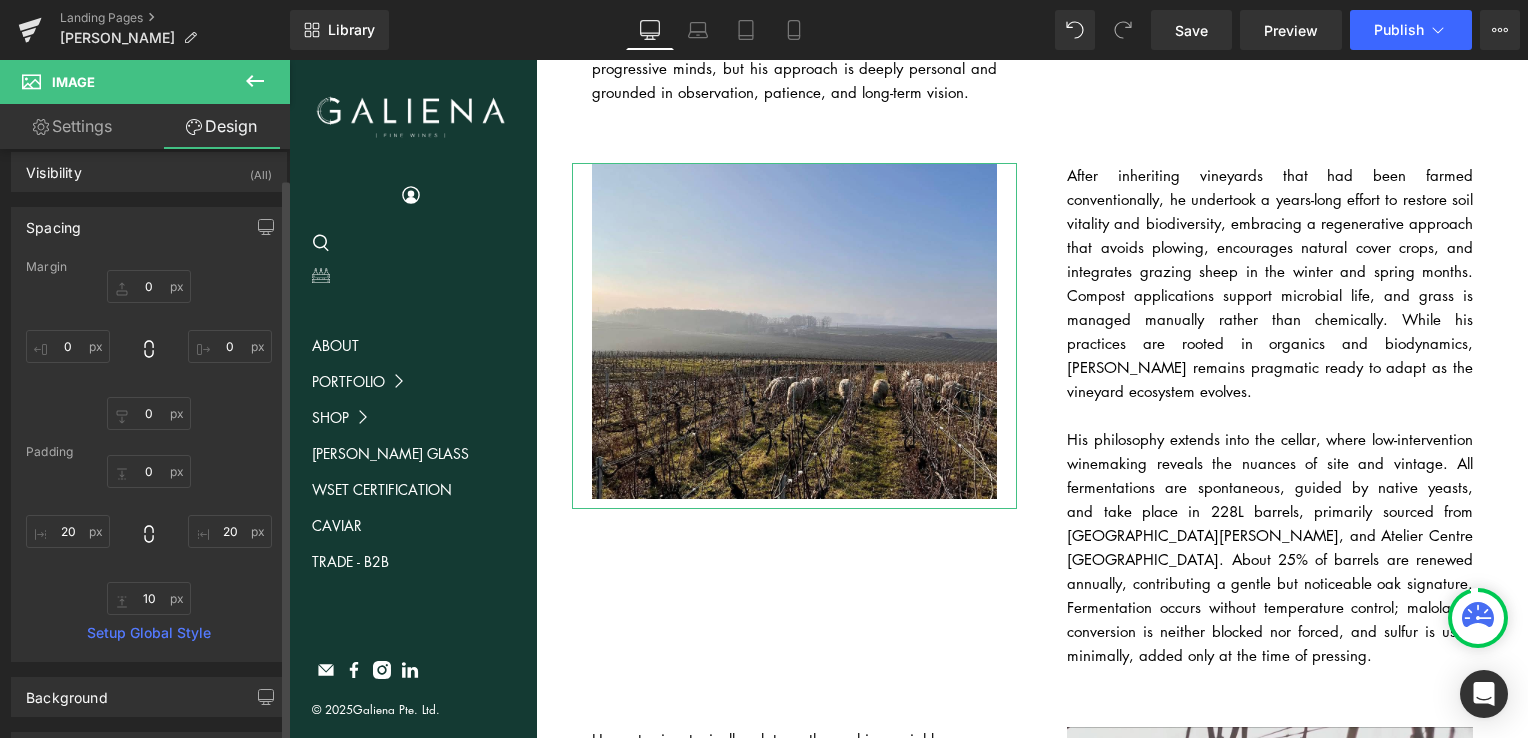click on "Spacing" at bounding box center (149, 227) 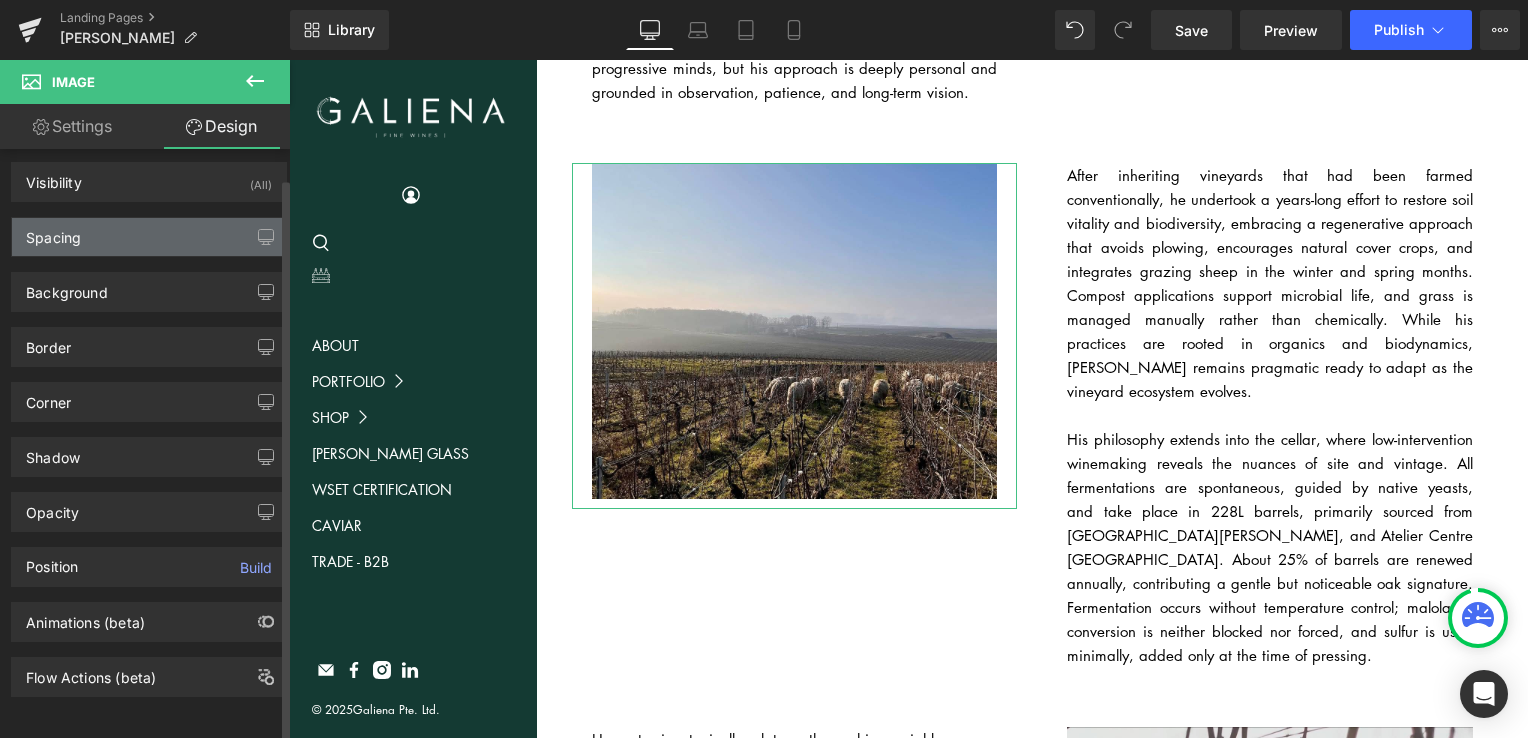 click on "Spacing" at bounding box center (149, 237) 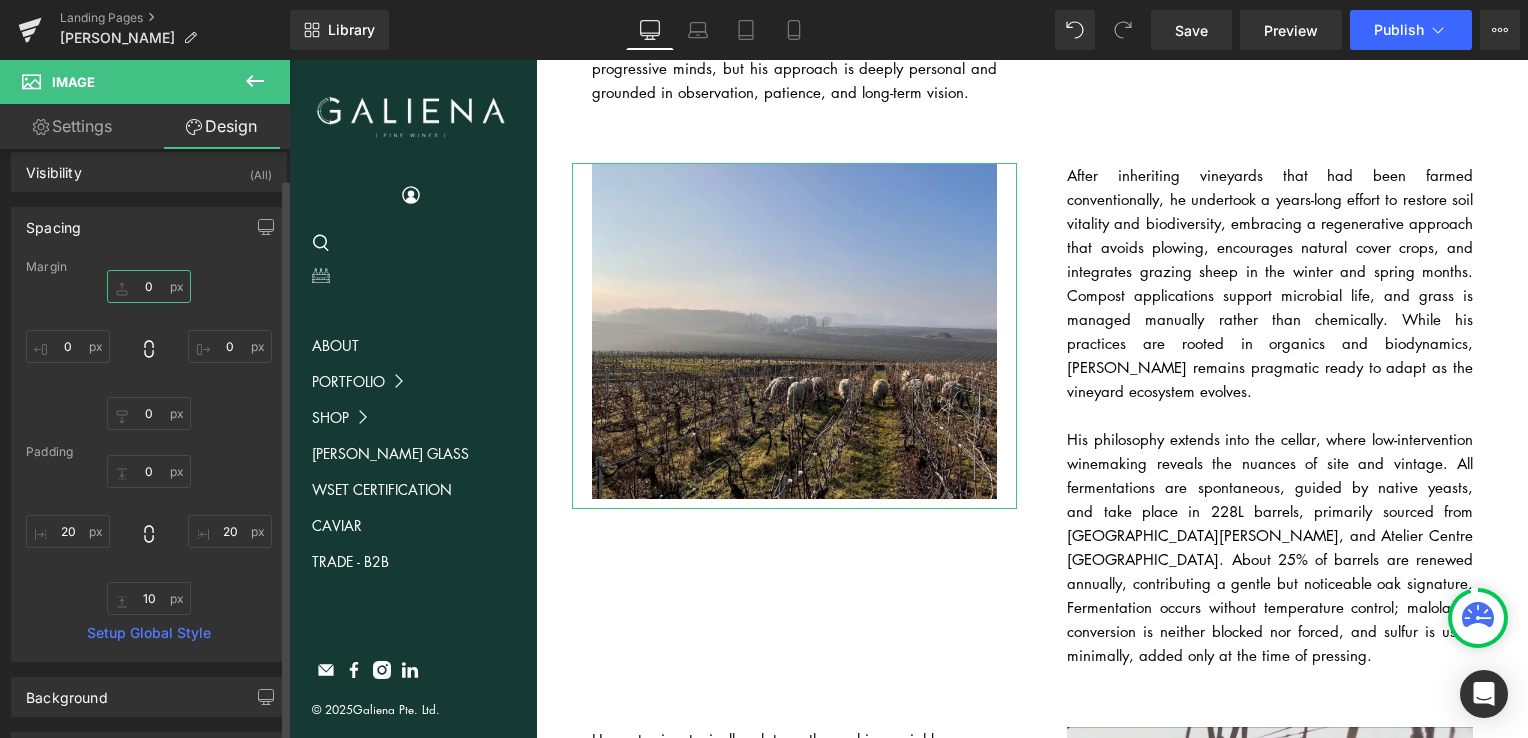 click on "0" at bounding box center [149, 286] 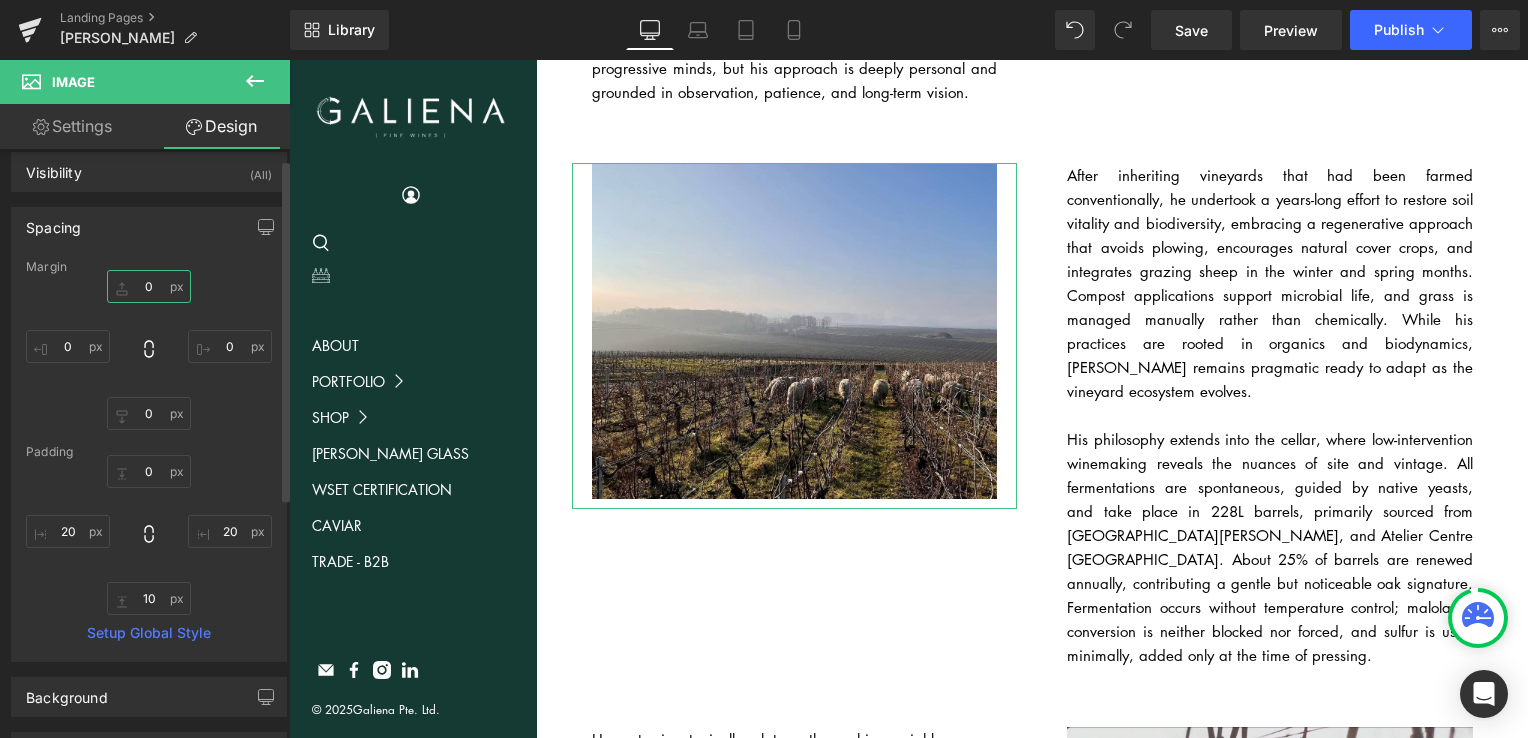 click on "0" at bounding box center (149, 286) 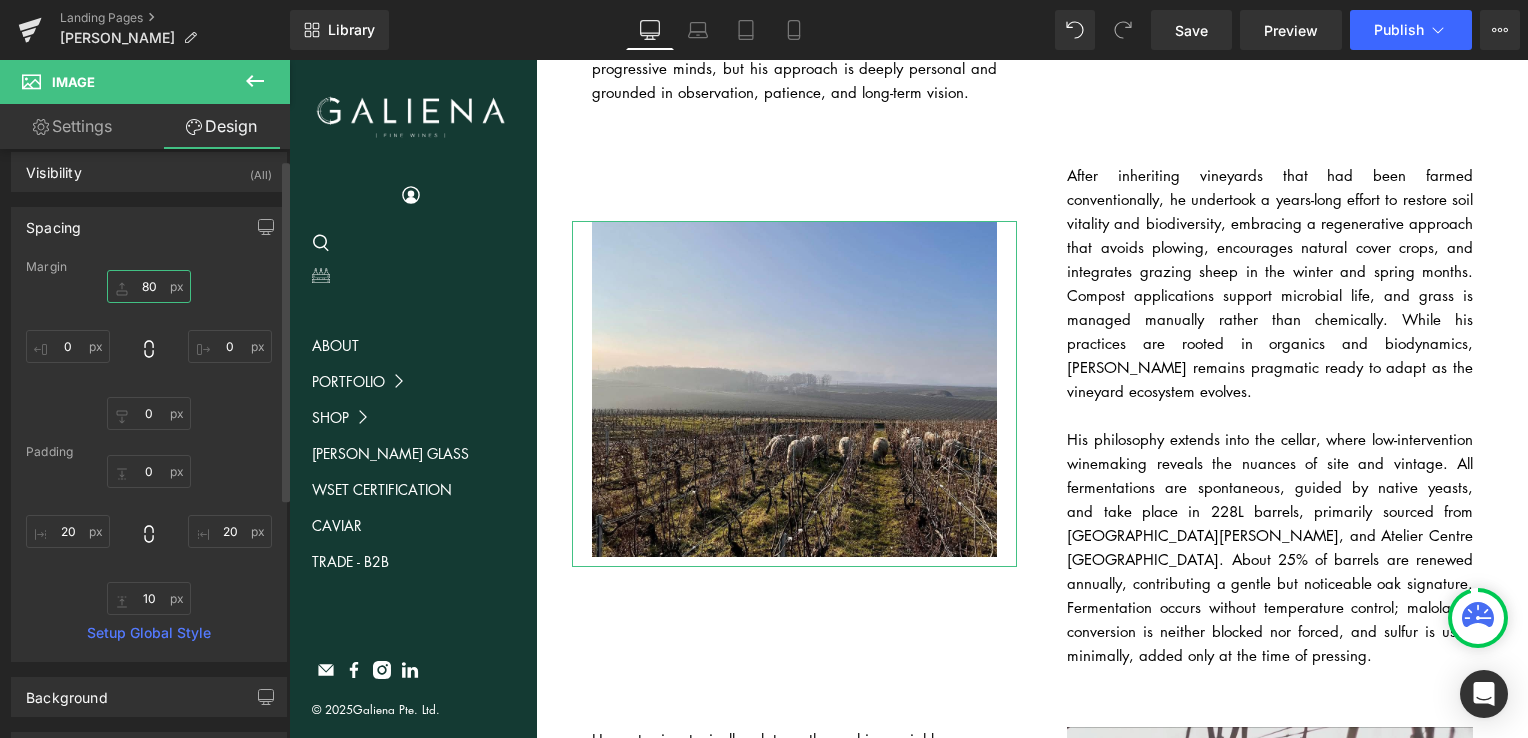 type on "81" 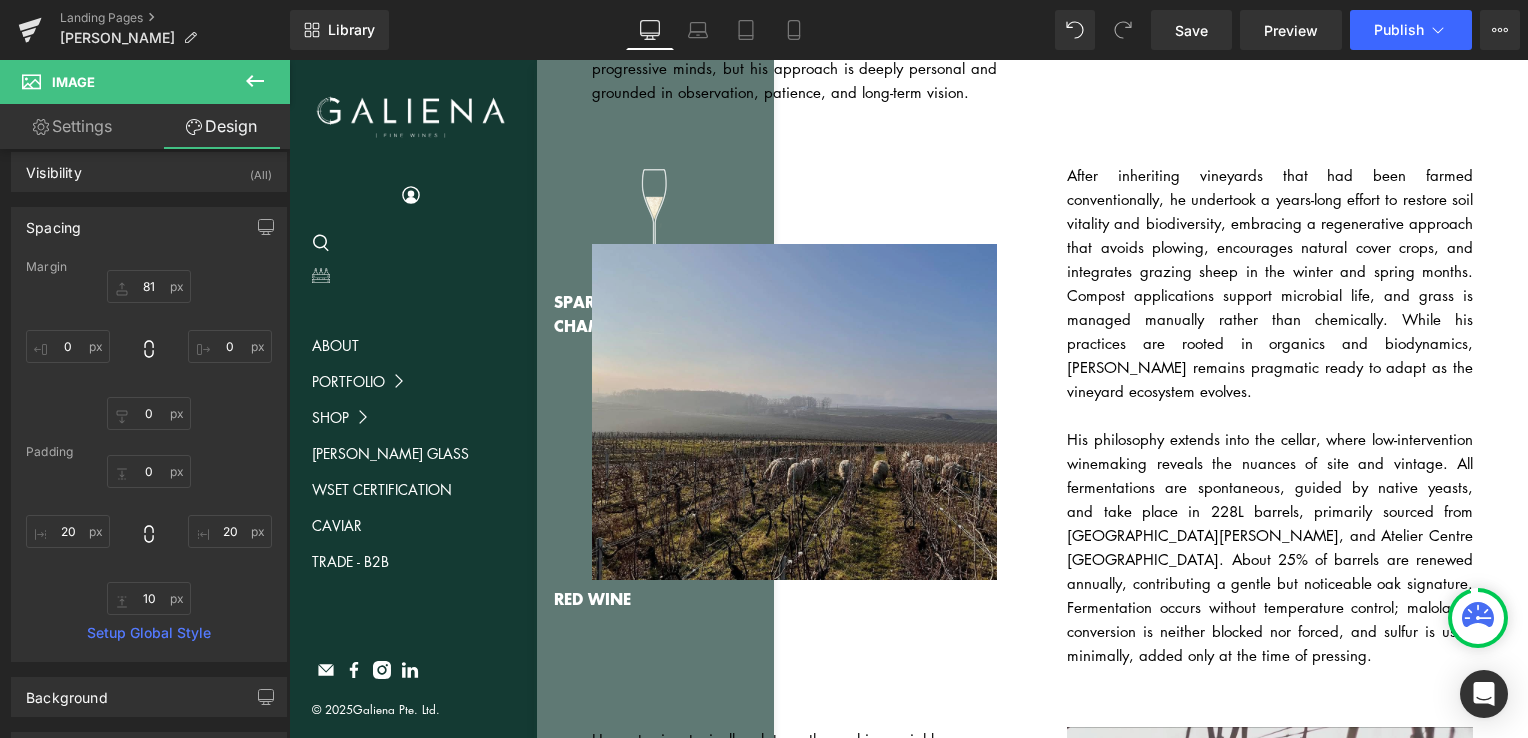 click at bounding box center [795, 417] 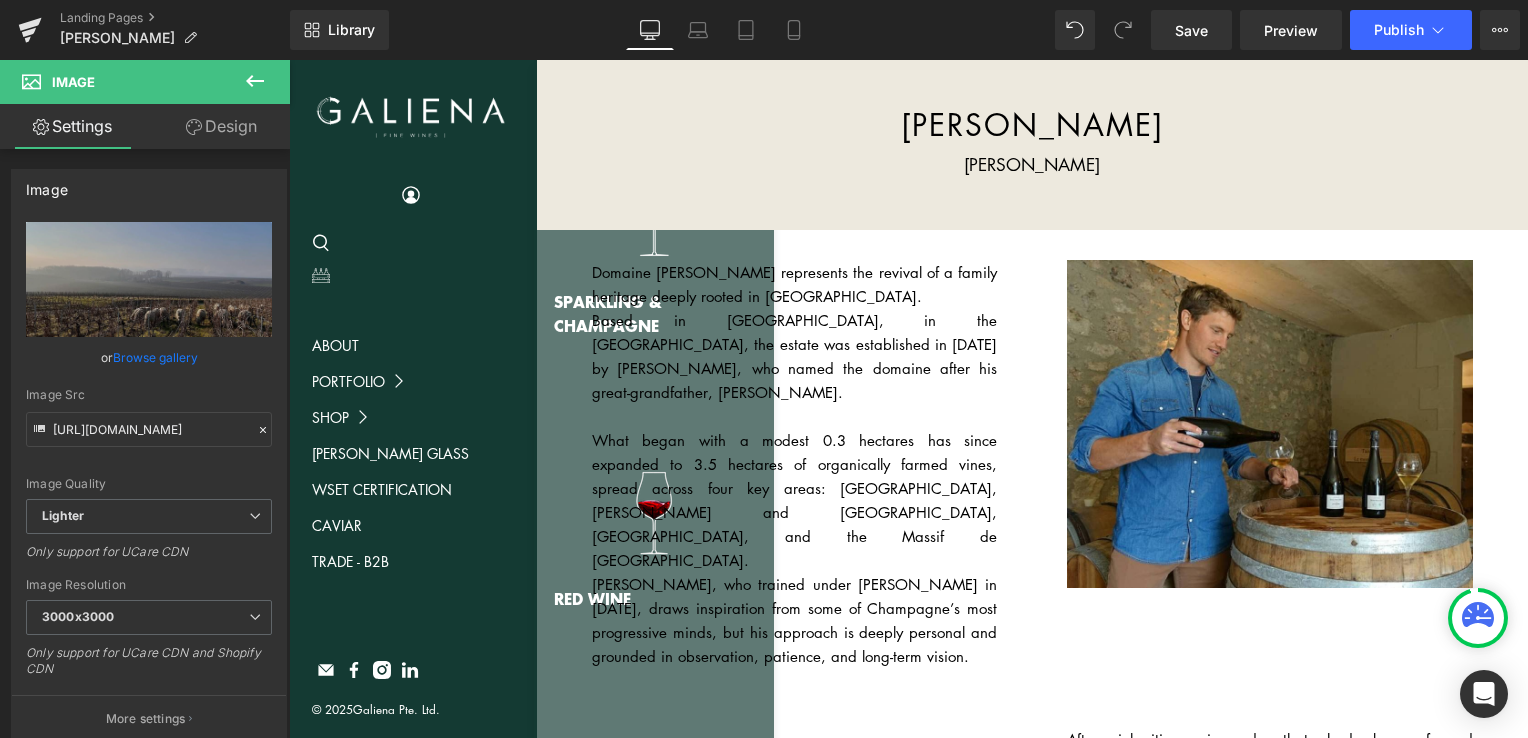 scroll, scrollTop: 4, scrollLeft: 0, axis: vertical 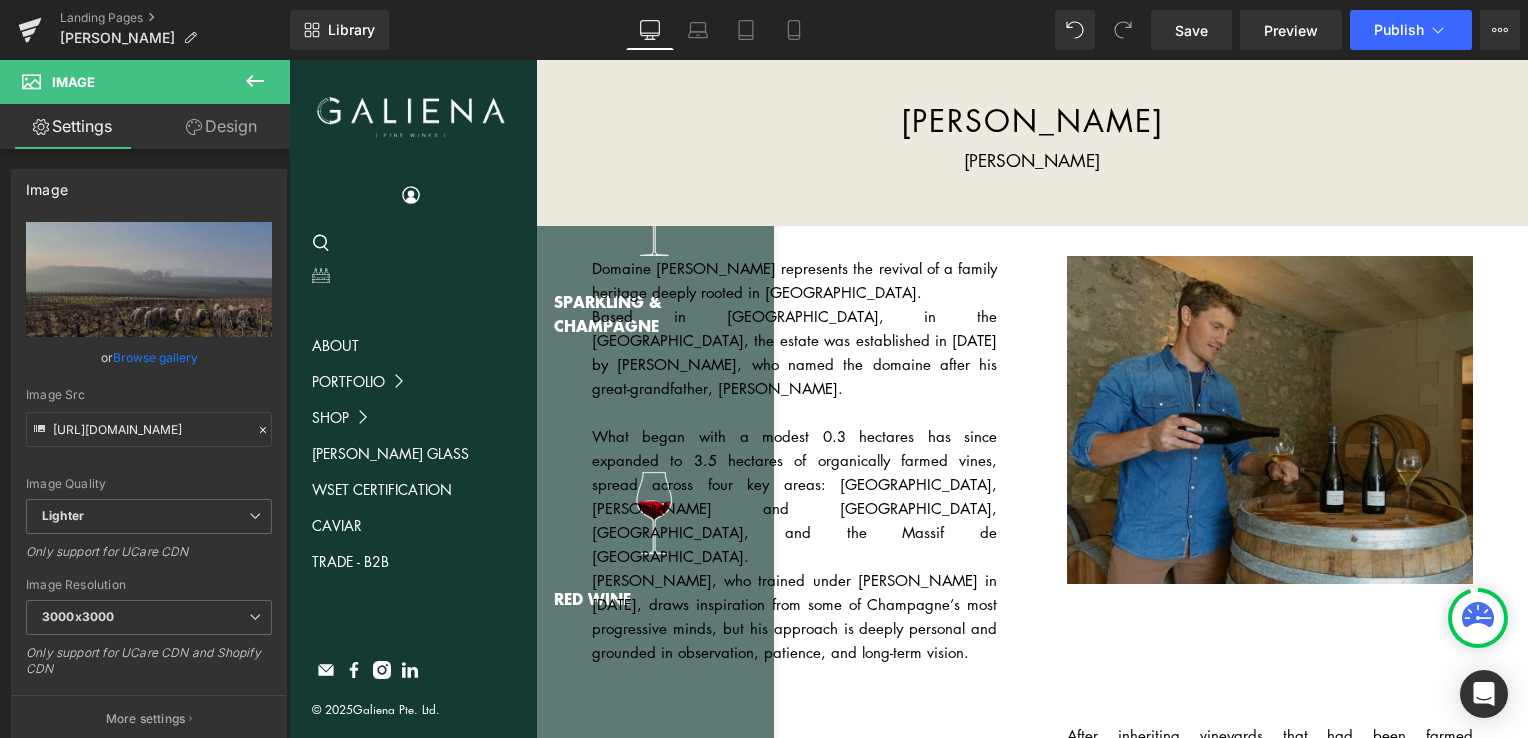 click at bounding box center [1270, 420] 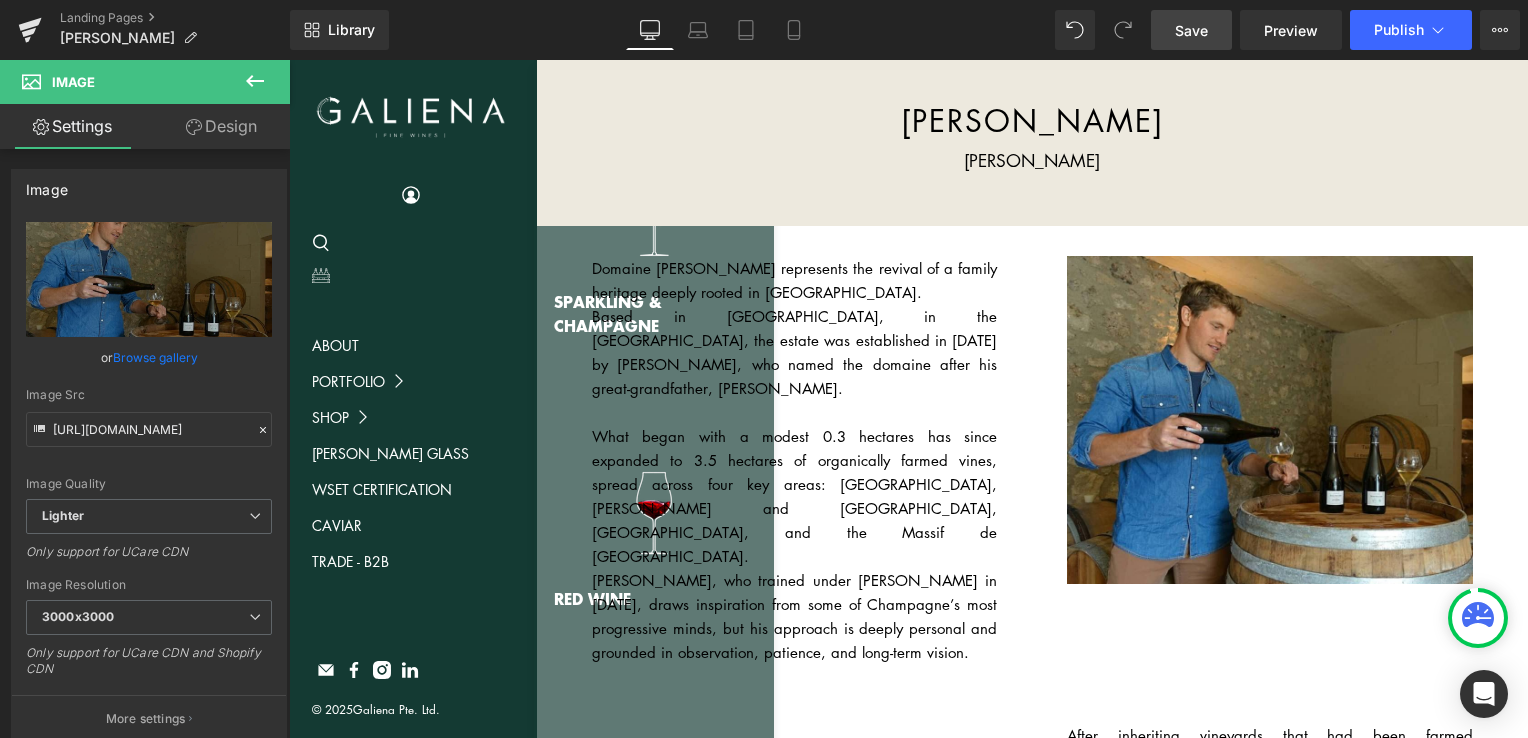 click on "Save" at bounding box center [1191, 30] 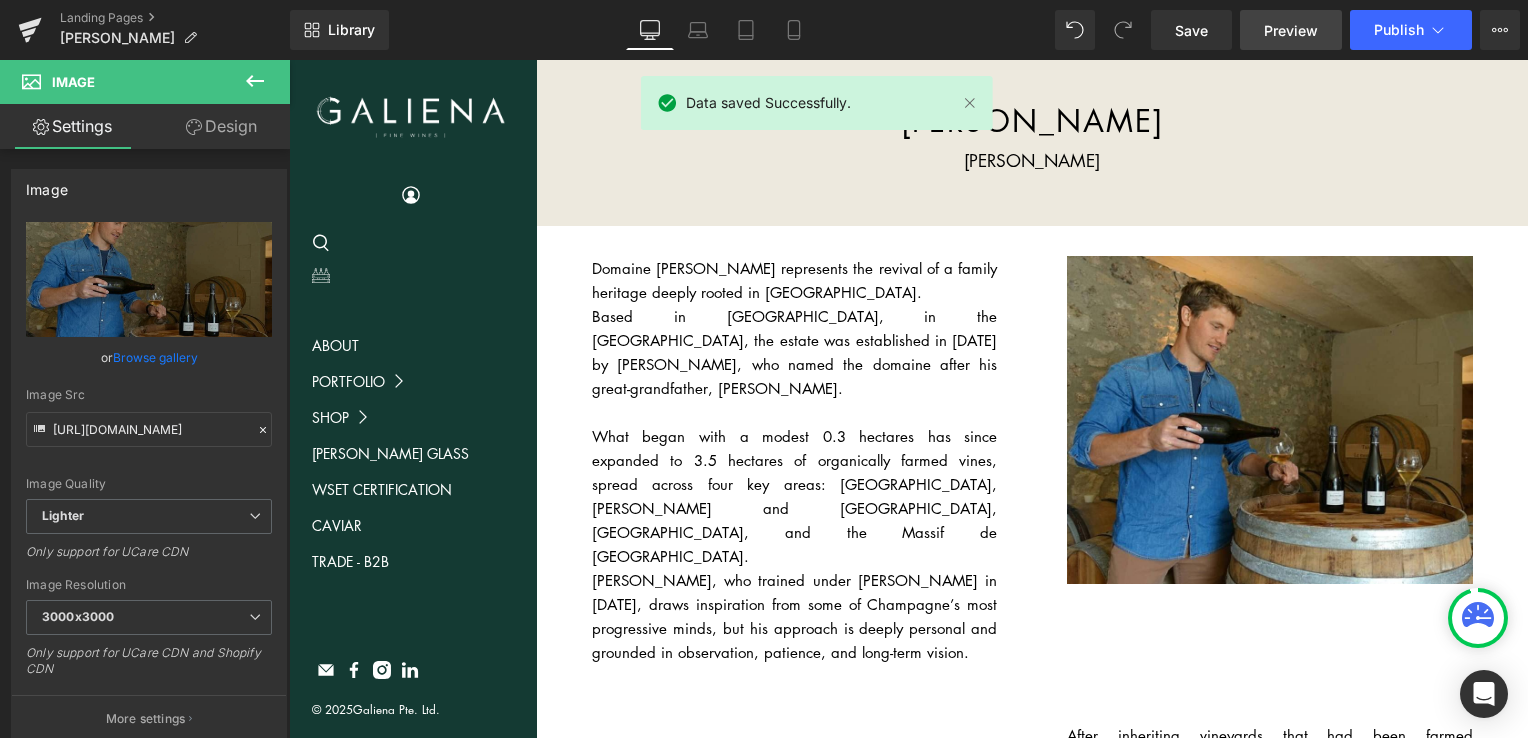 click on "Preview" at bounding box center [1291, 30] 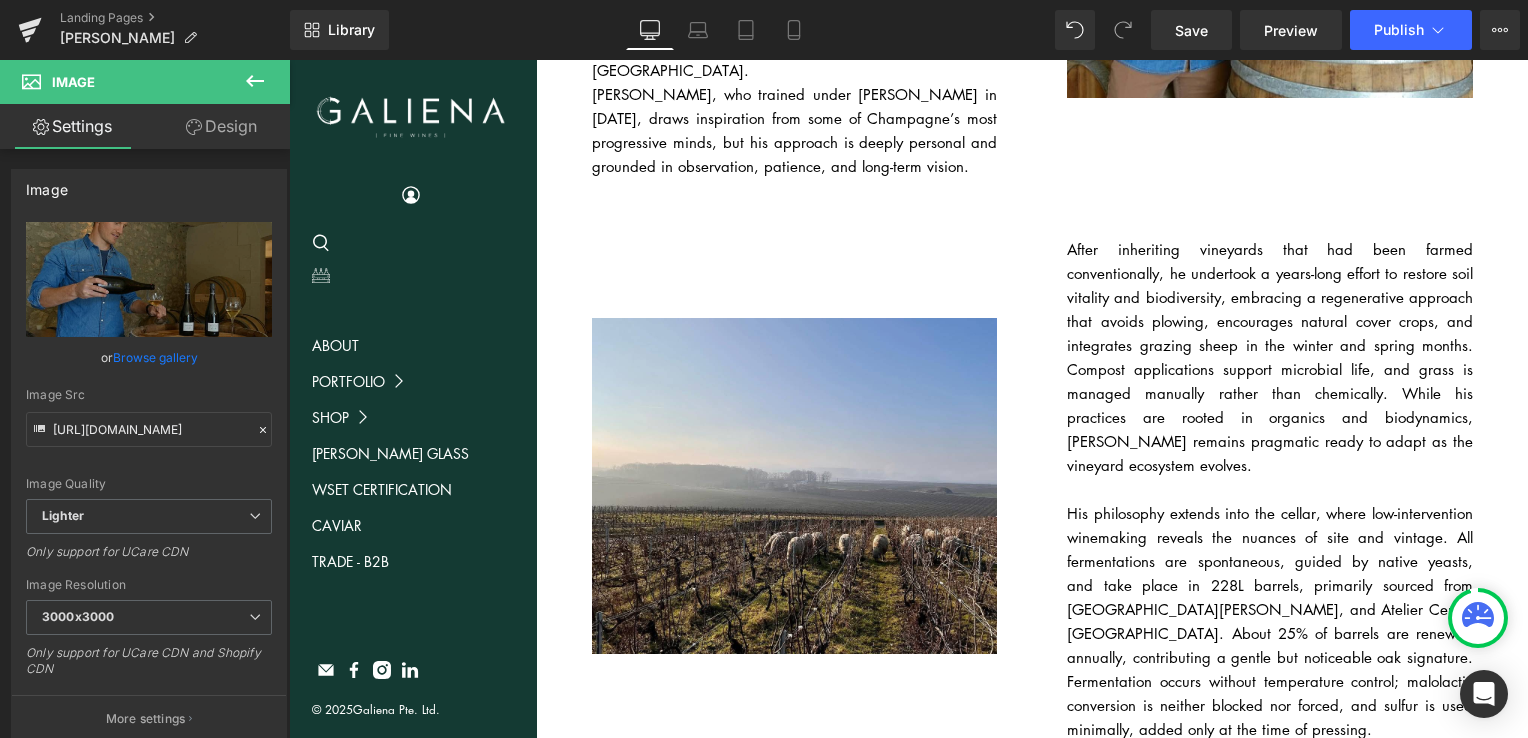scroll, scrollTop: 504, scrollLeft: 0, axis: vertical 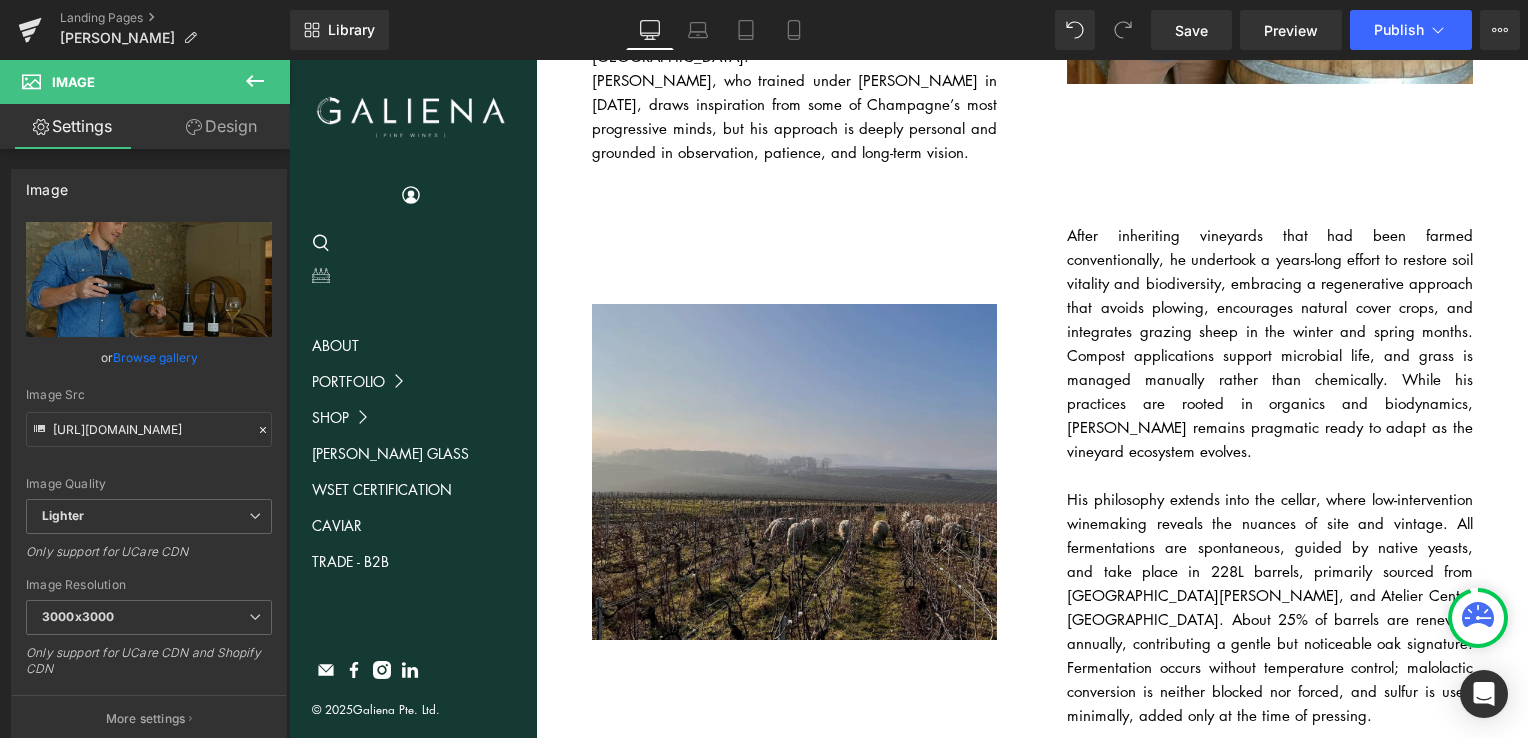 click at bounding box center (795, 477) 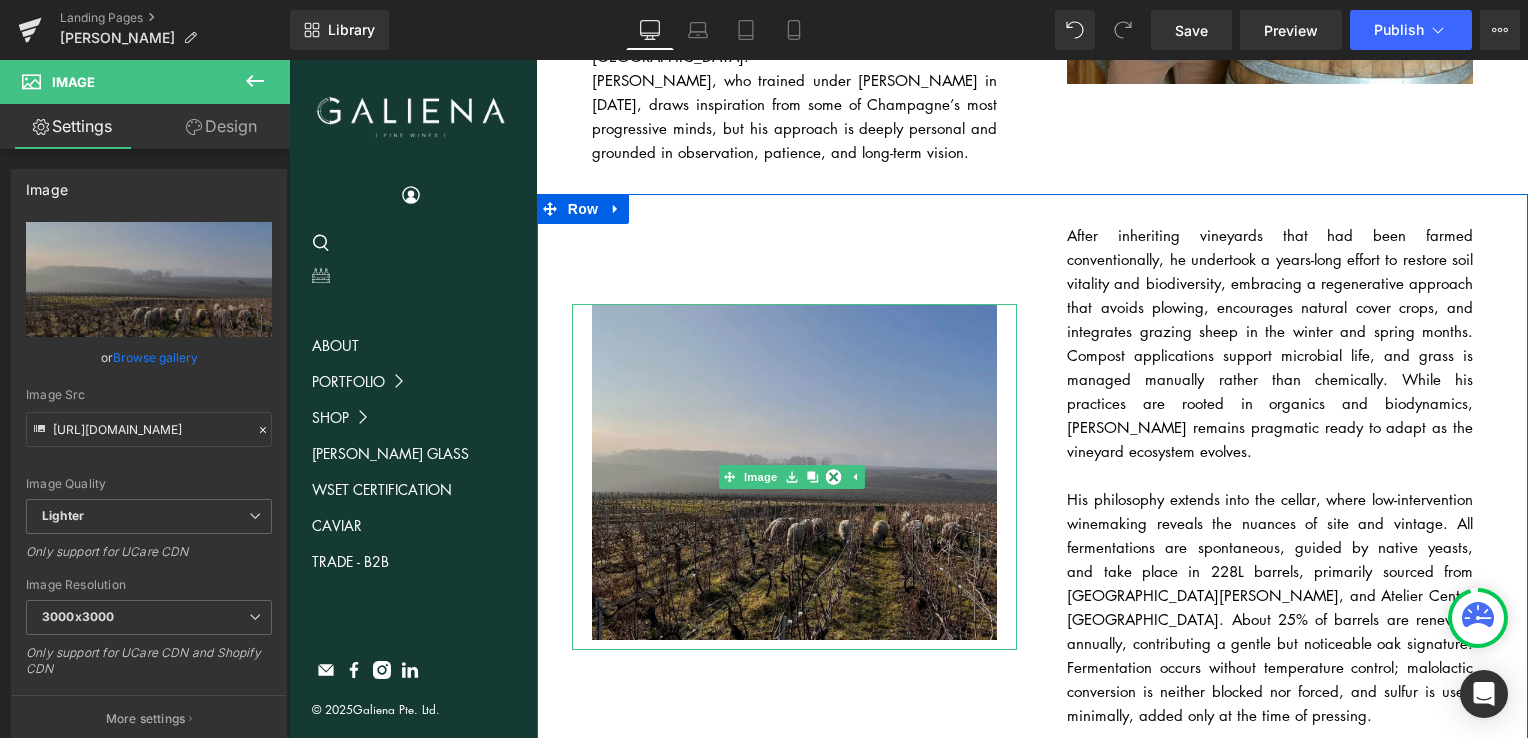 click at bounding box center [795, 477] 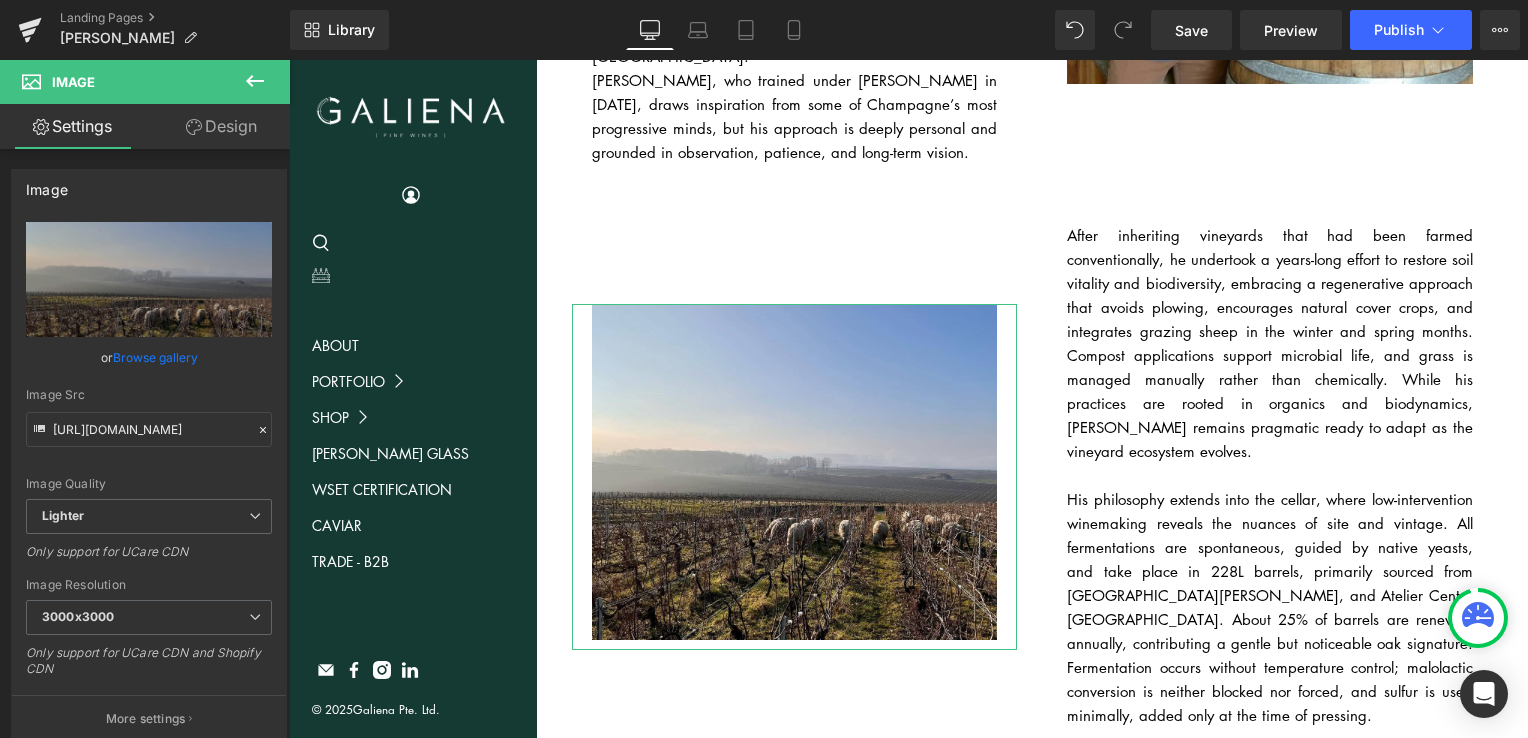 click on "Design" at bounding box center (221, 126) 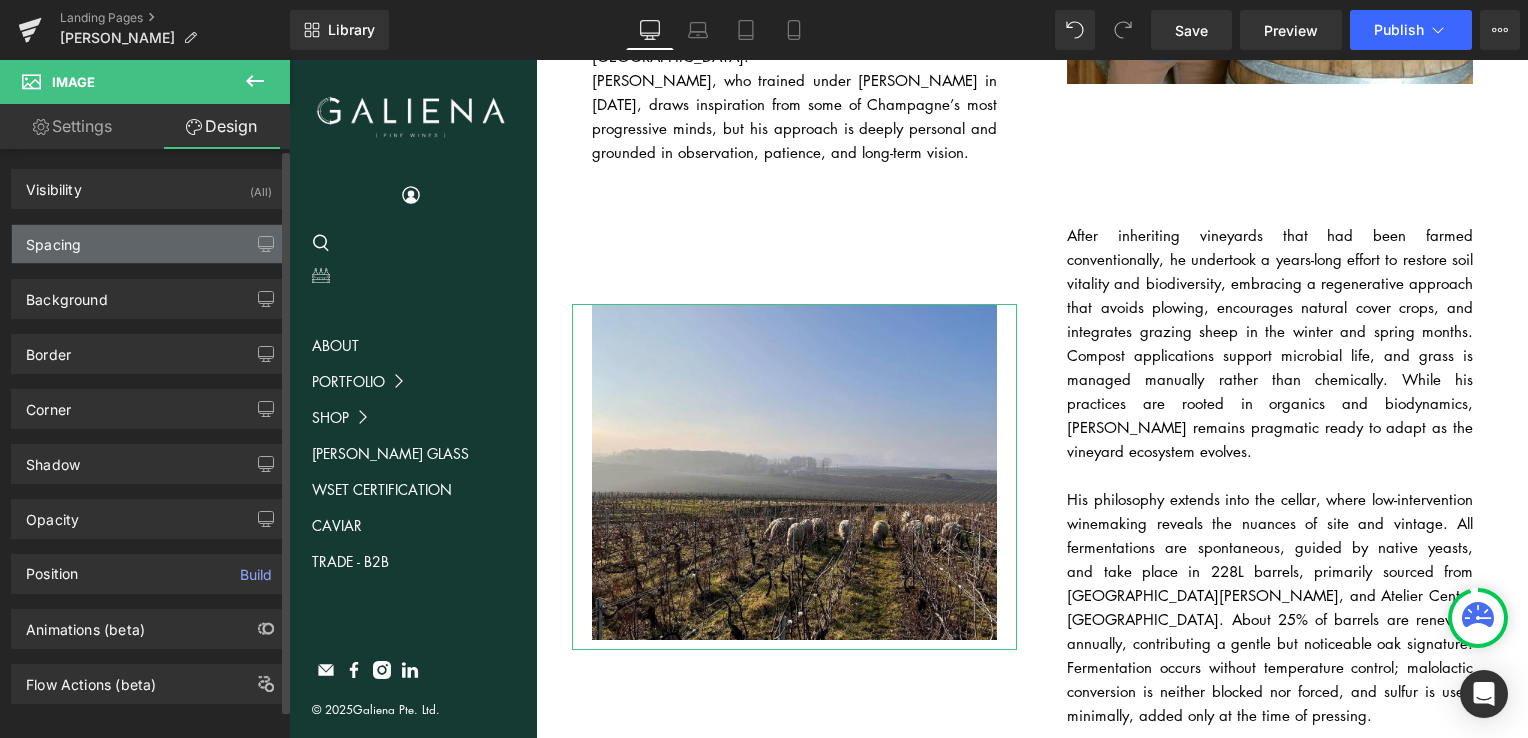click on "Spacing" at bounding box center (149, 244) 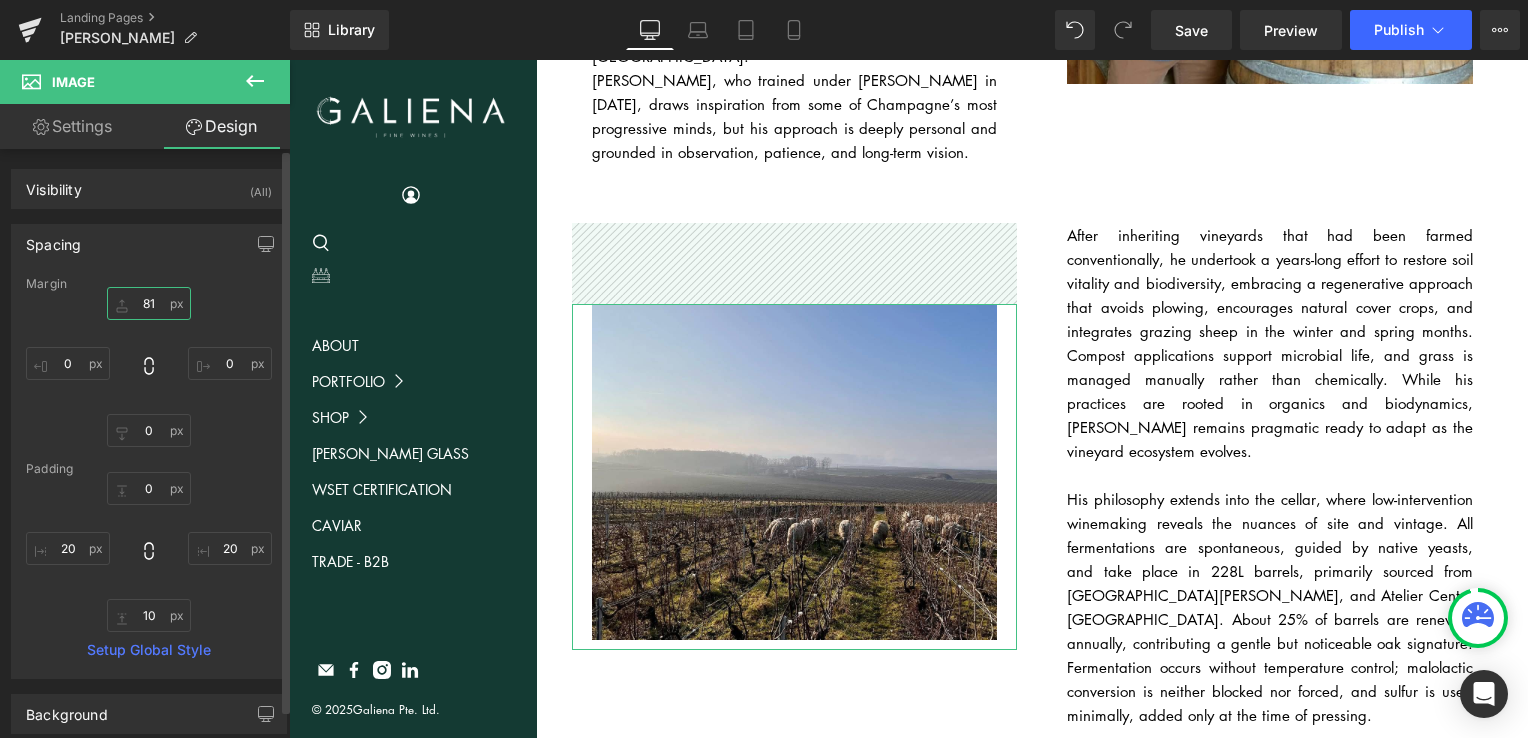 click on "81" at bounding box center [149, 303] 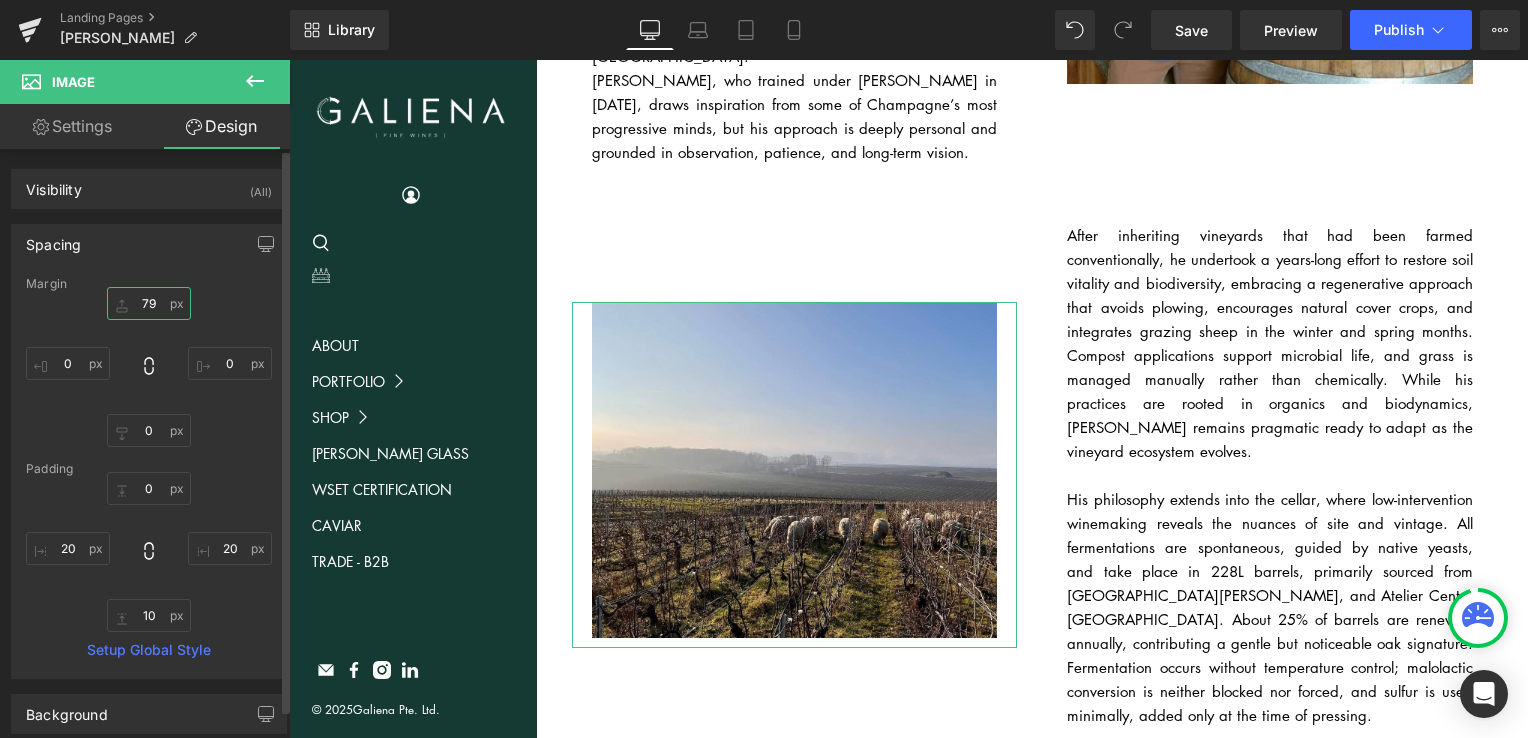type on "78" 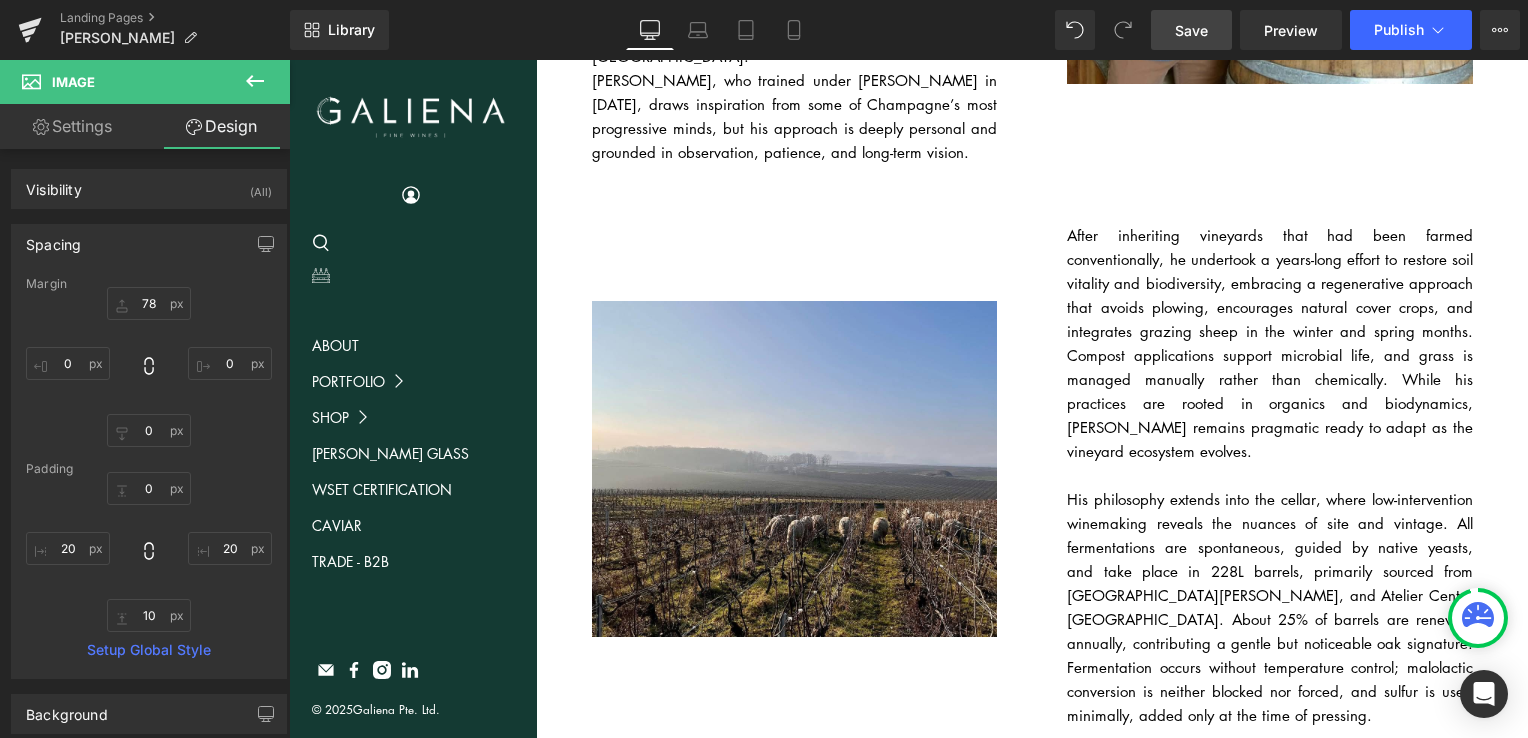 click on "Save" at bounding box center (1191, 30) 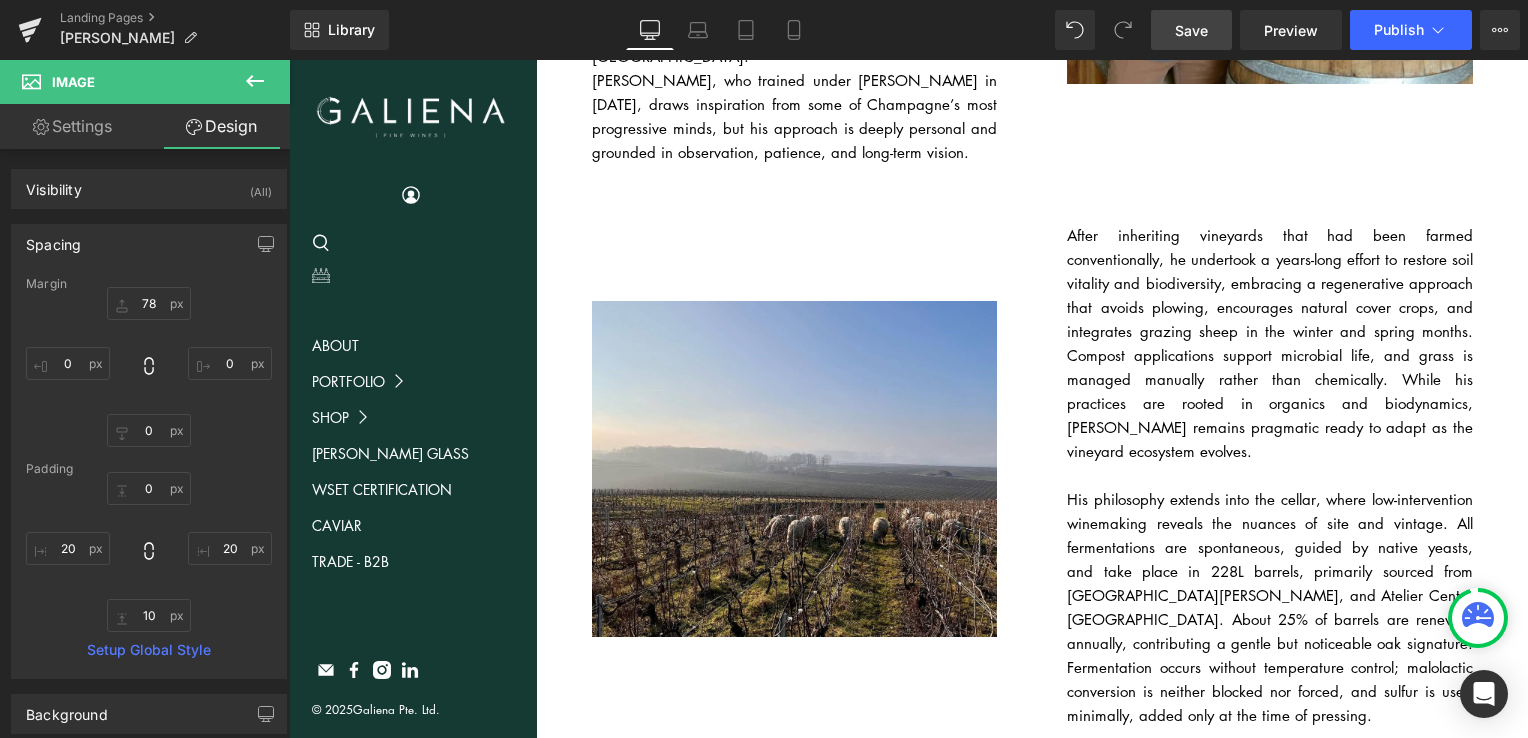 click on "Save" at bounding box center (1191, 30) 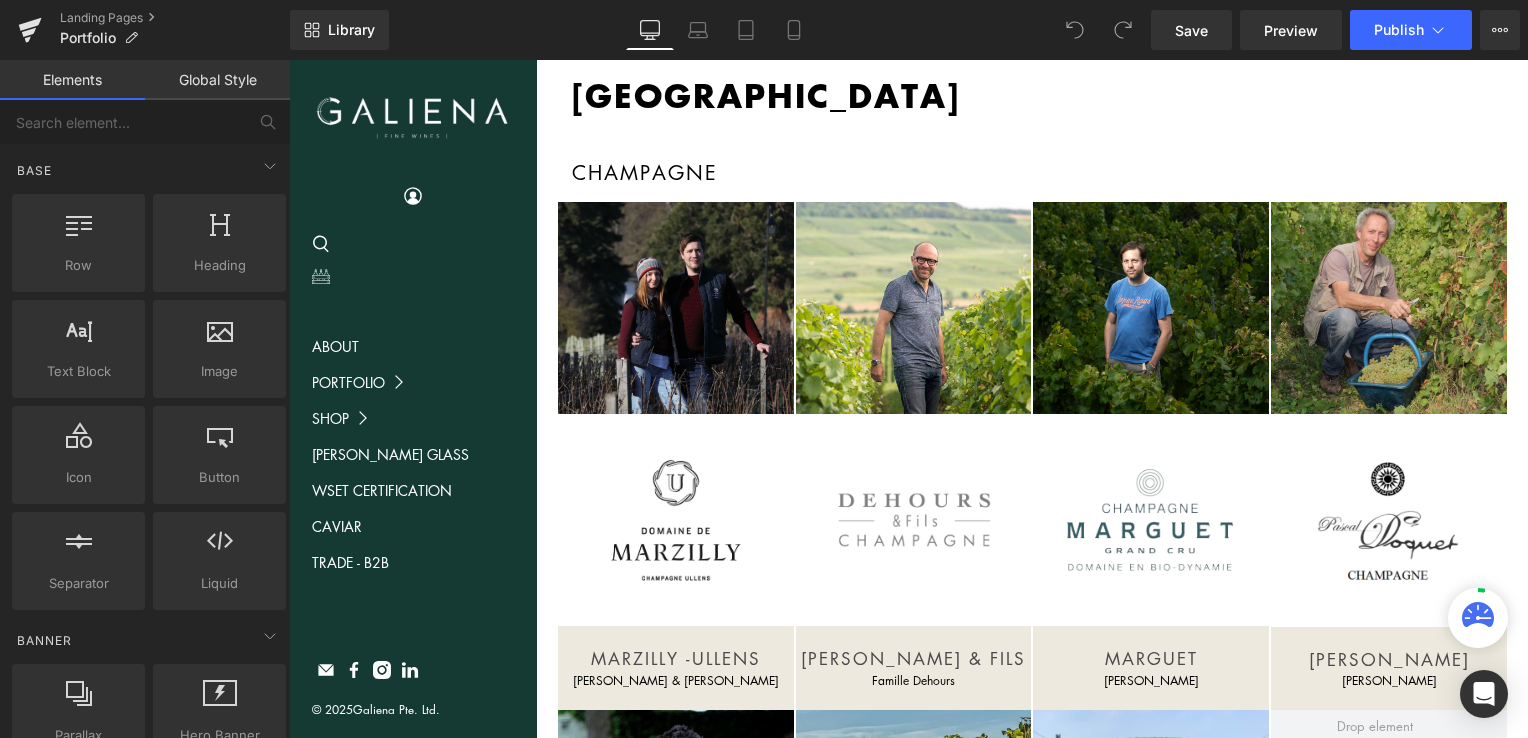 scroll, scrollTop: 0, scrollLeft: 0, axis: both 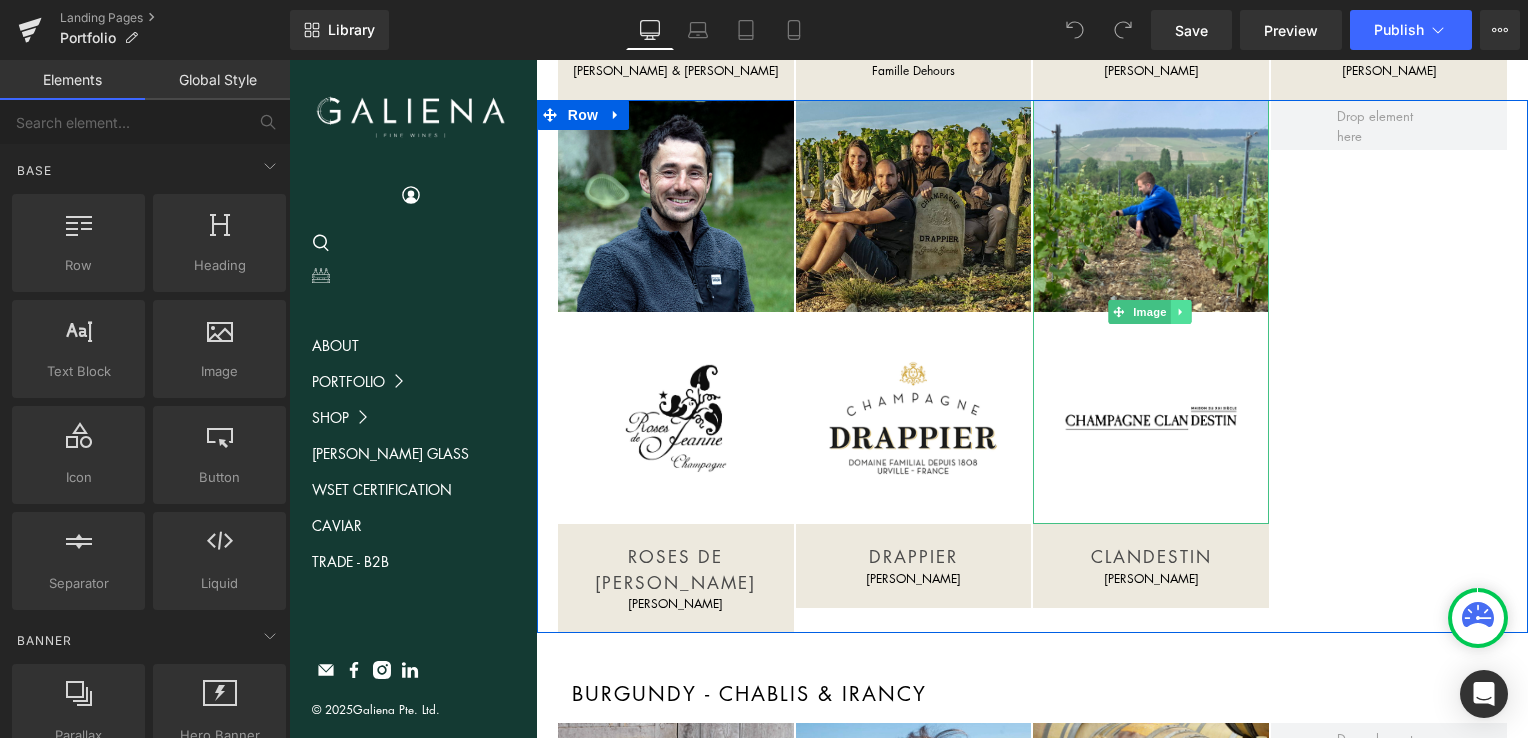 click at bounding box center [1181, 312] 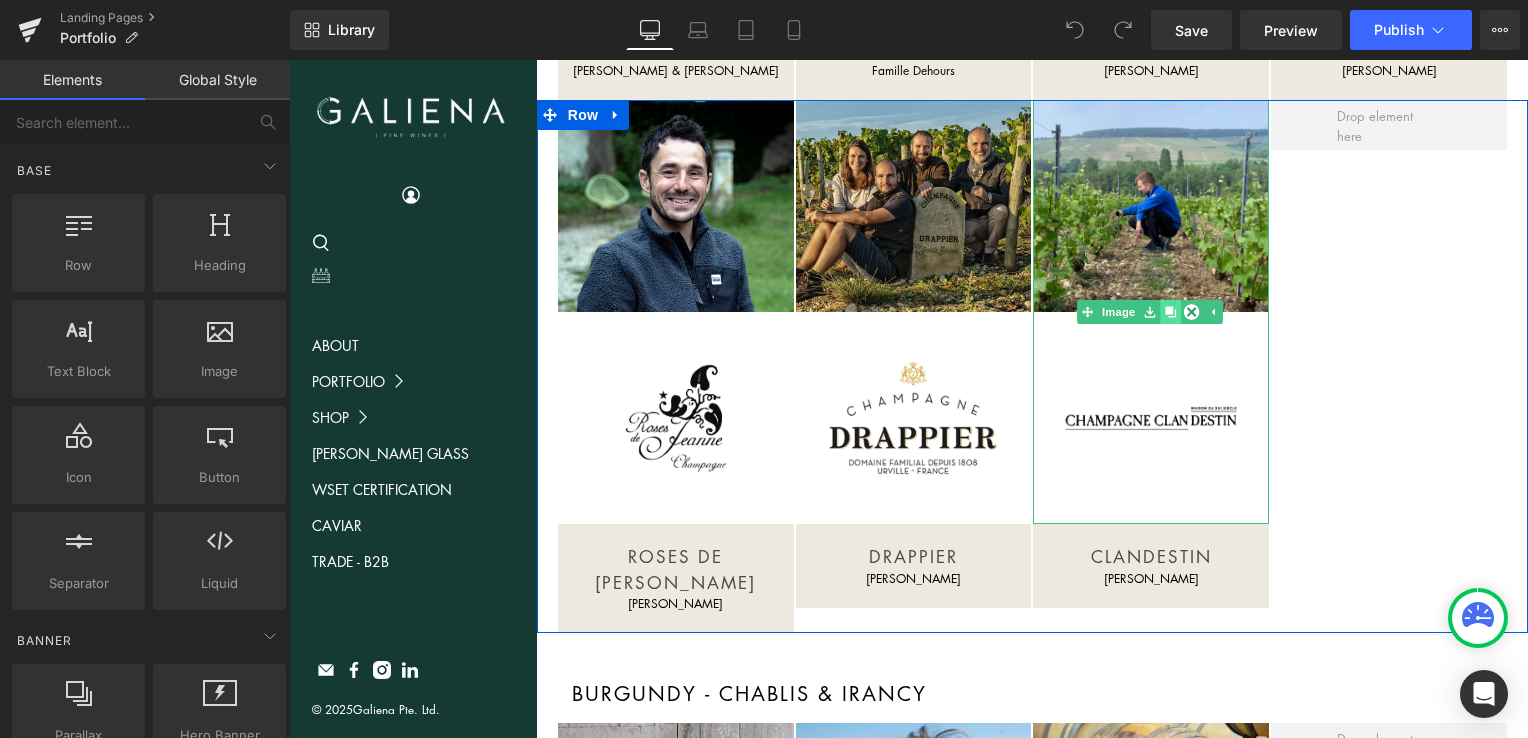 click 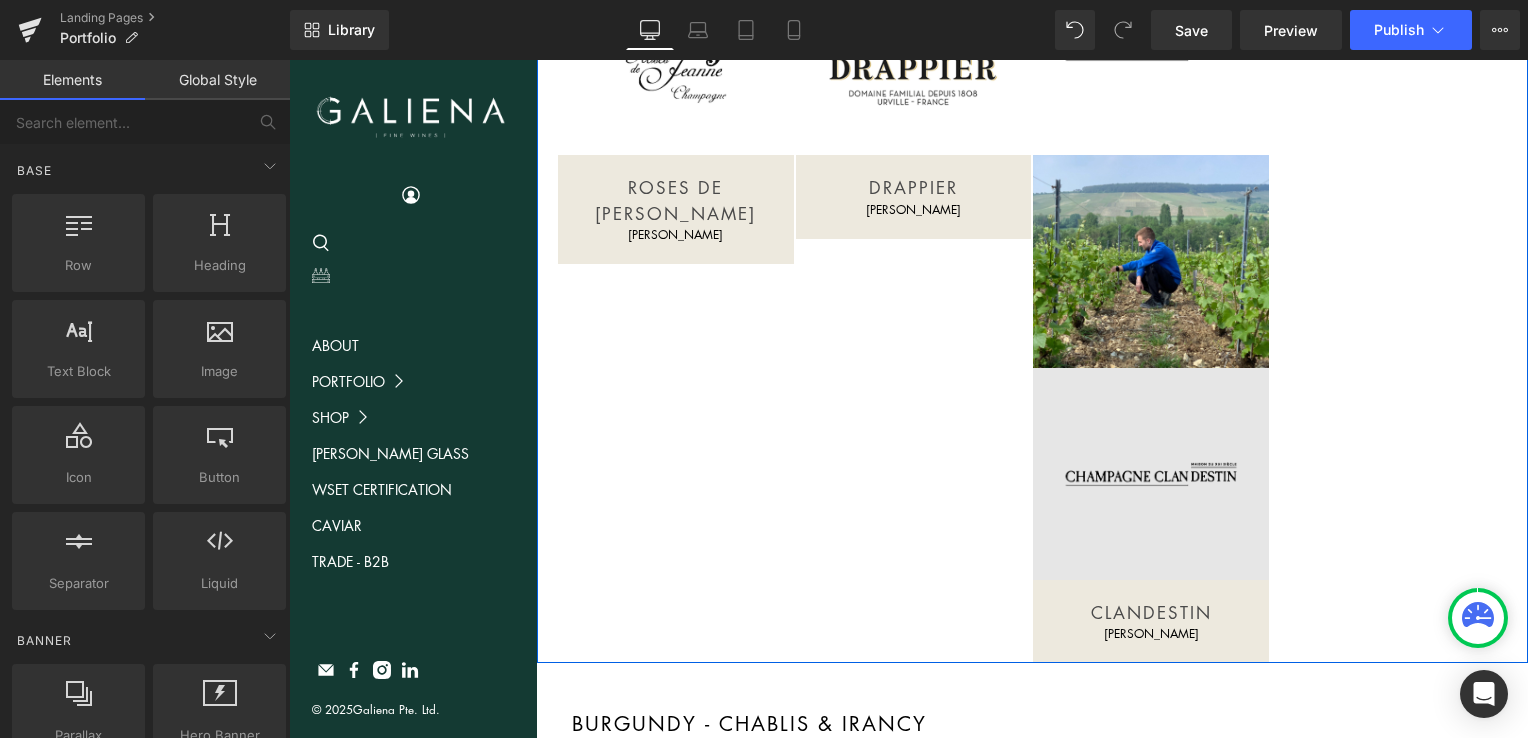 scroll, scrollTop: 984, scrollLeft: 0, axis: vertical 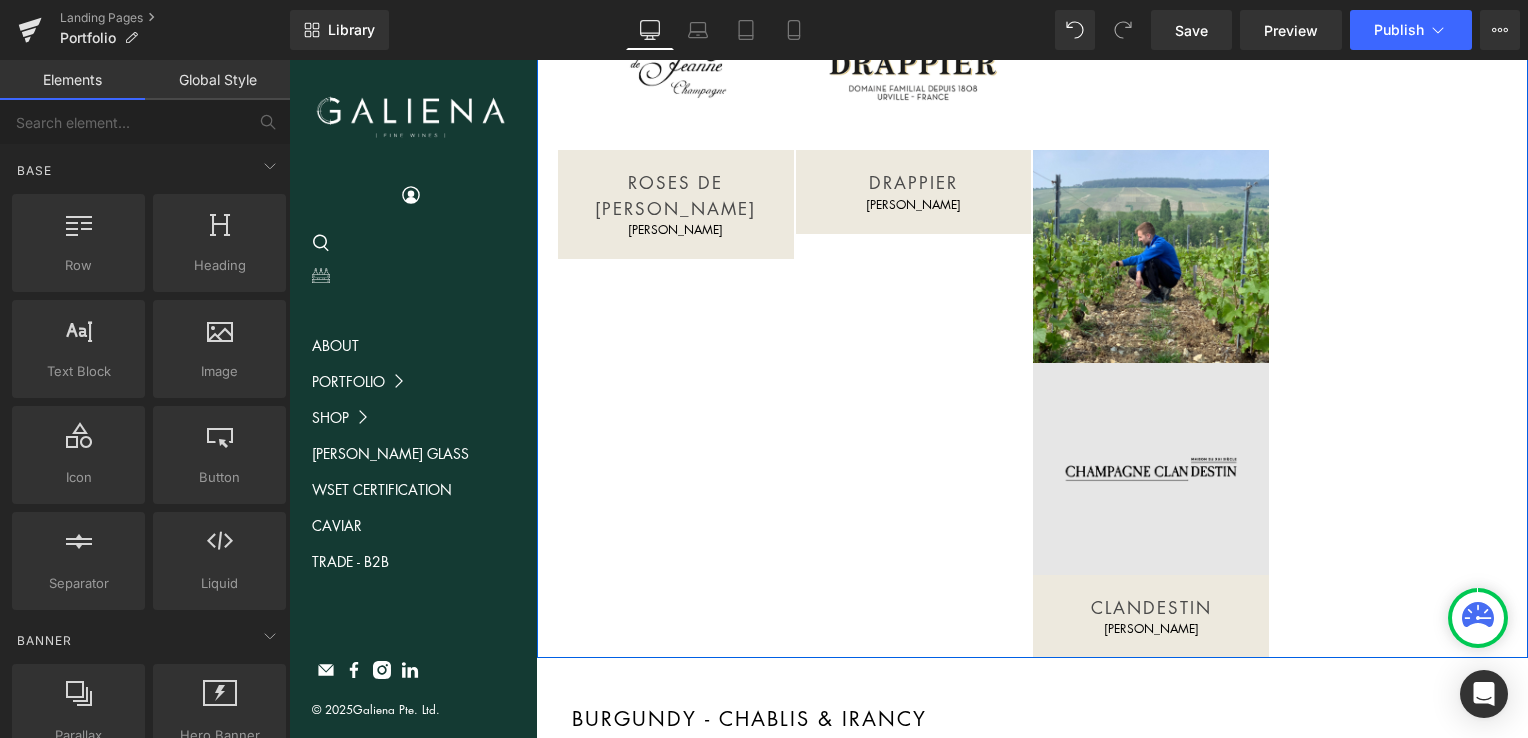 click at bounding box center (1151, 469) 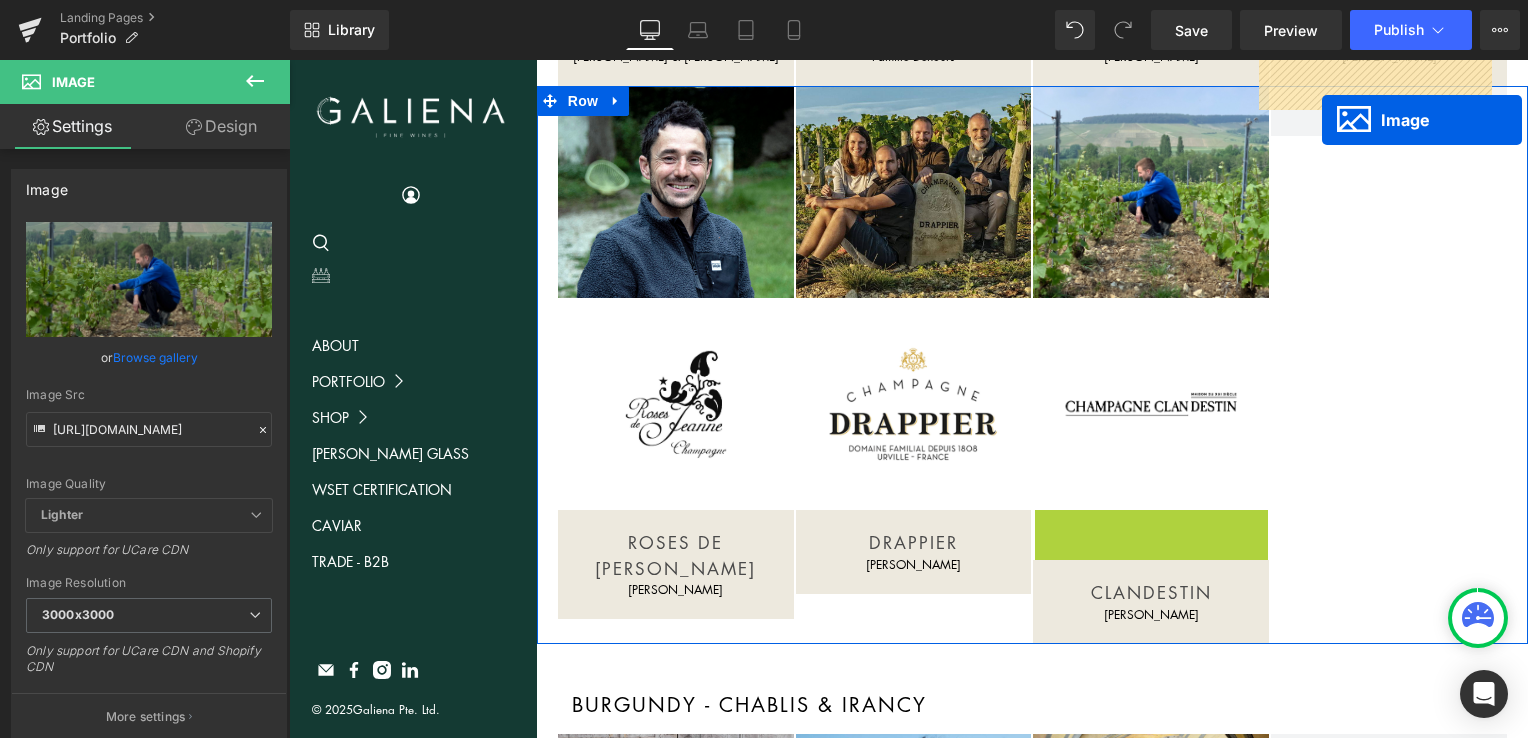 scroll, scrollTop: 564, scrollLeft: 0, axis: vertical 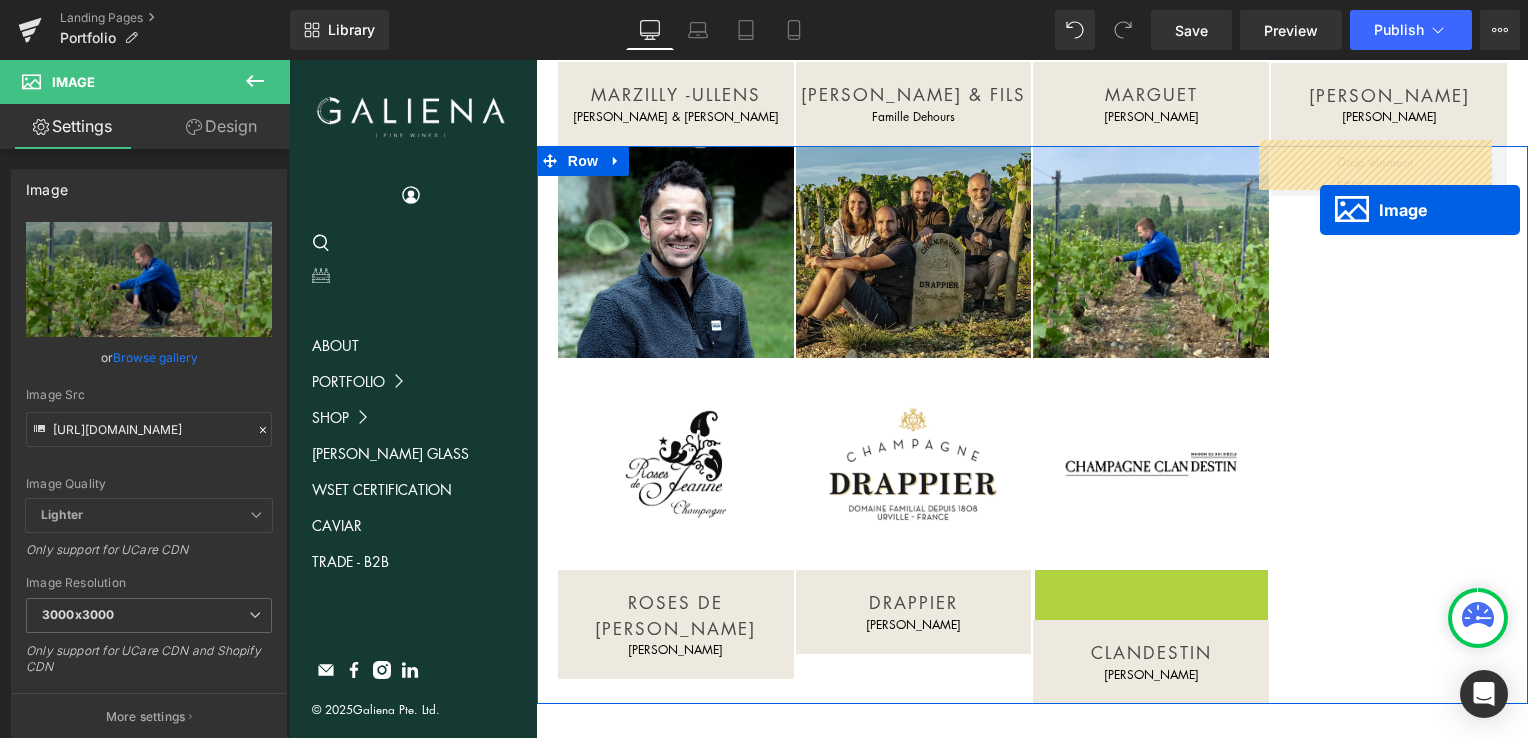 drag, startPoint x: 1116, startPoint y: 350, endPoint x: 1320, endPoint y: 210, distance: 247.41867 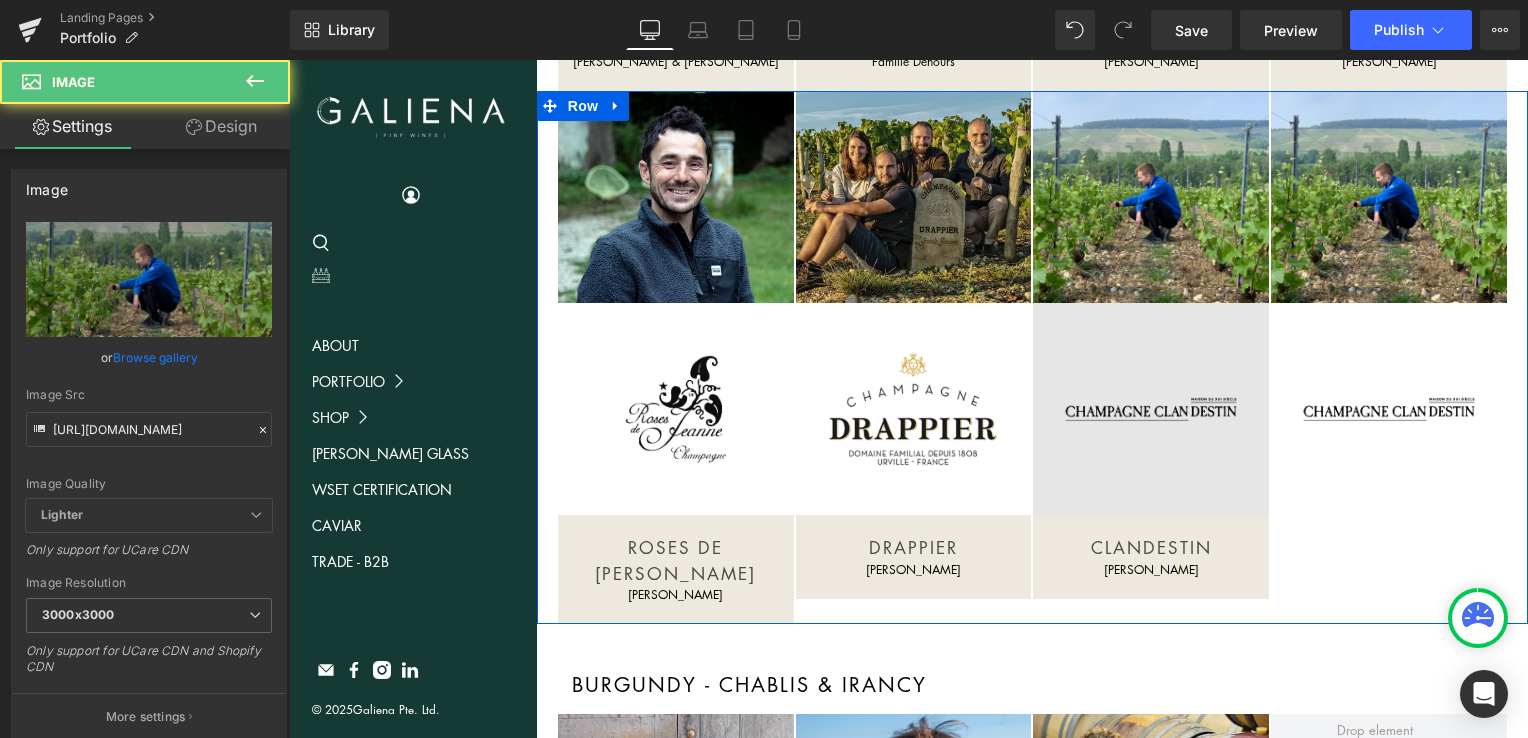 scroll, scrollTop: 620, scrollLeft: 0, axis: vertical 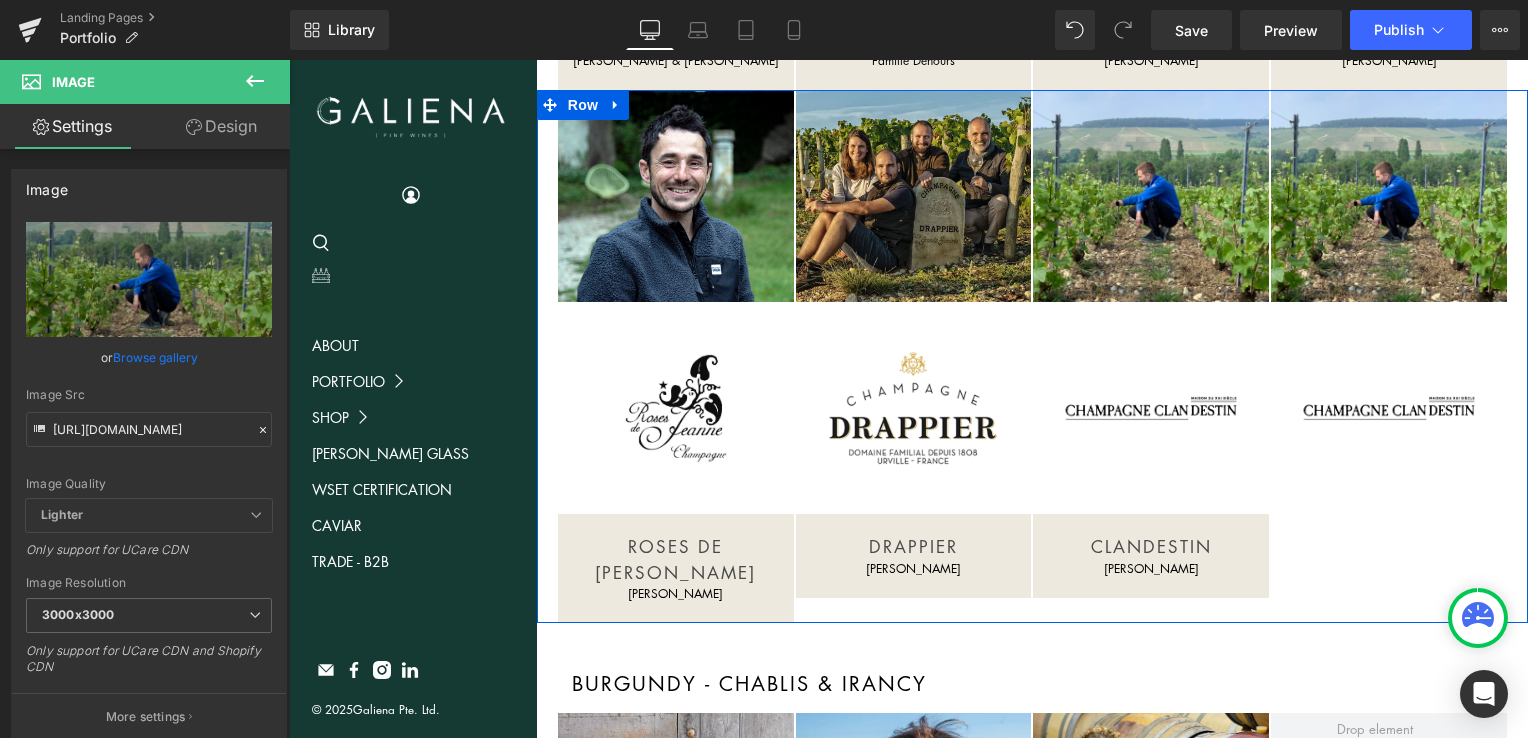 click on "CLANDESTIN" at bounding box center [1151, 547] 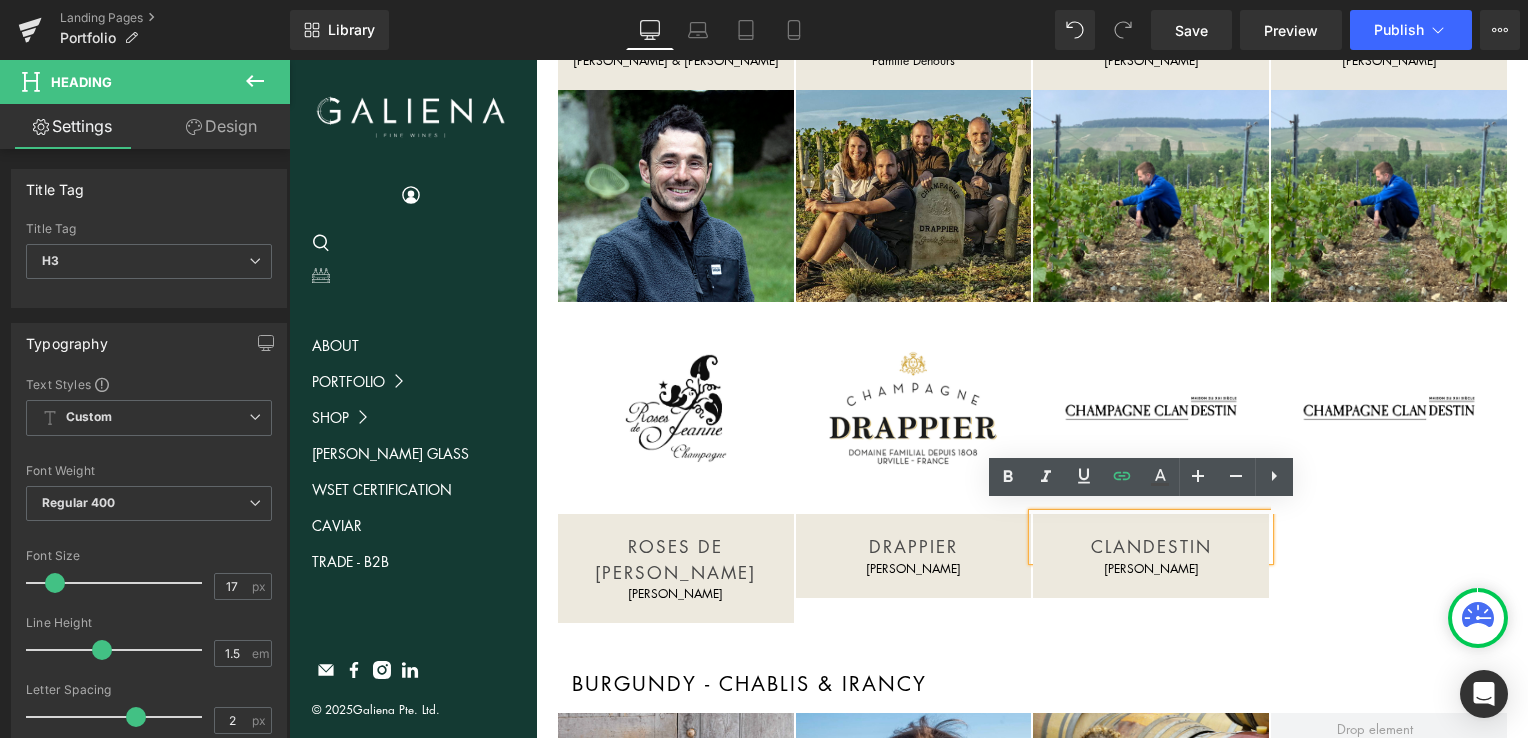 click on "Image         ROSES DE [PERSON_NAME]         [PERSON_NAME] Text Block         Image         DRAPPIER Heading         [PERSON_NAME] Text Block         Image         CLANDESTIN Heading         [PERSON_NAME] Text Block         Image         Row" at bounding box center (1032, 356) 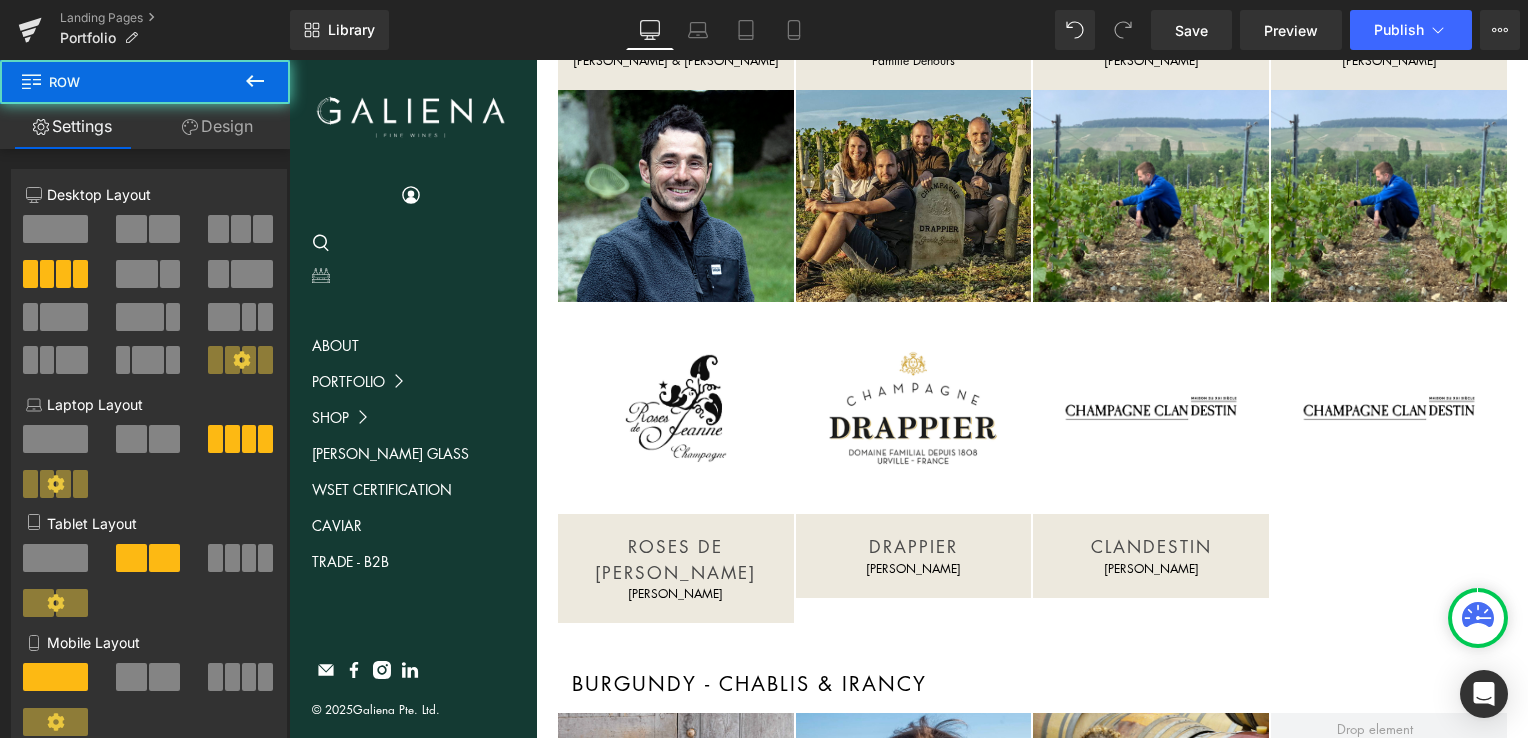 click on "[PERSON_NAME]" at bounding box center (1151, 579) 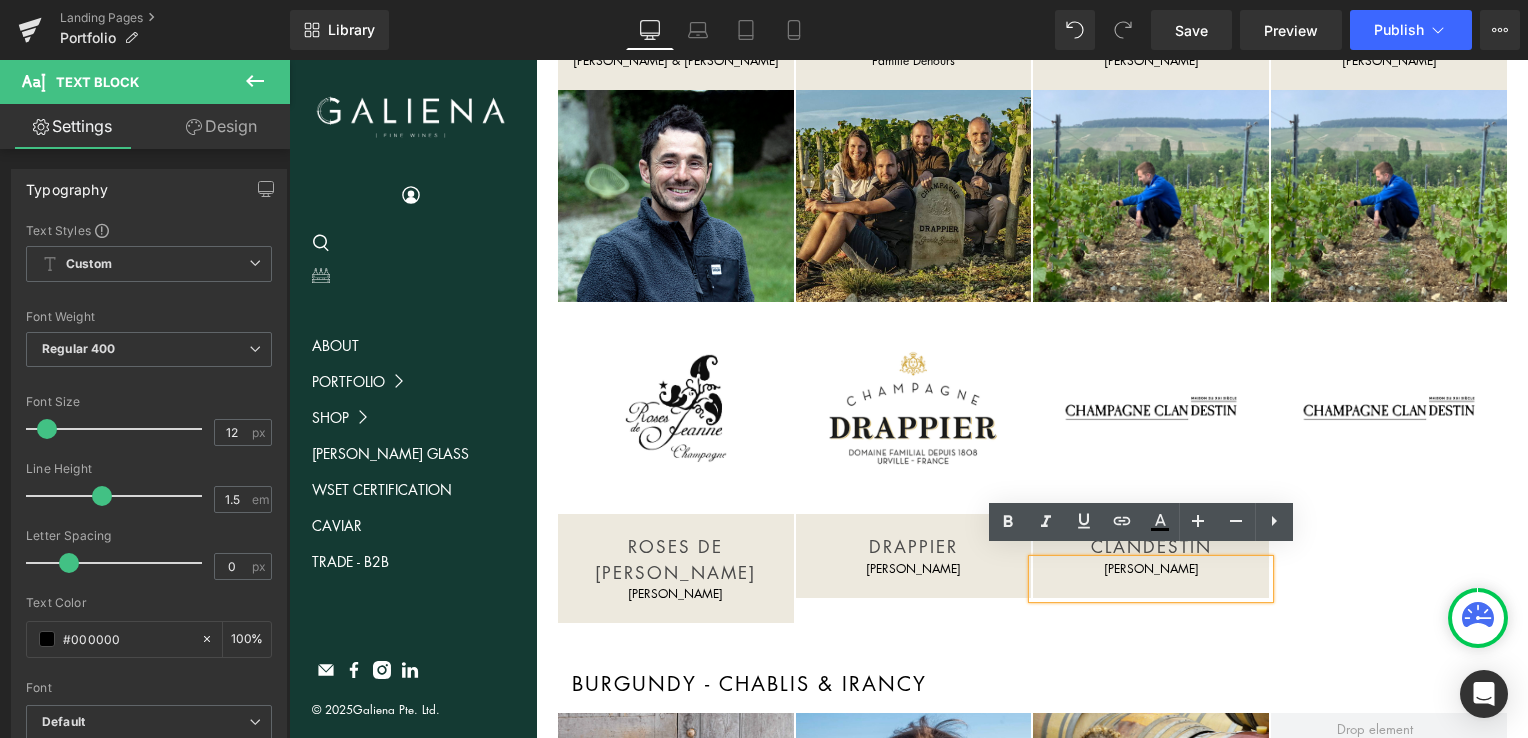 click on "Image         ROSES DE [PERSON_NAME]         [PERSON_NAME] Text Block         Image         DRAPPIER Heading         [PERSON_NAME] Text Block         Image         CLANDESTIN Heading         [PERSON_NAME] Text Block         Image         Row" at bounding box center [1032, 356] 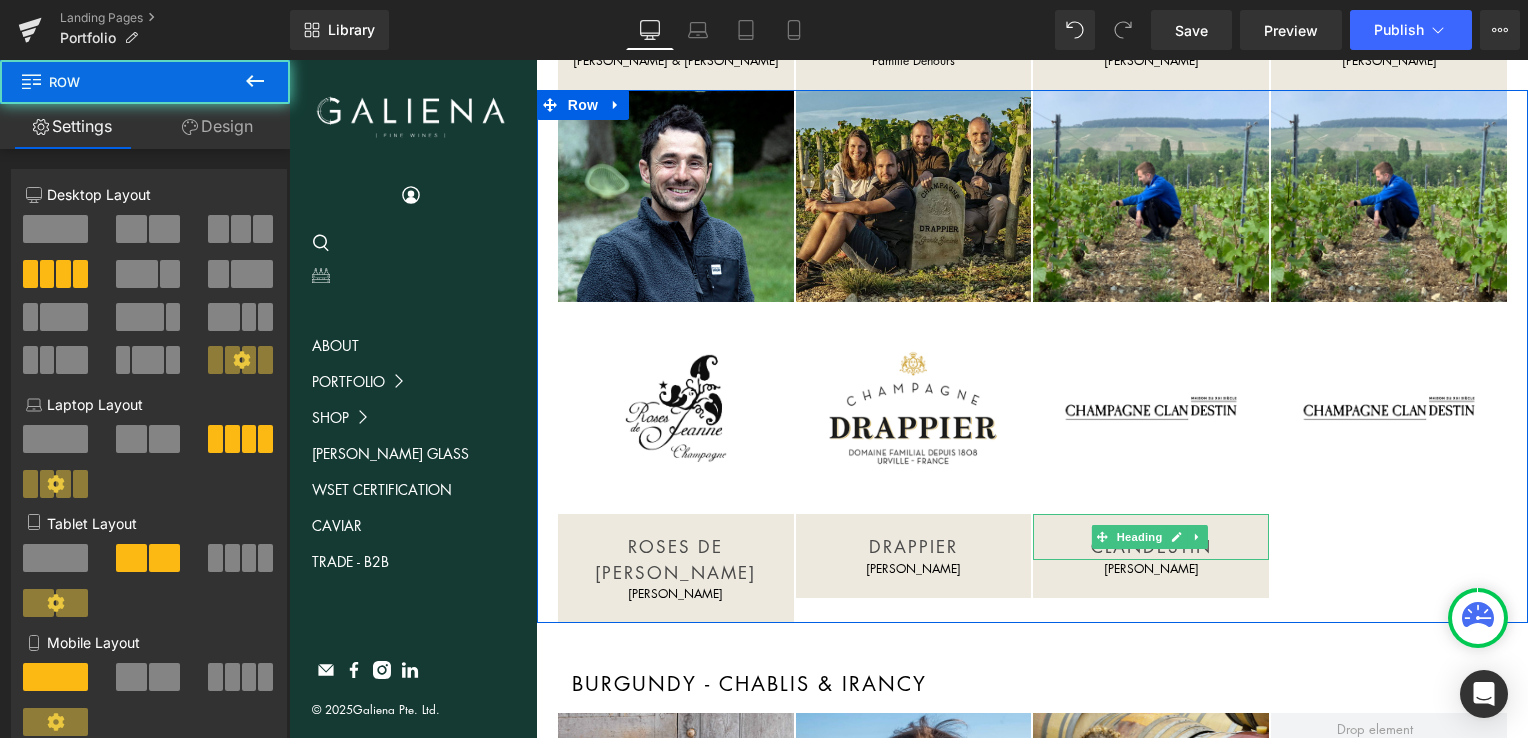 click on "CLANDESTIN" at bounding box center (1151, 547) 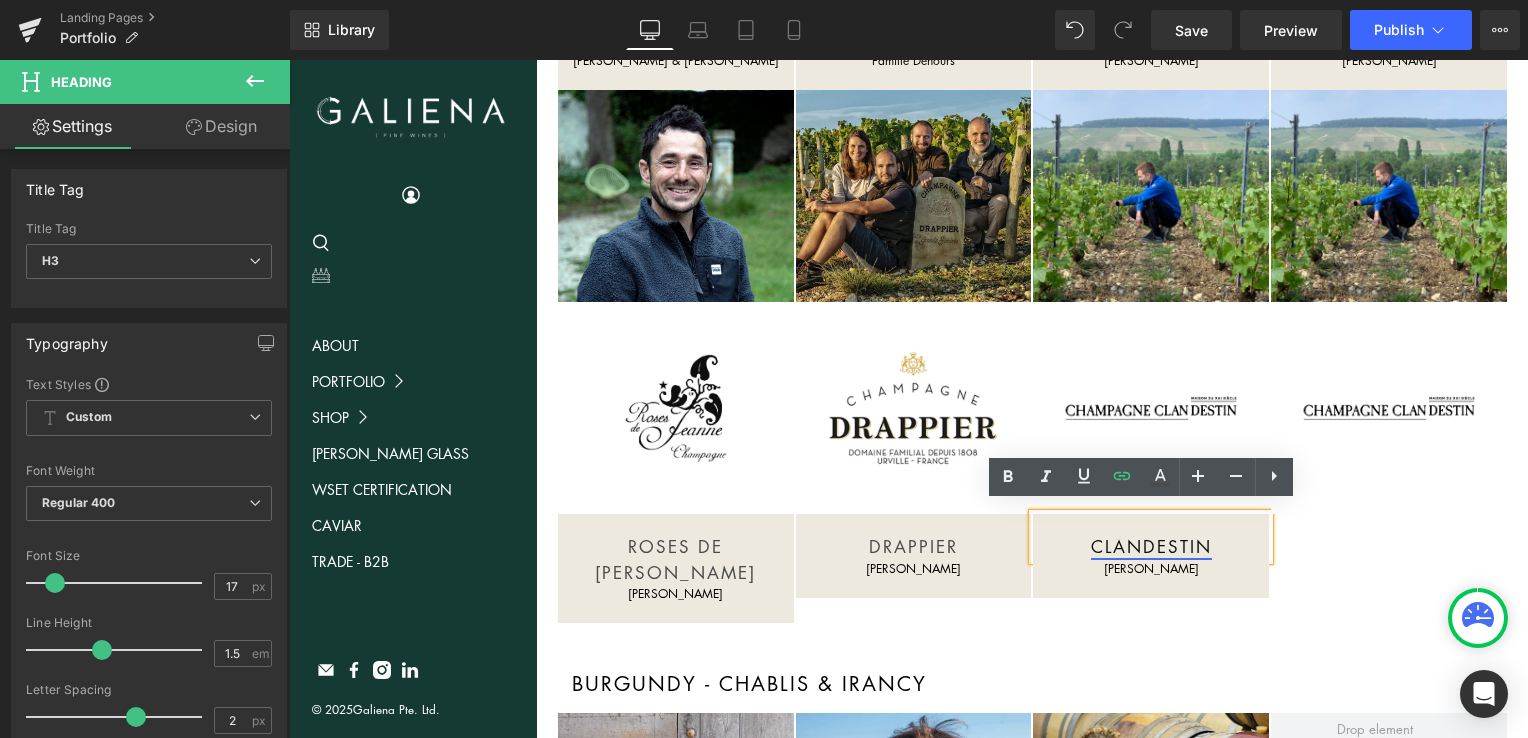 click on "CLANDESTIN" at bounding box center [1151, 546] 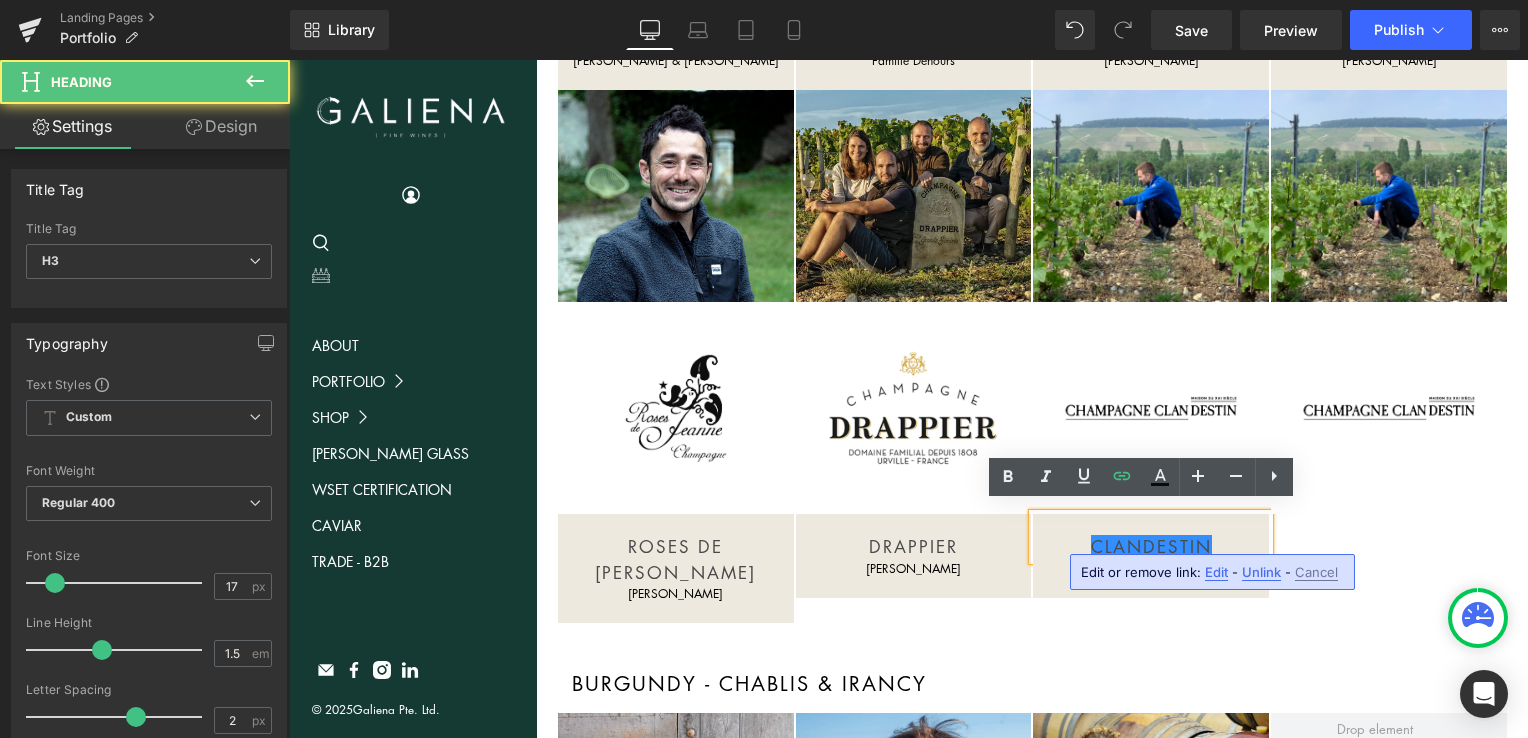 click on "CLANDESTIN" at bounding box center (1151, 547) 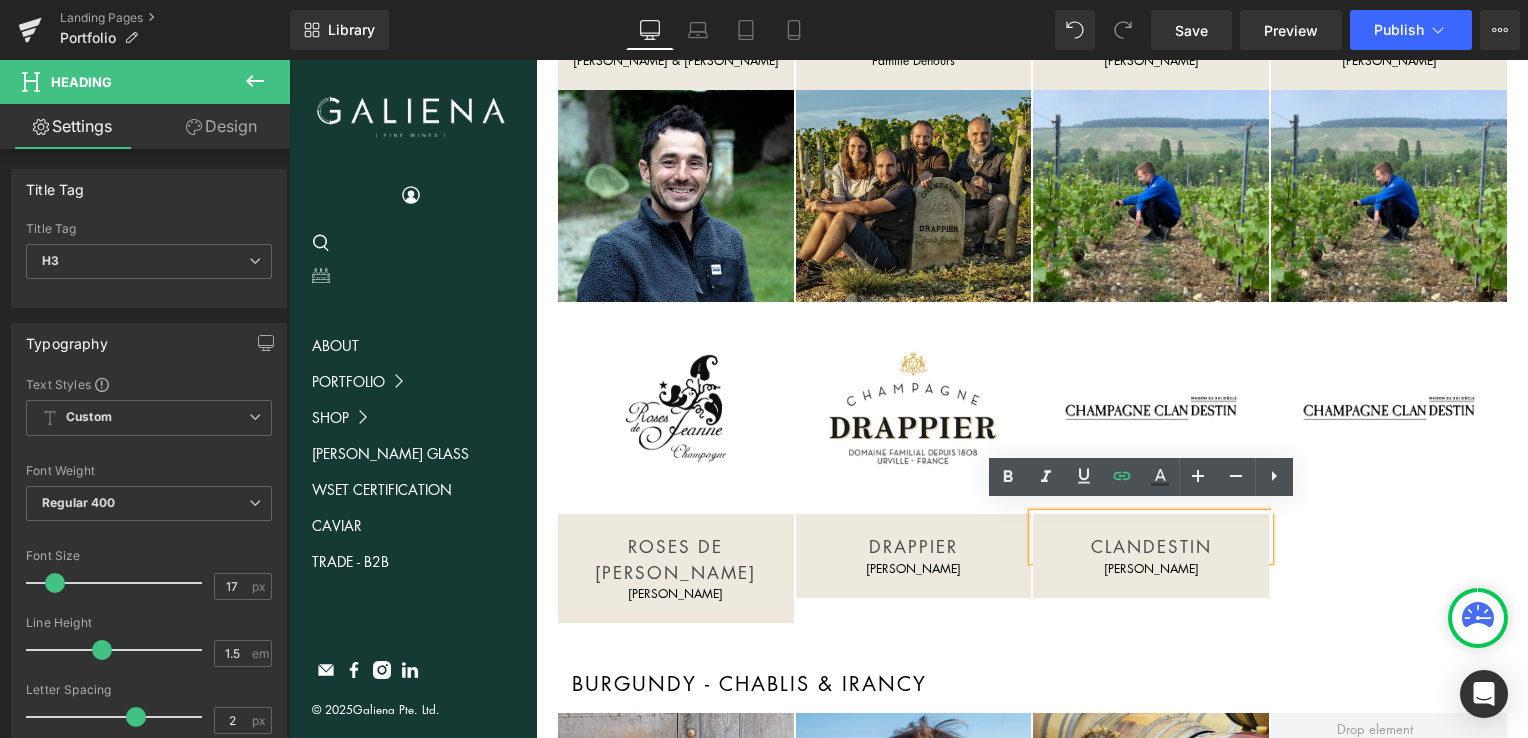 click on "DRAPPIER" at bounding box center (914, 547) 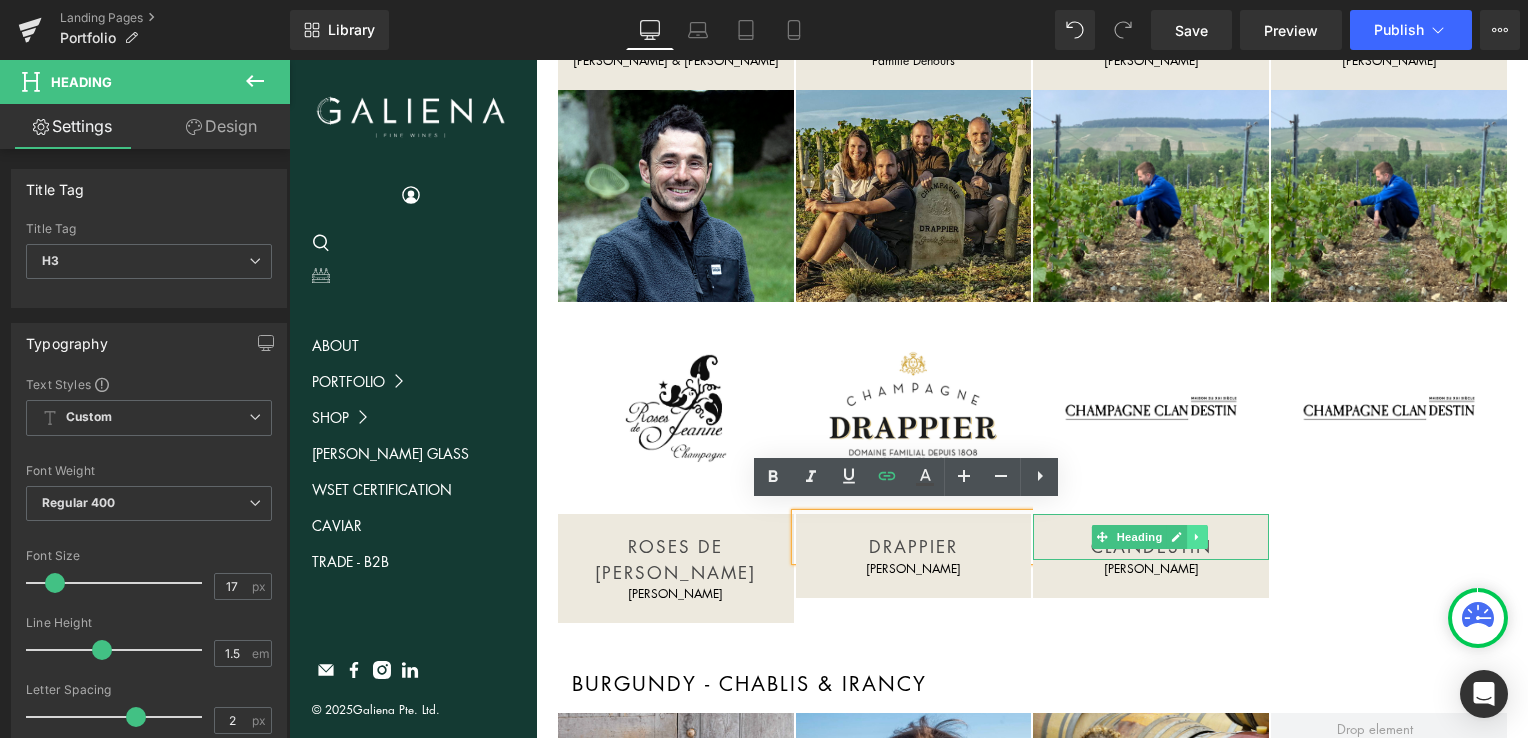 click 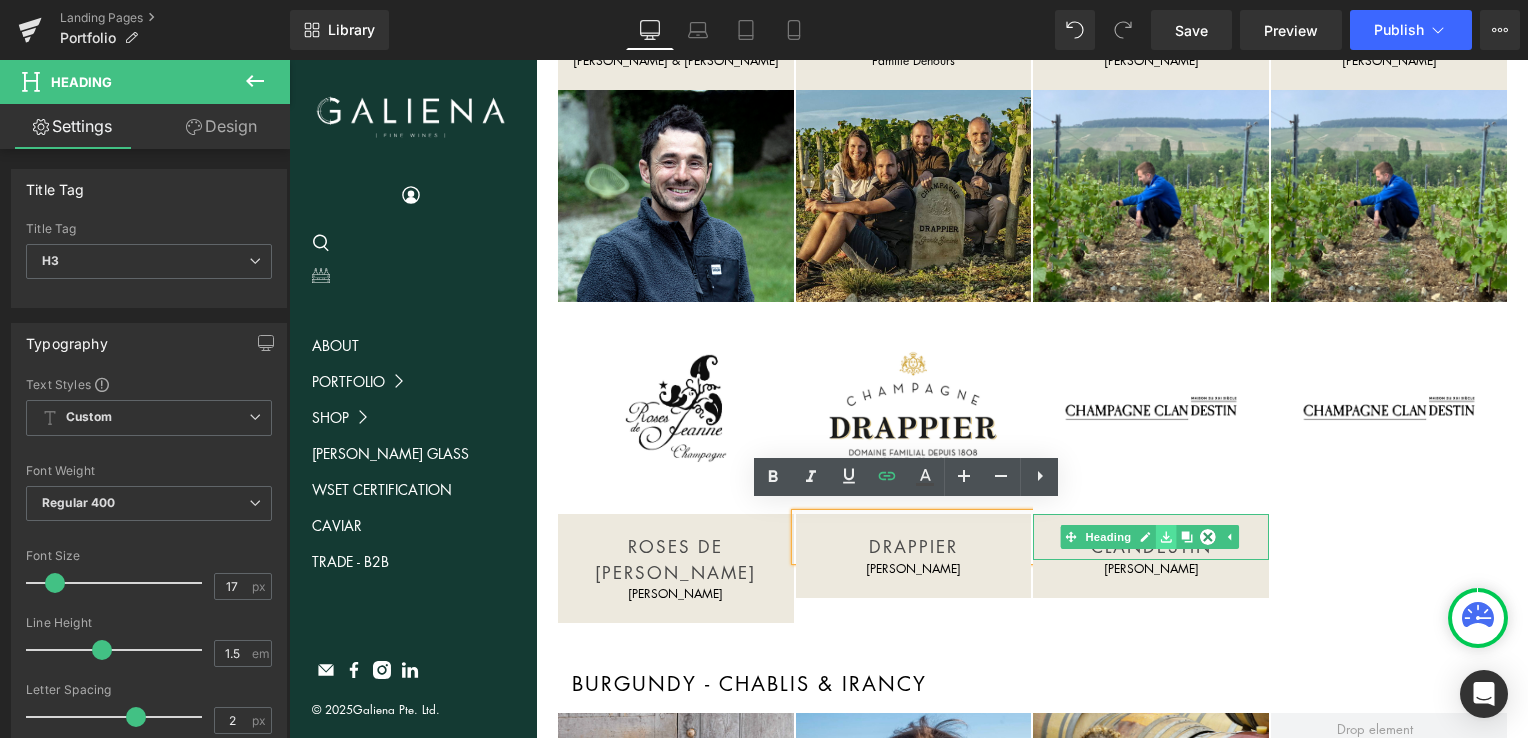 click at bounding box center (1166, 537) 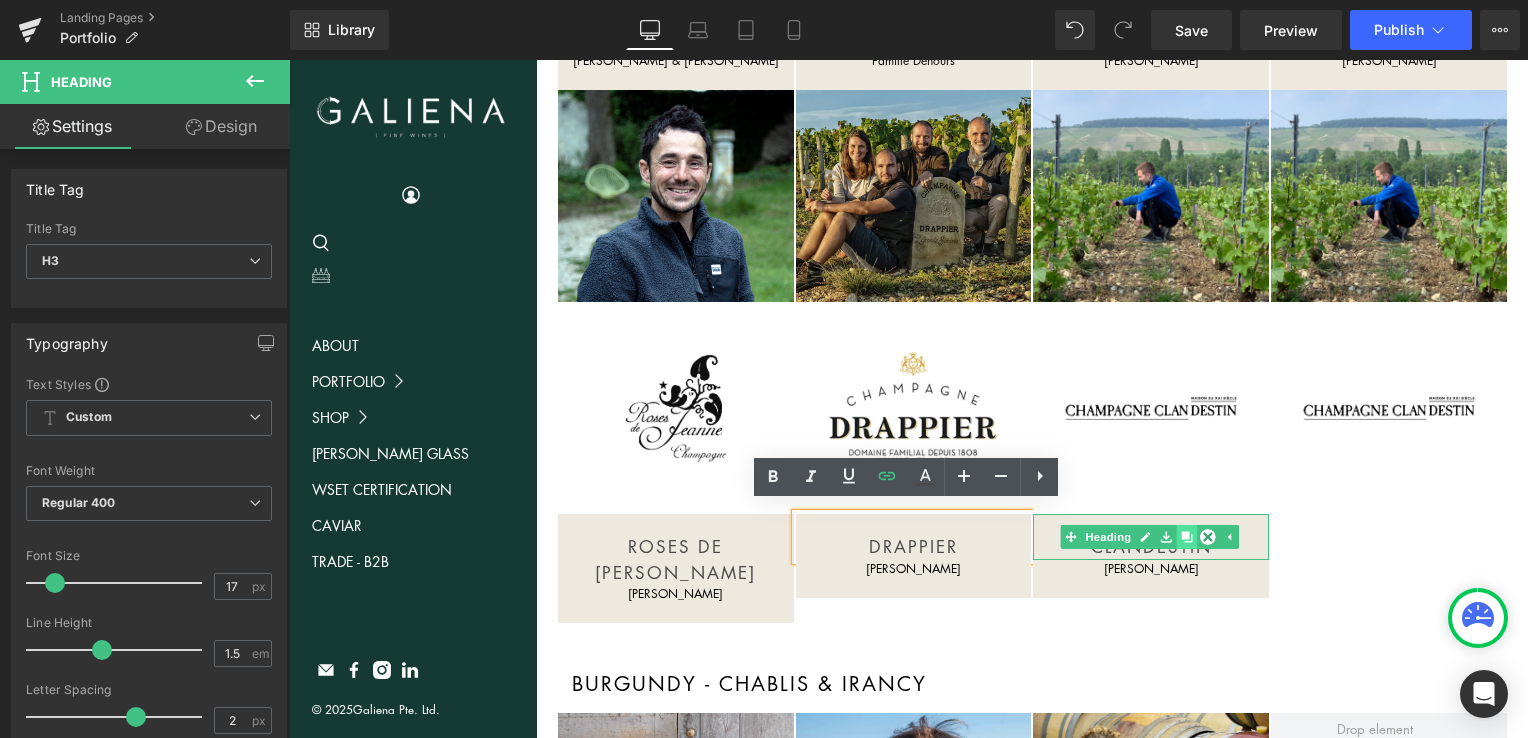 click 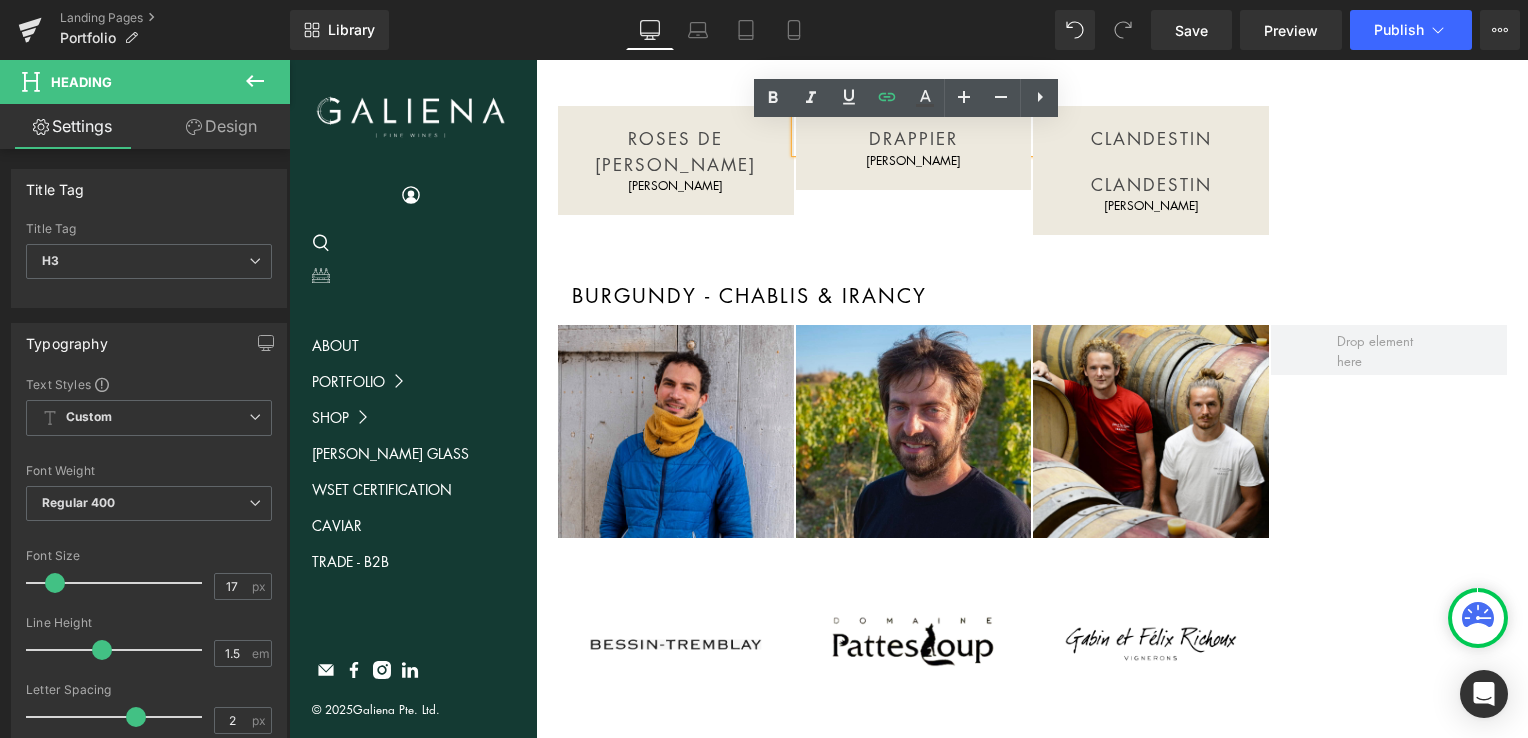 scroll, scrollTop: 1029, scrollLeft: 0, axis: vertical 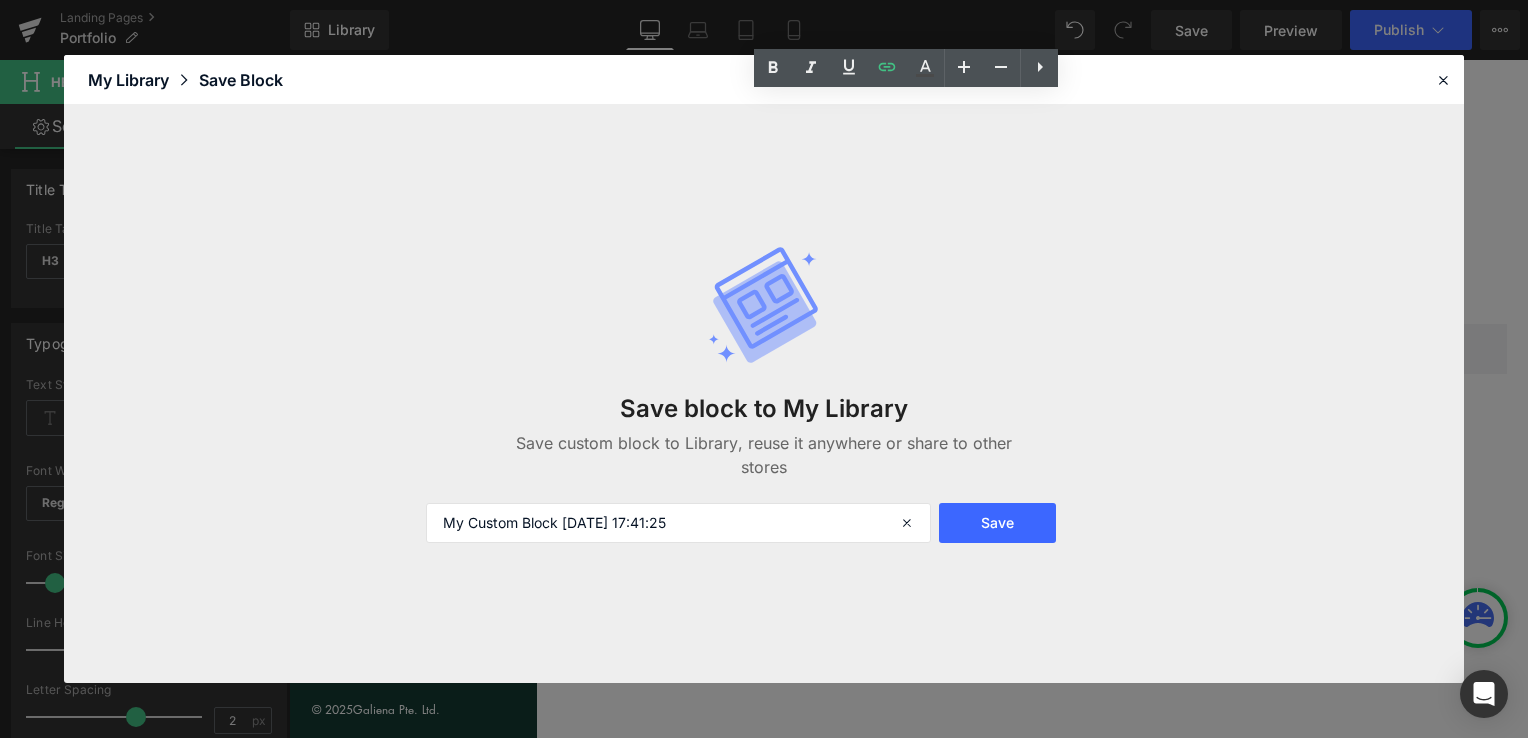 click on "Library Elements Blocks Templates Saved Library  My Library  Save Block" at bounding box center (764, 80) 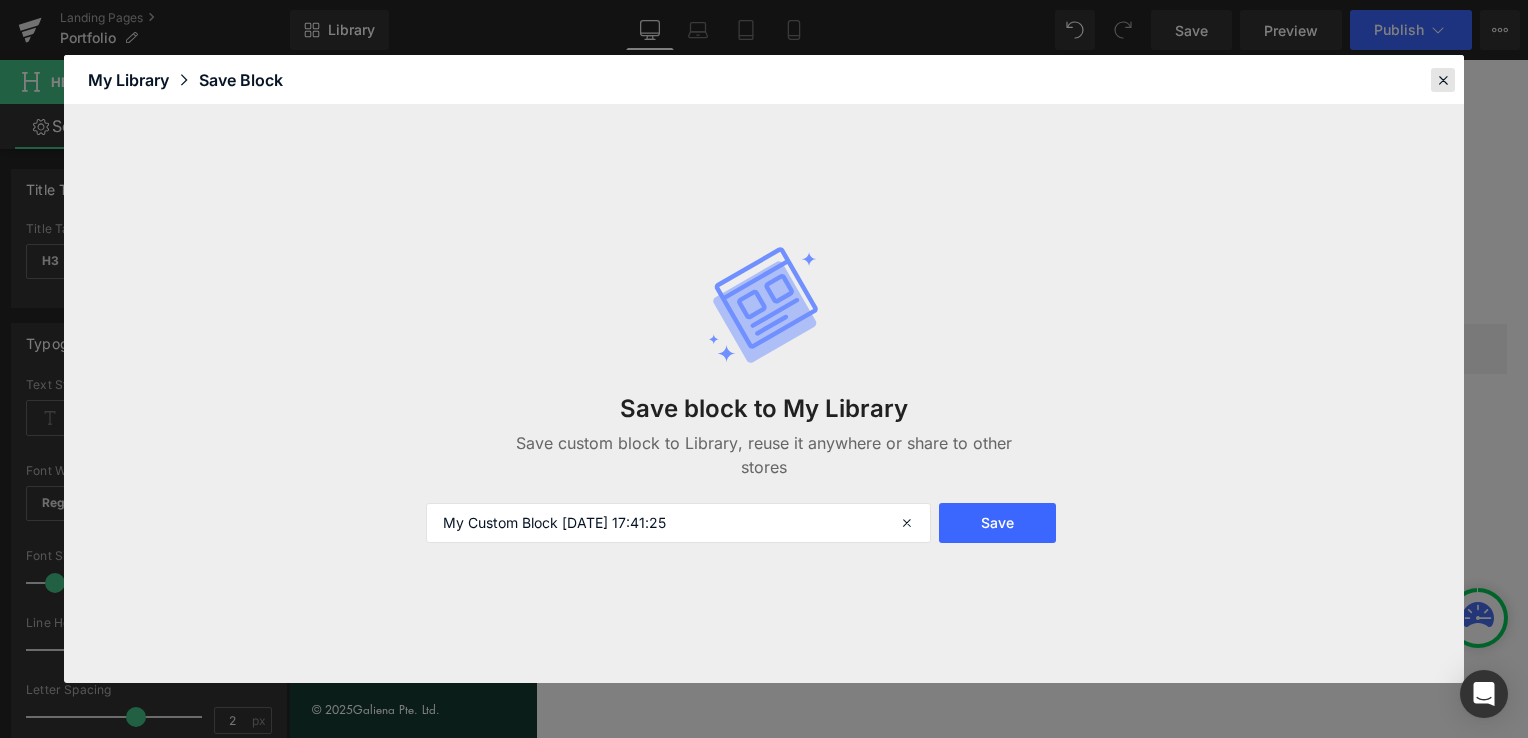 click at bounding box center (1443, 80) 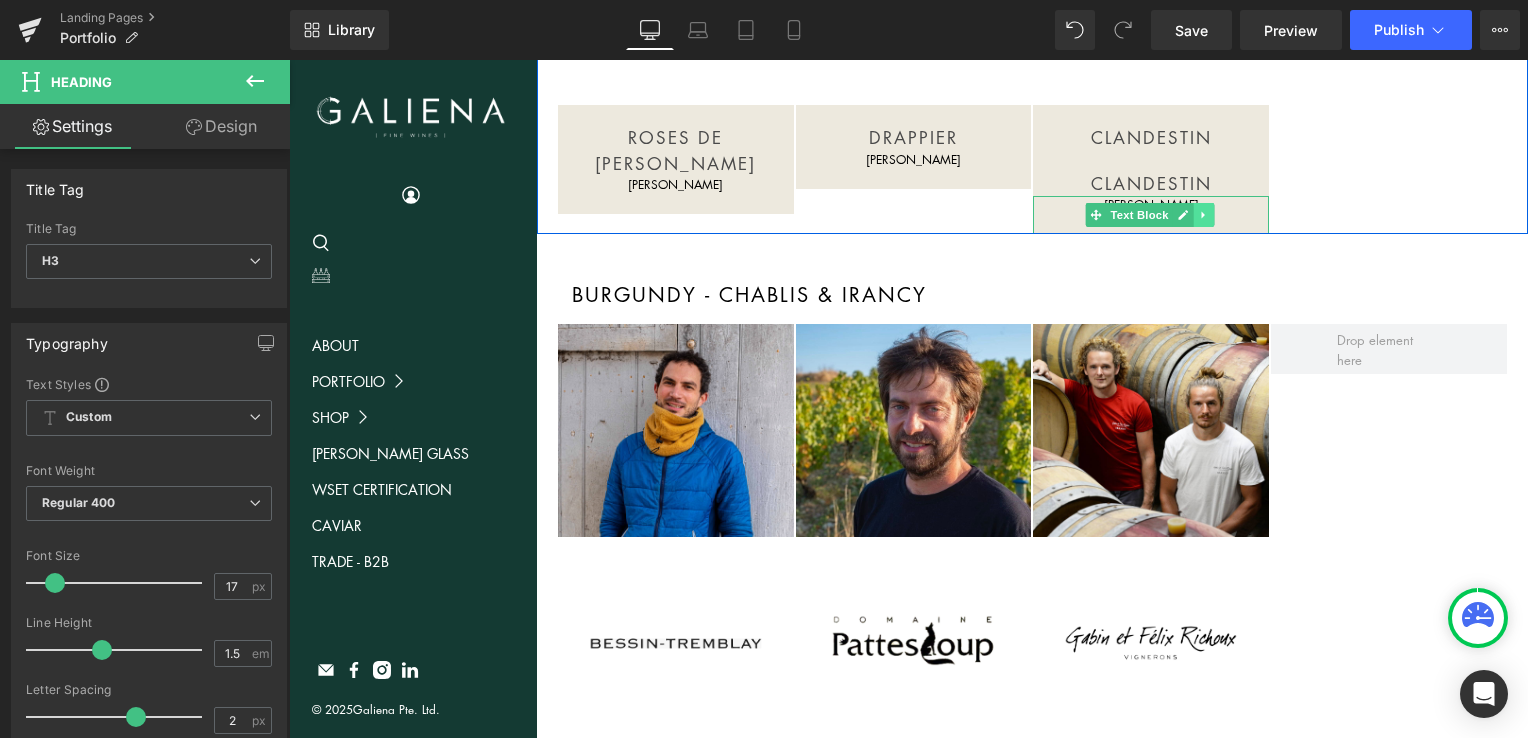click 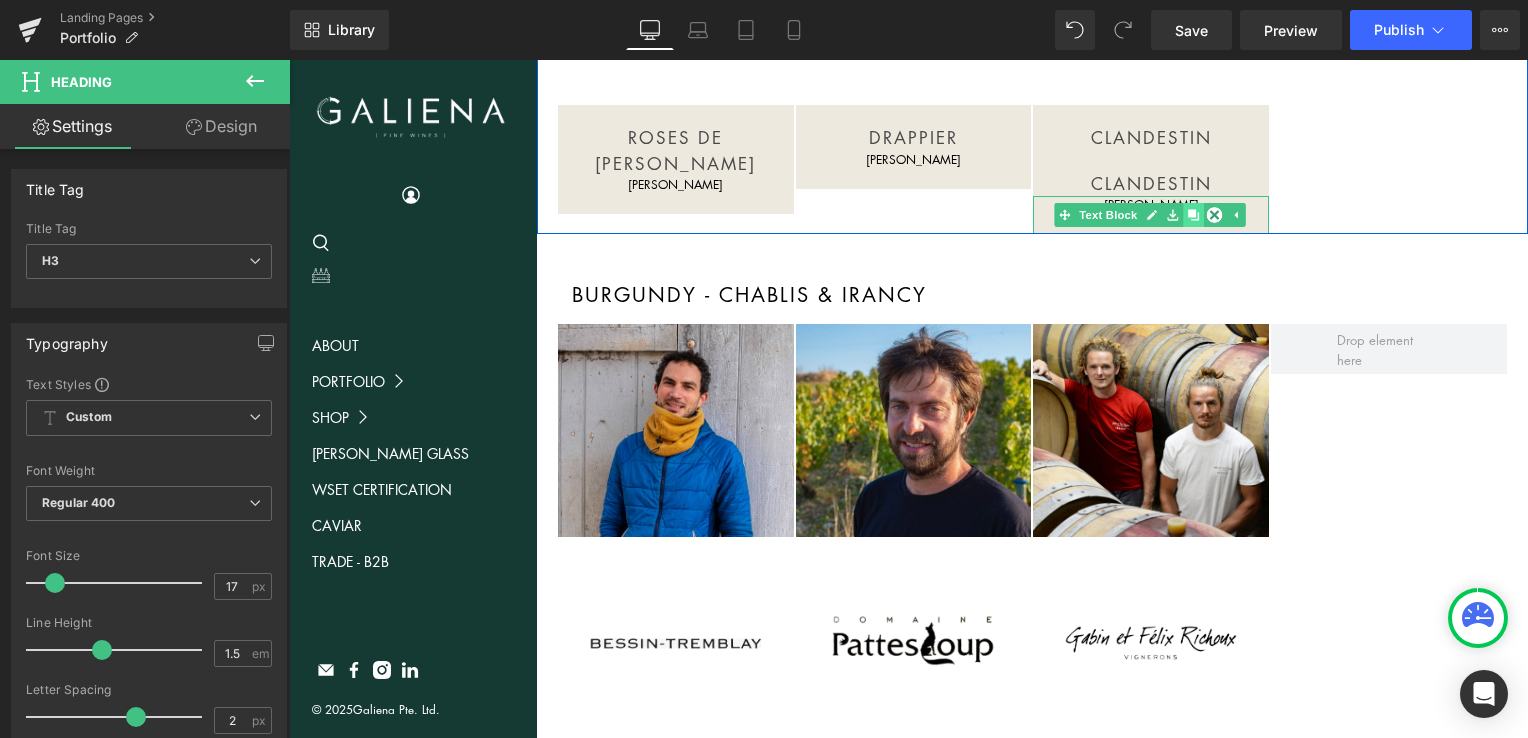 click 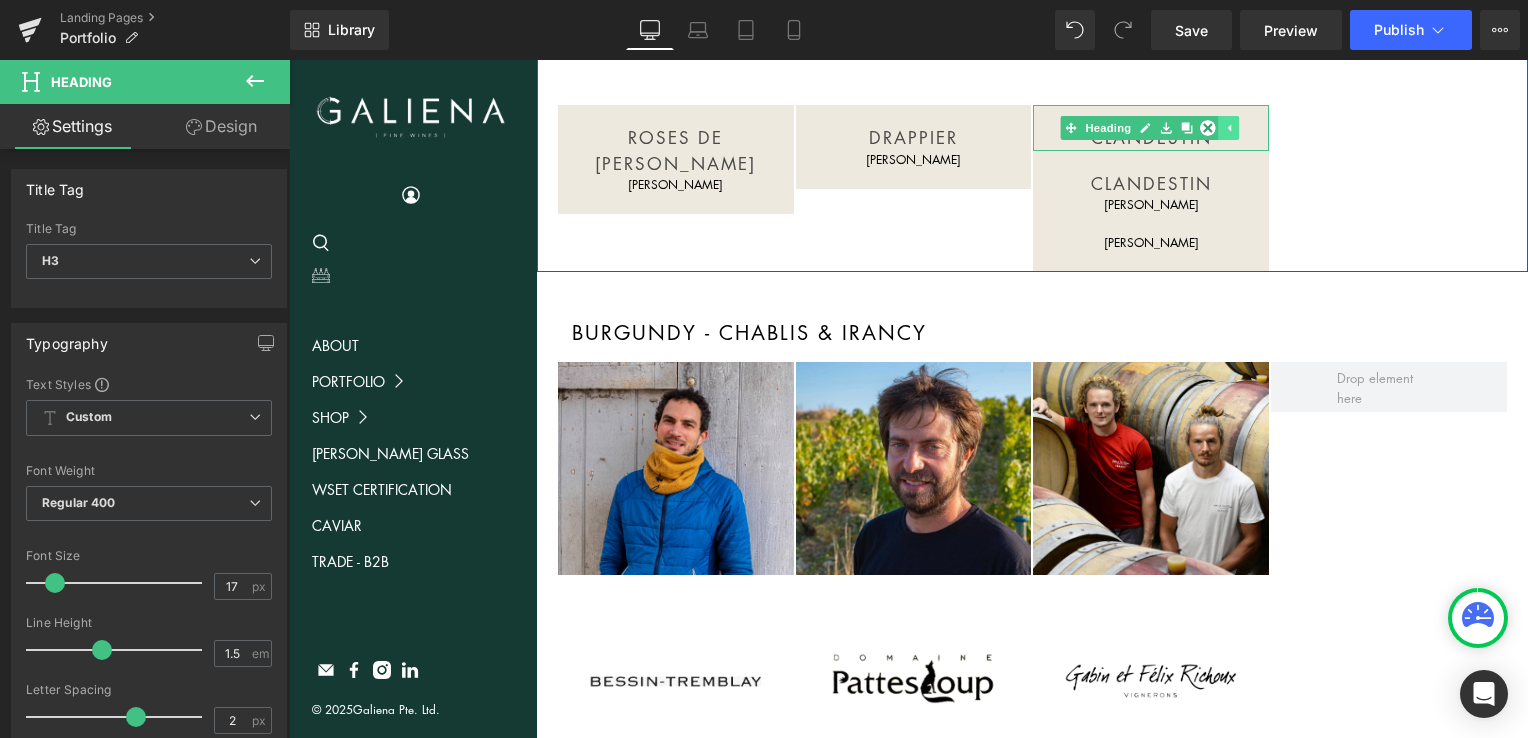drag, startPoint x: 1218, startPoint y: 107, endPoint x: 1213, endPoint y: 126, distance: 19.646883 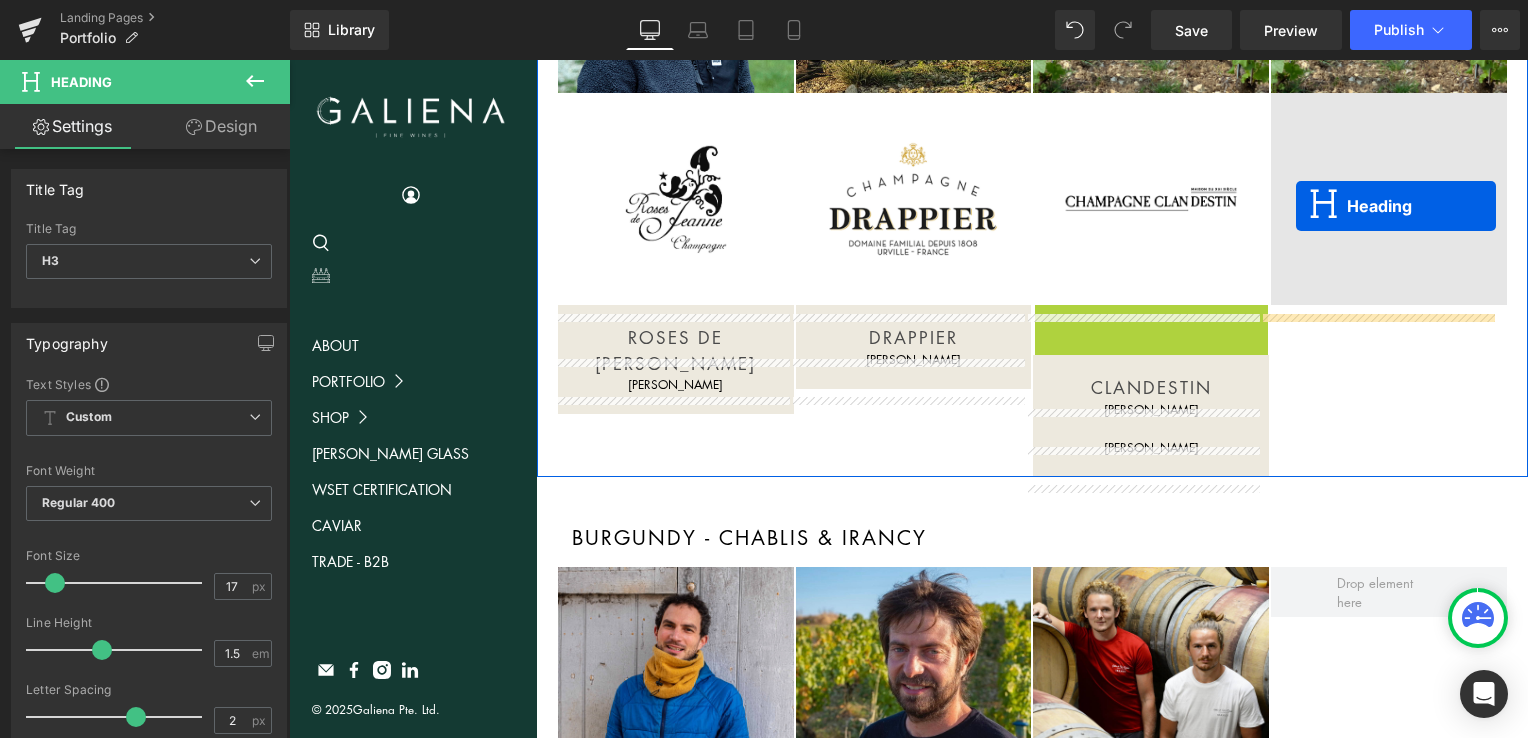 scroll, scrollTop: 809, scrollLeft: 0, axis: vertical 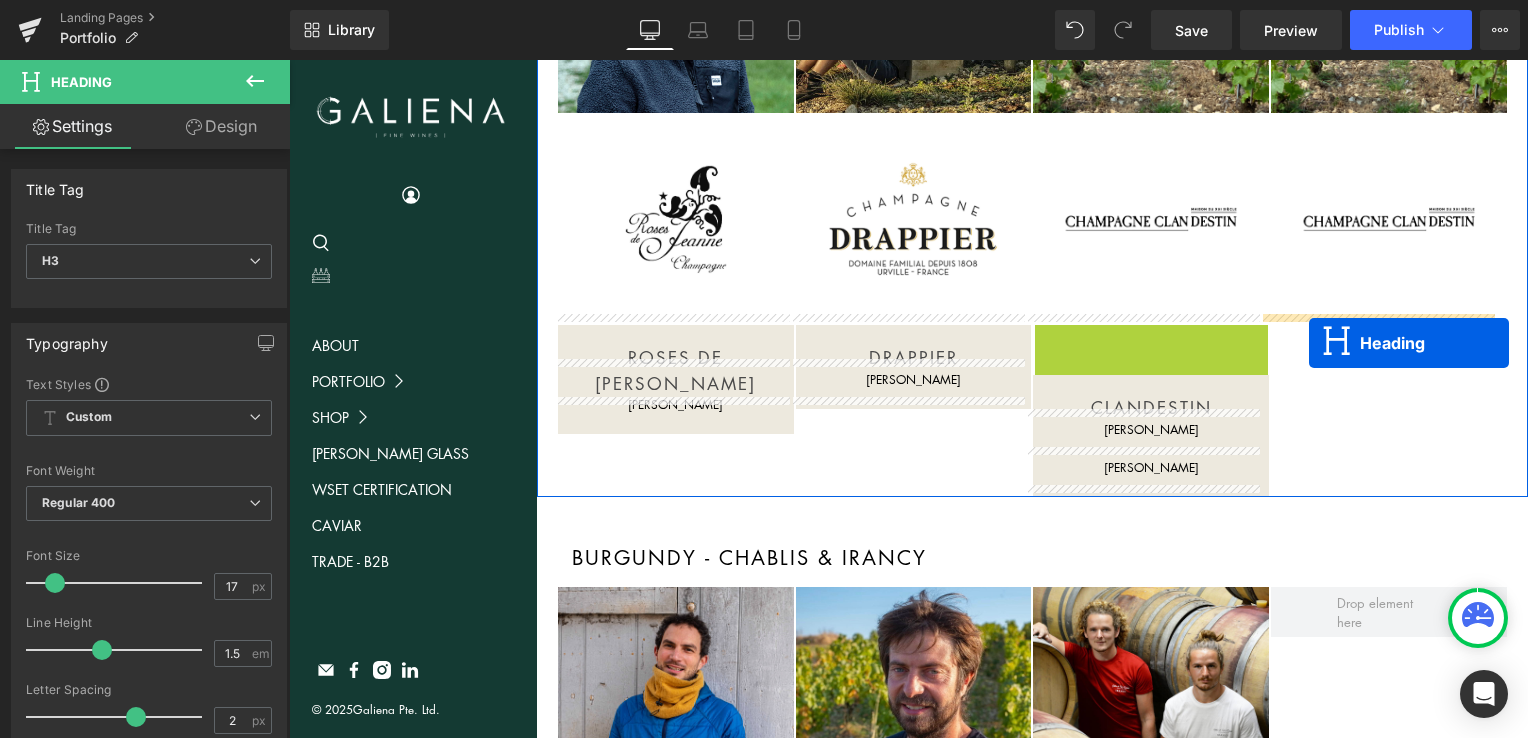 drag, startPoint x: 1093, startPoint y: 121, endPoint x: 1309, endPoint y: 343, distance: 309.74182 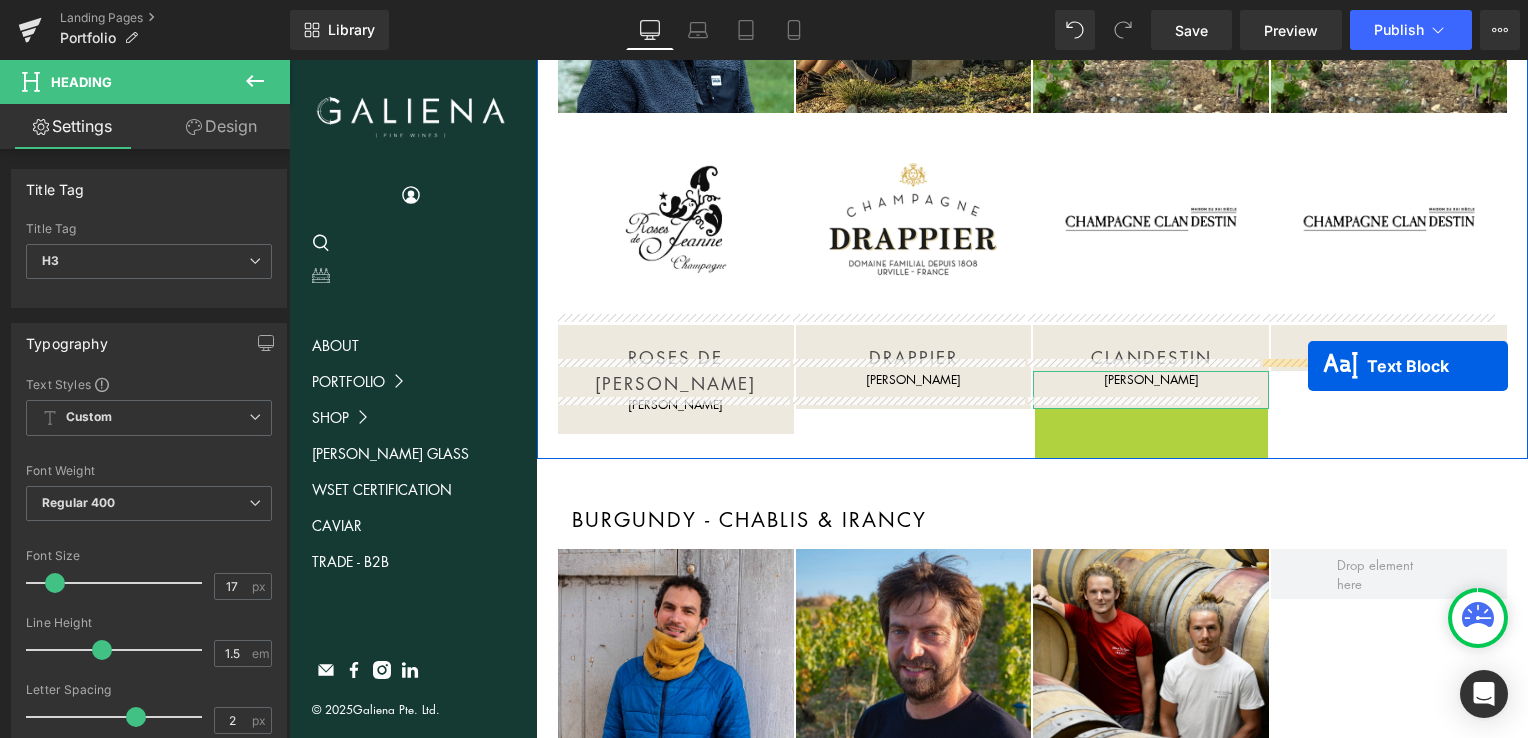 drag, startPoint x: 1092, startPoint y: 412, endPoint x: 1307, endPoint y: 368, distance: 219.45615 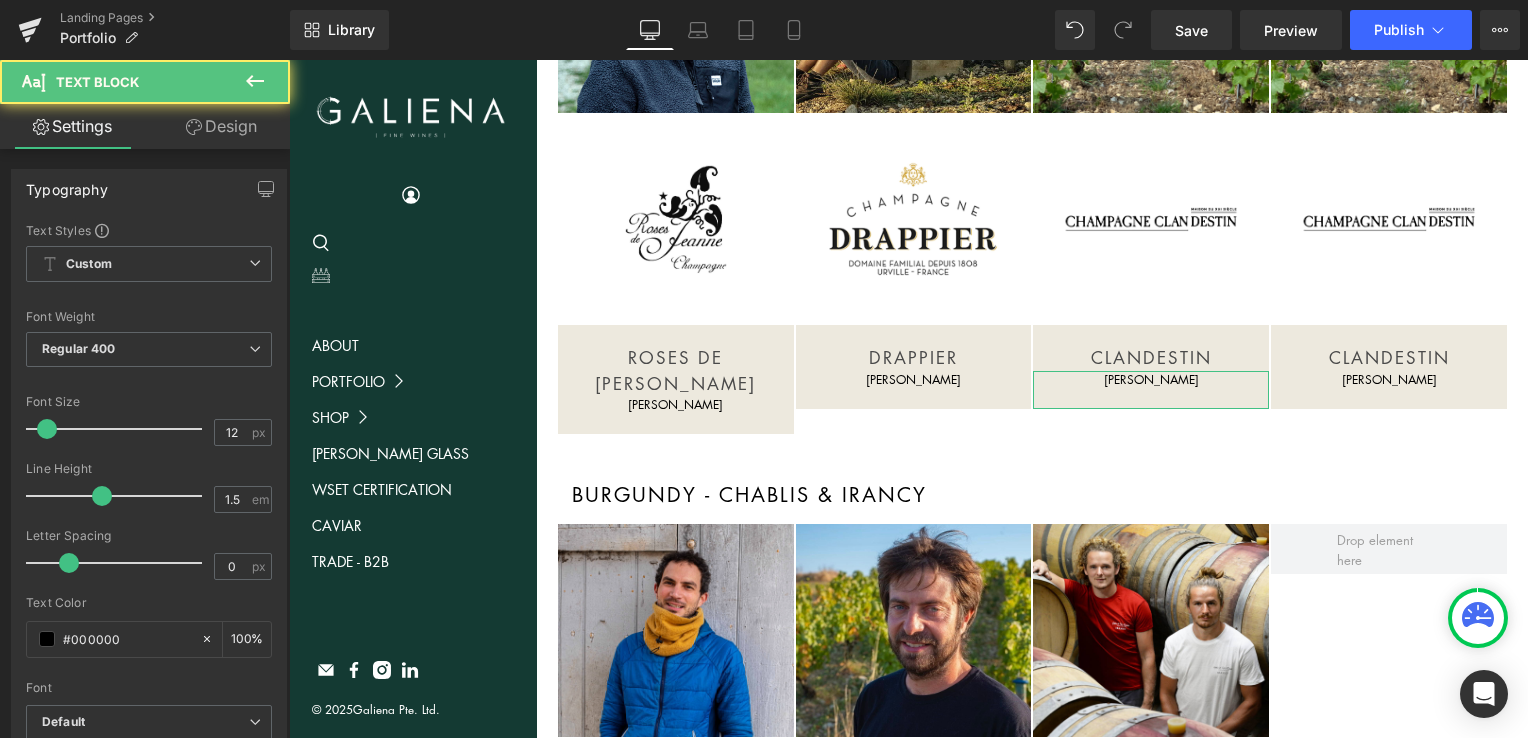click on "BURGUNDY - CHABLIS & IRANCY Heading" at bounding box center (1032, 484) 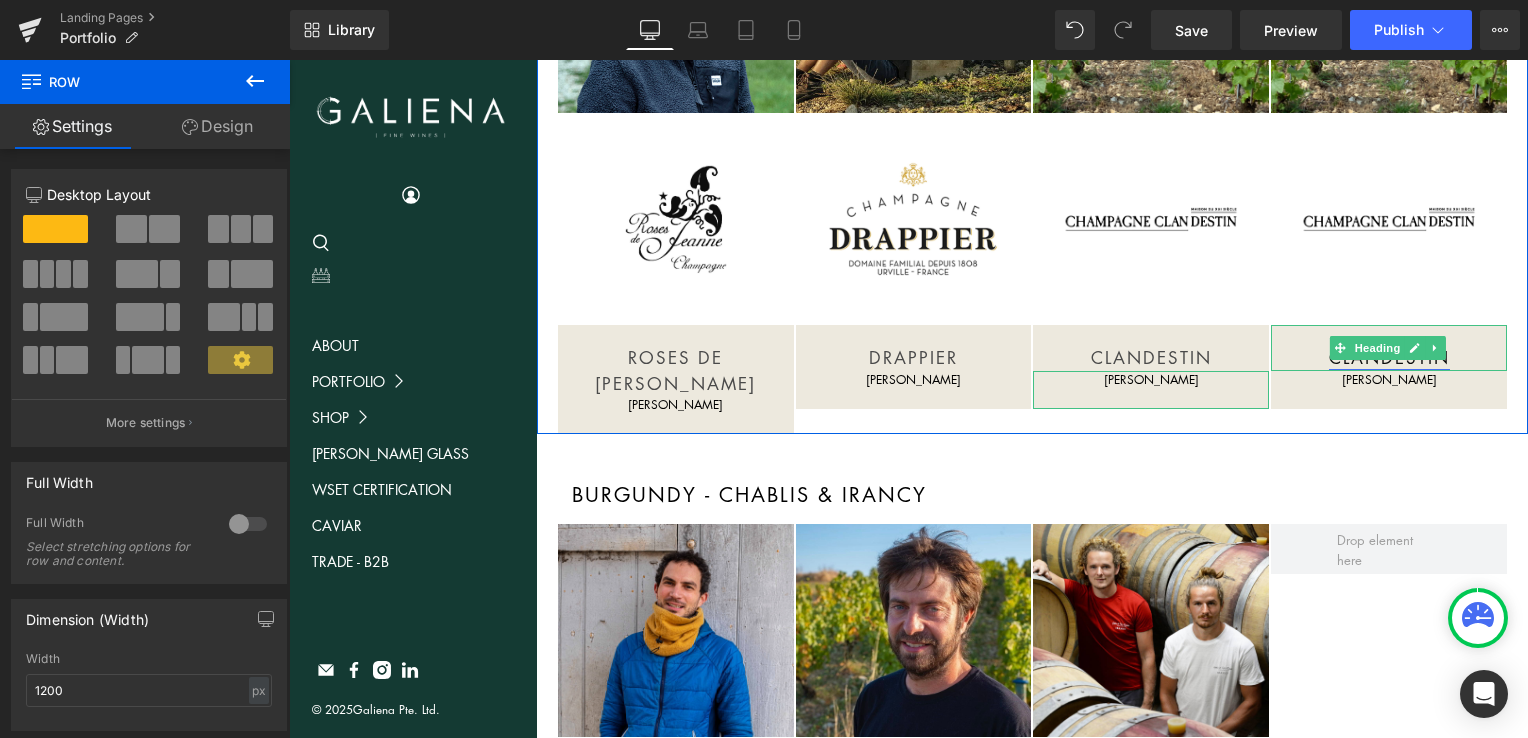 click on "CLANDESTIN" at bounding box center [1389, 357] 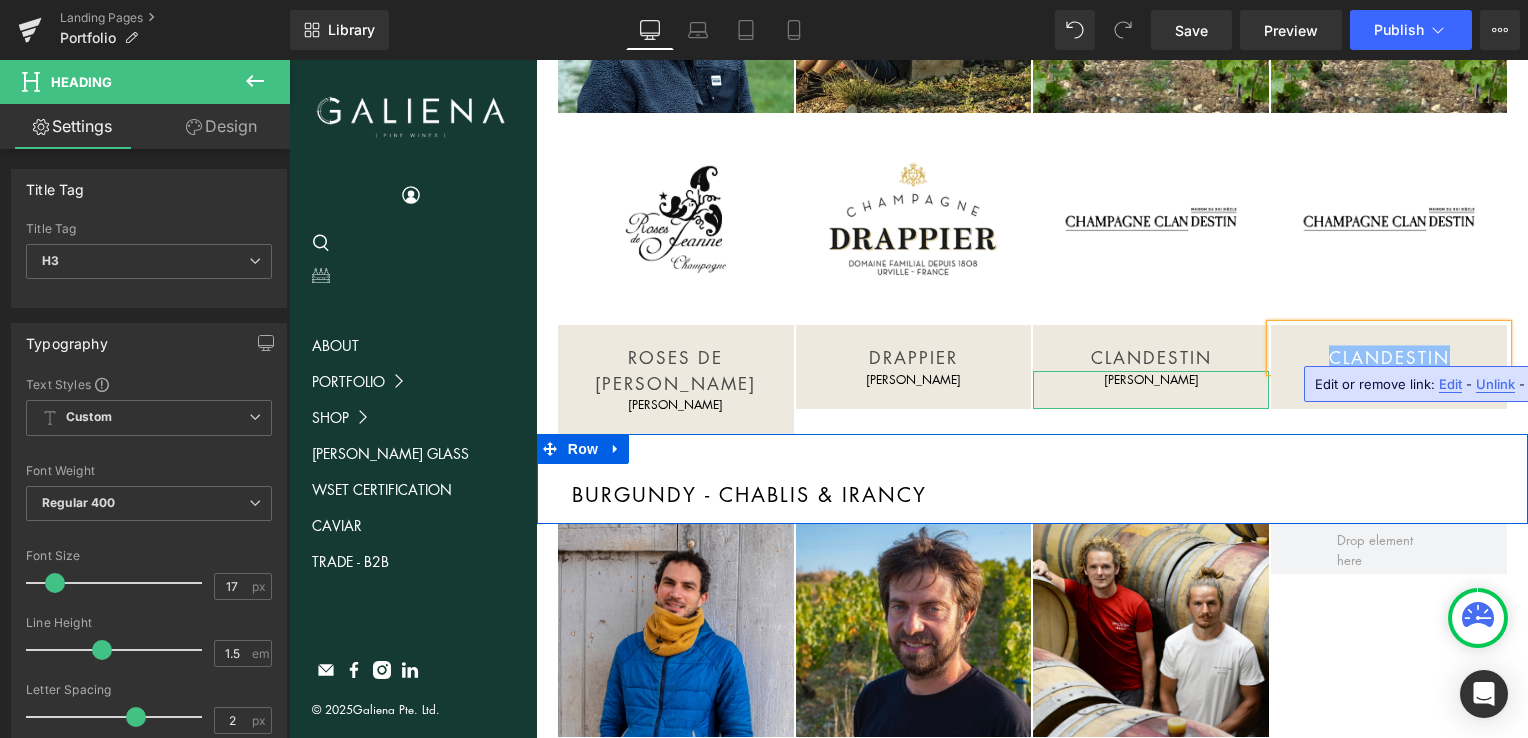 type 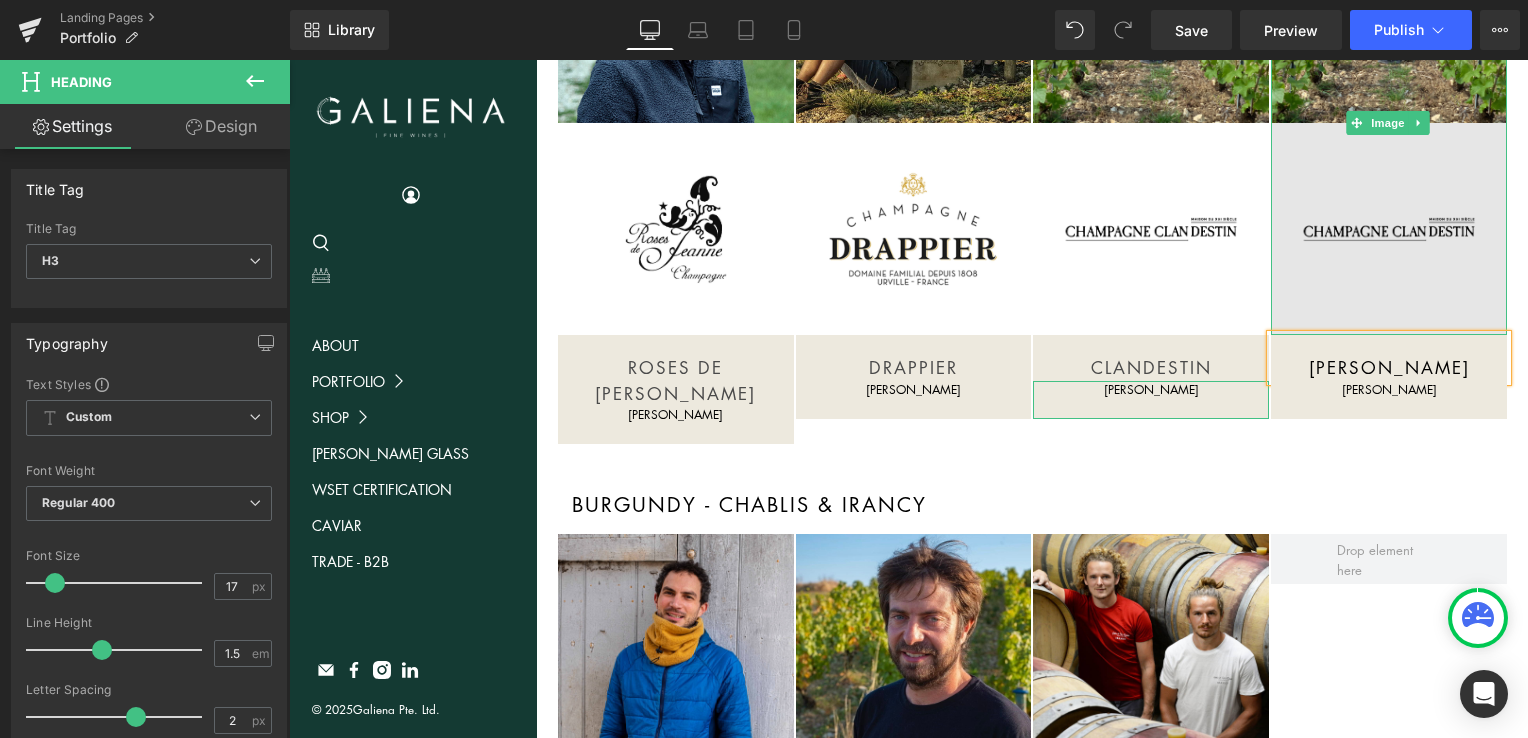 scroll, scrollTop: 798, scrollLeft: 0, axis: vertical 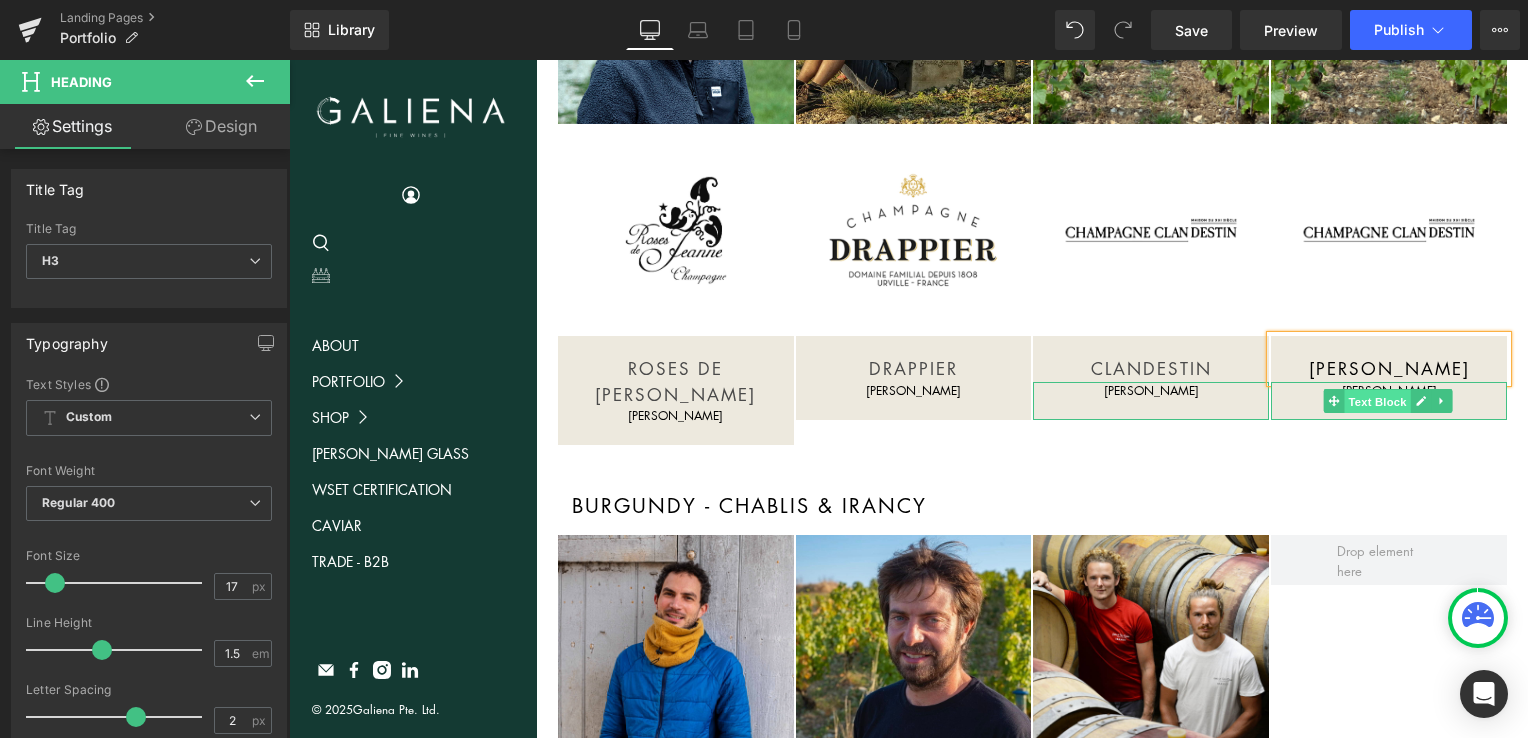 click on "Text Block" at bounding box center [1377, 402] 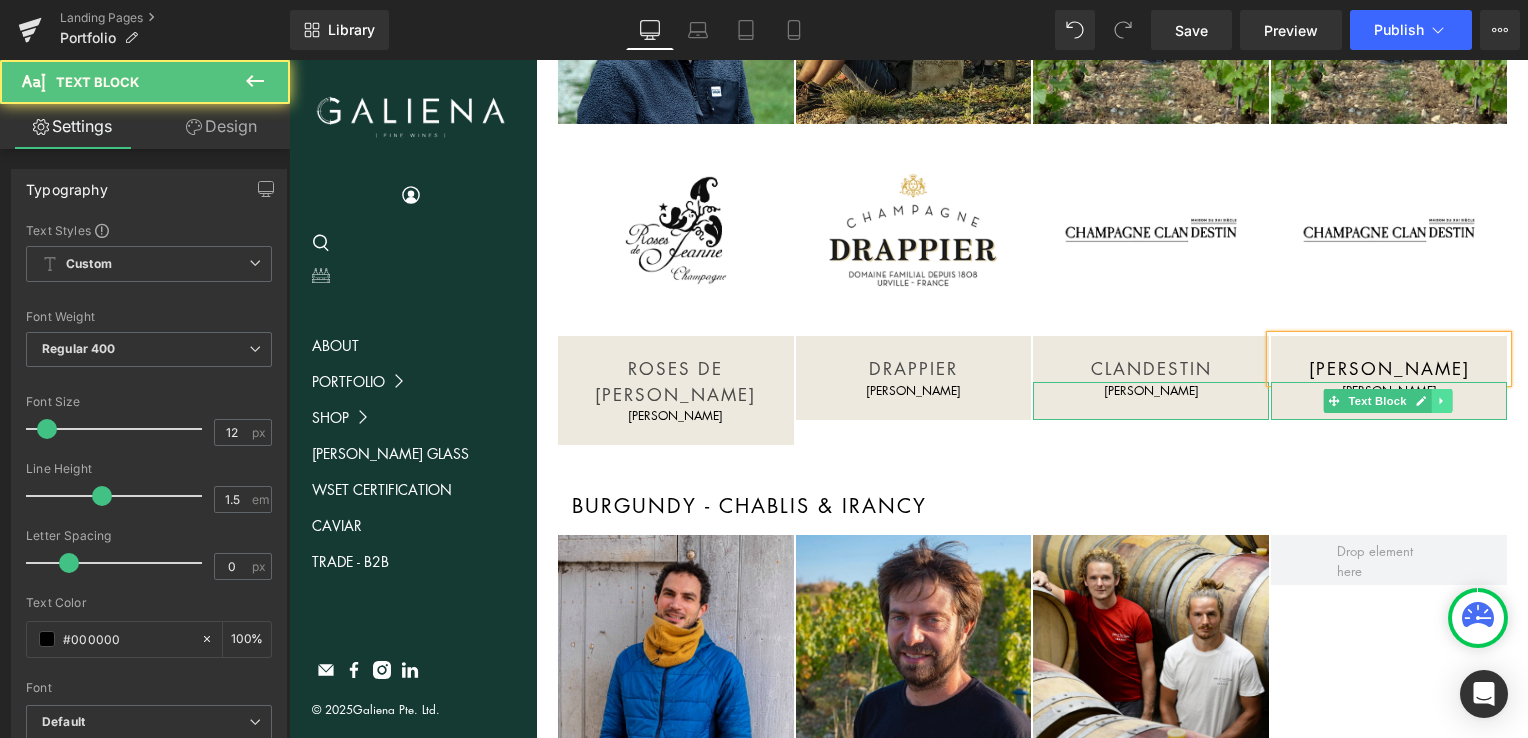 click at bounding box center [1441, 401] 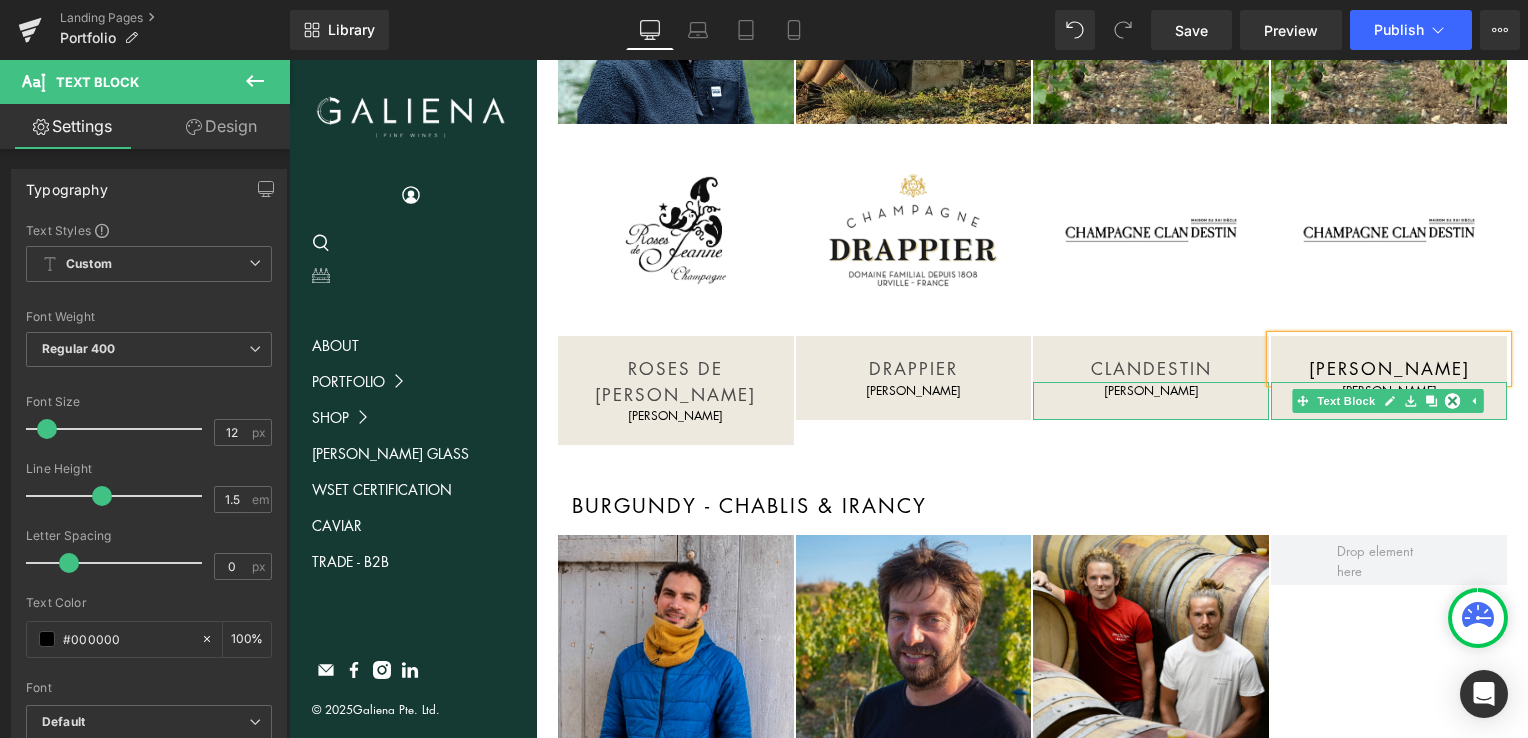 click on "[PERSON_NAME]" at bounding box center (1389, 401) 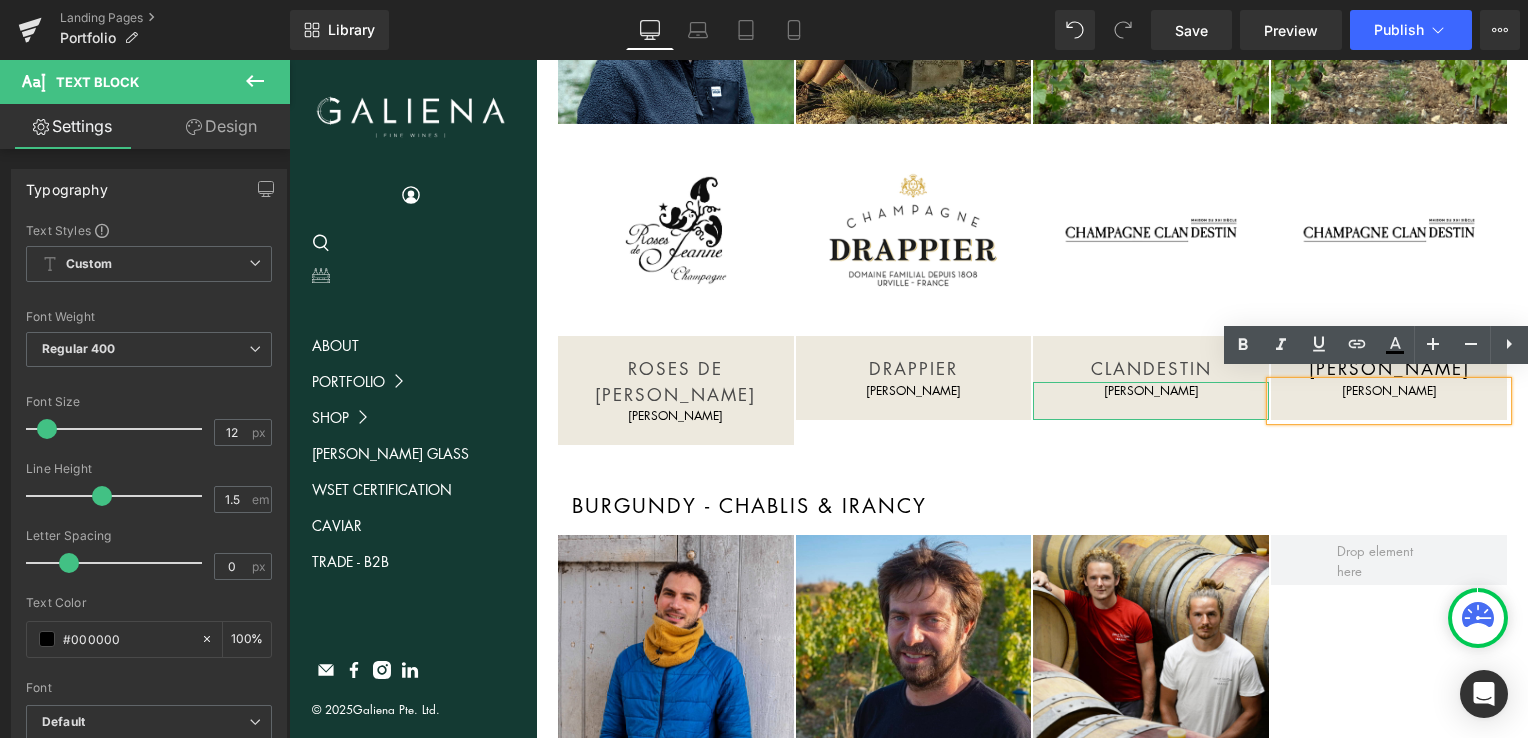 drag, startPoint x: 1444, startPoint y: 382, endPoint x: 1324, endPoint y: 397, distance: 120.93387 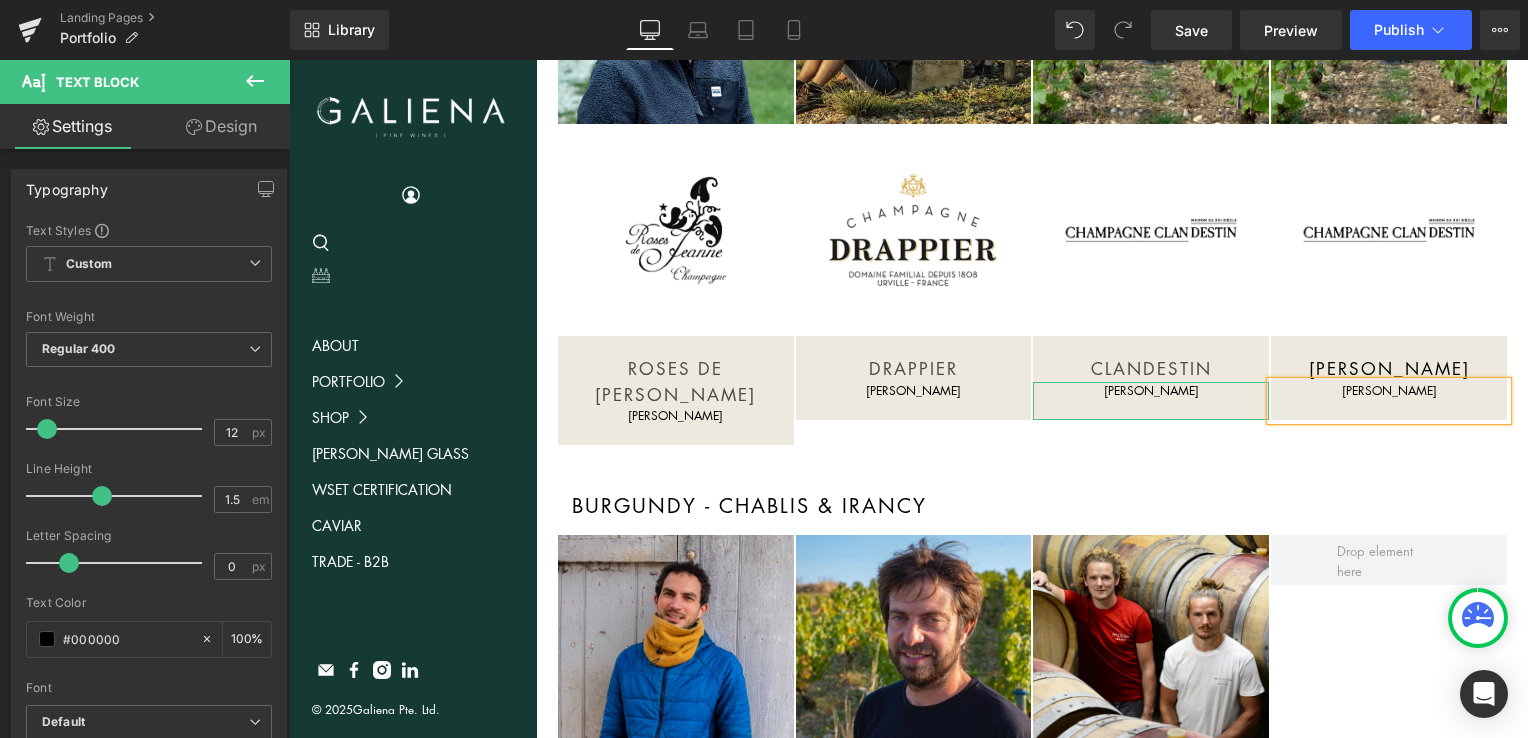 type 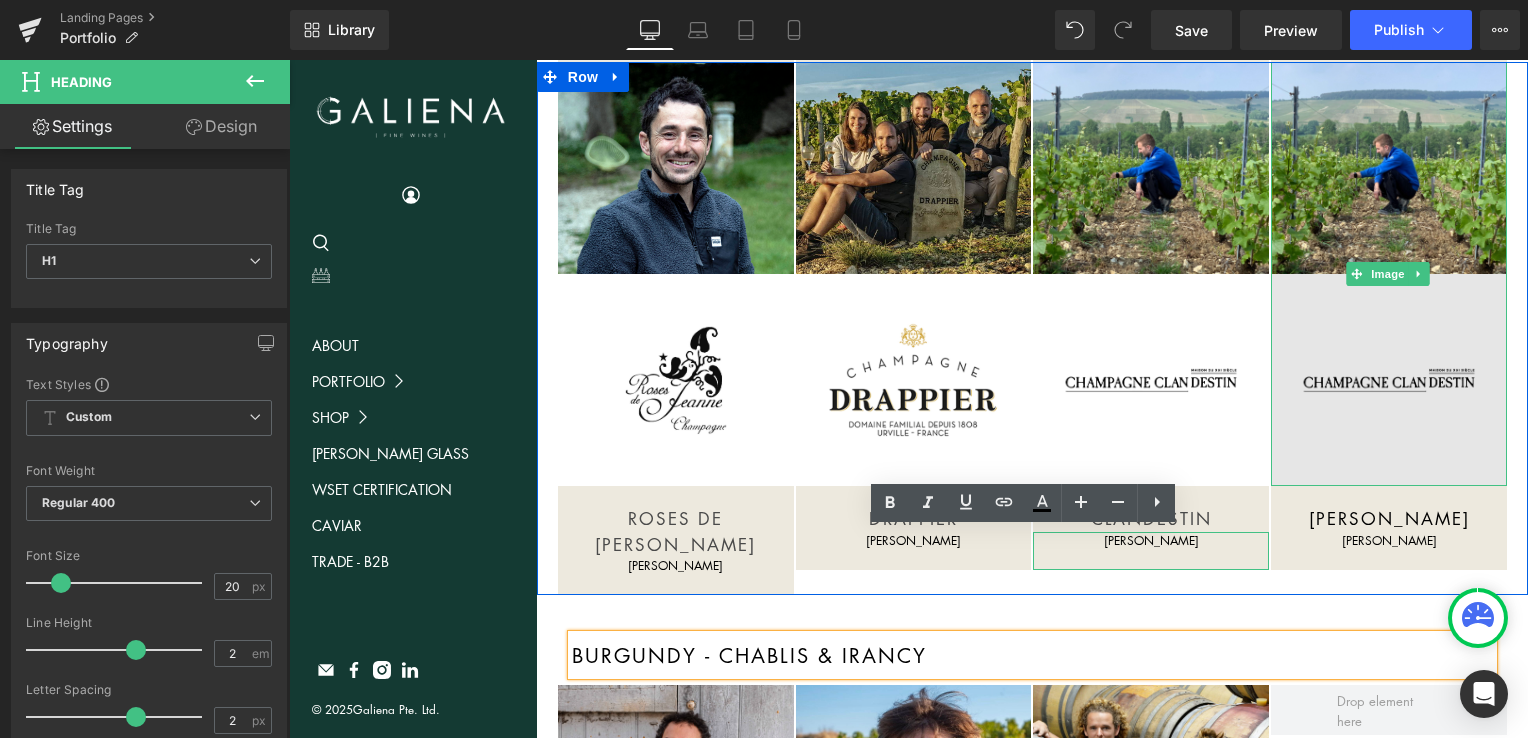 scroll, scrollTop: 629, scrollLeft: 0, axis: vertical 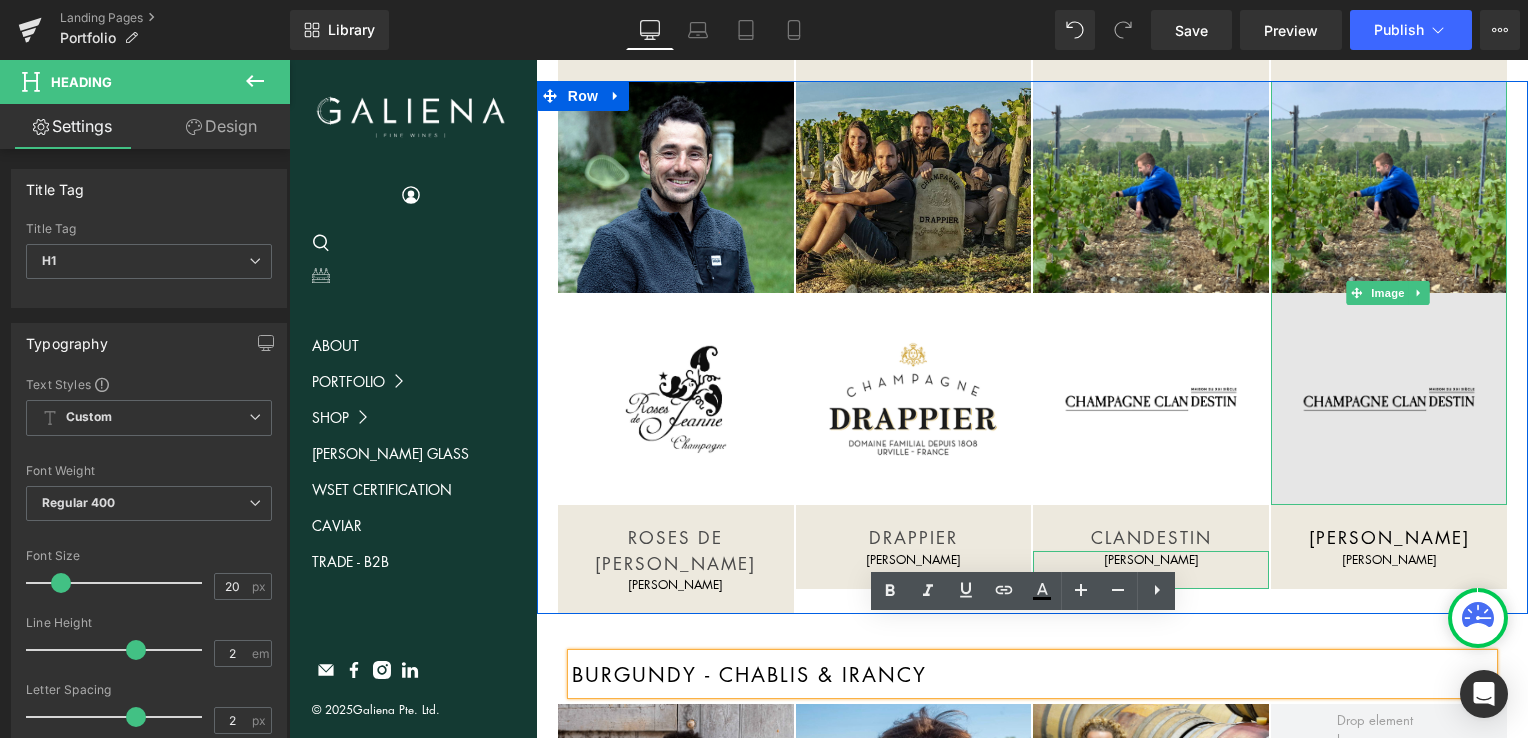 click at bounding box center [1389, 399] 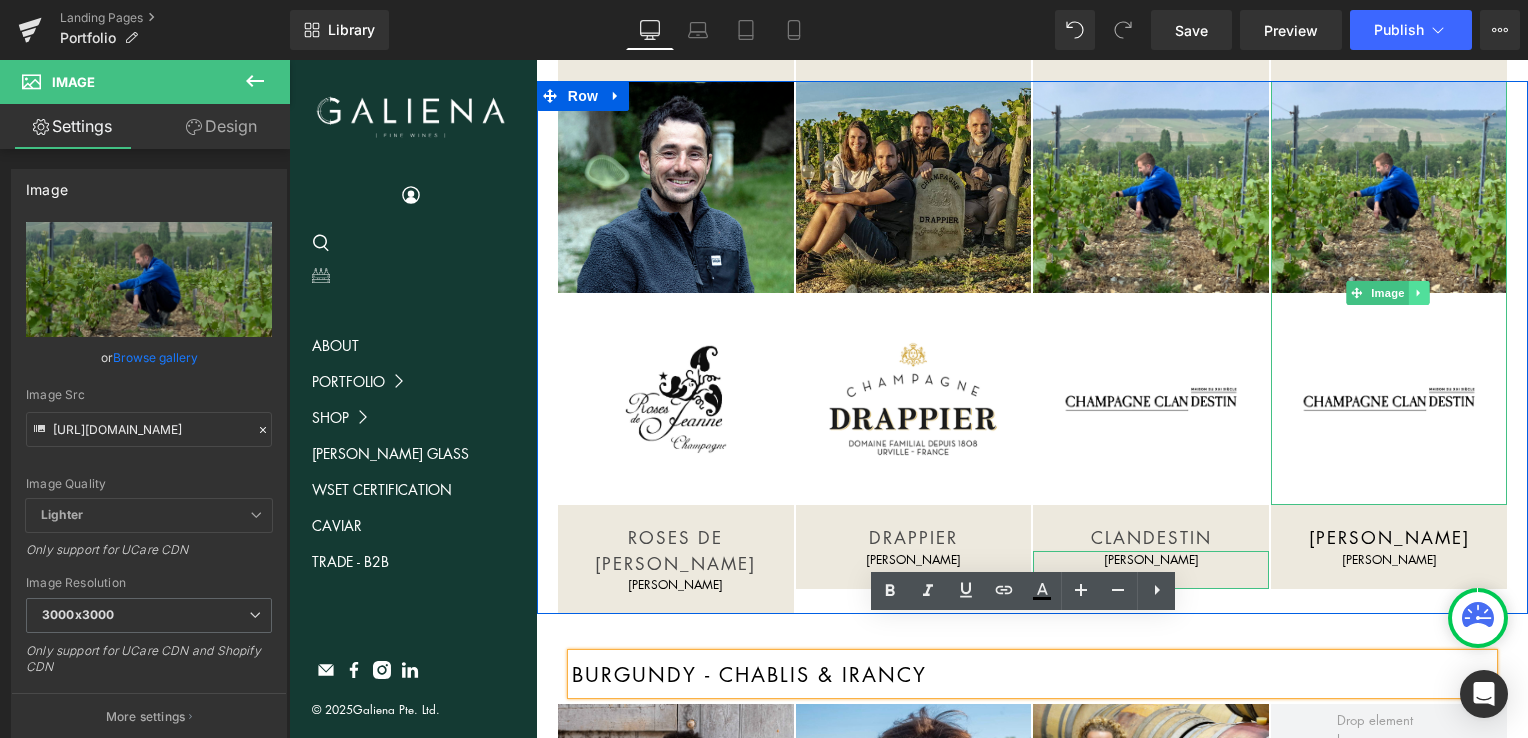 click 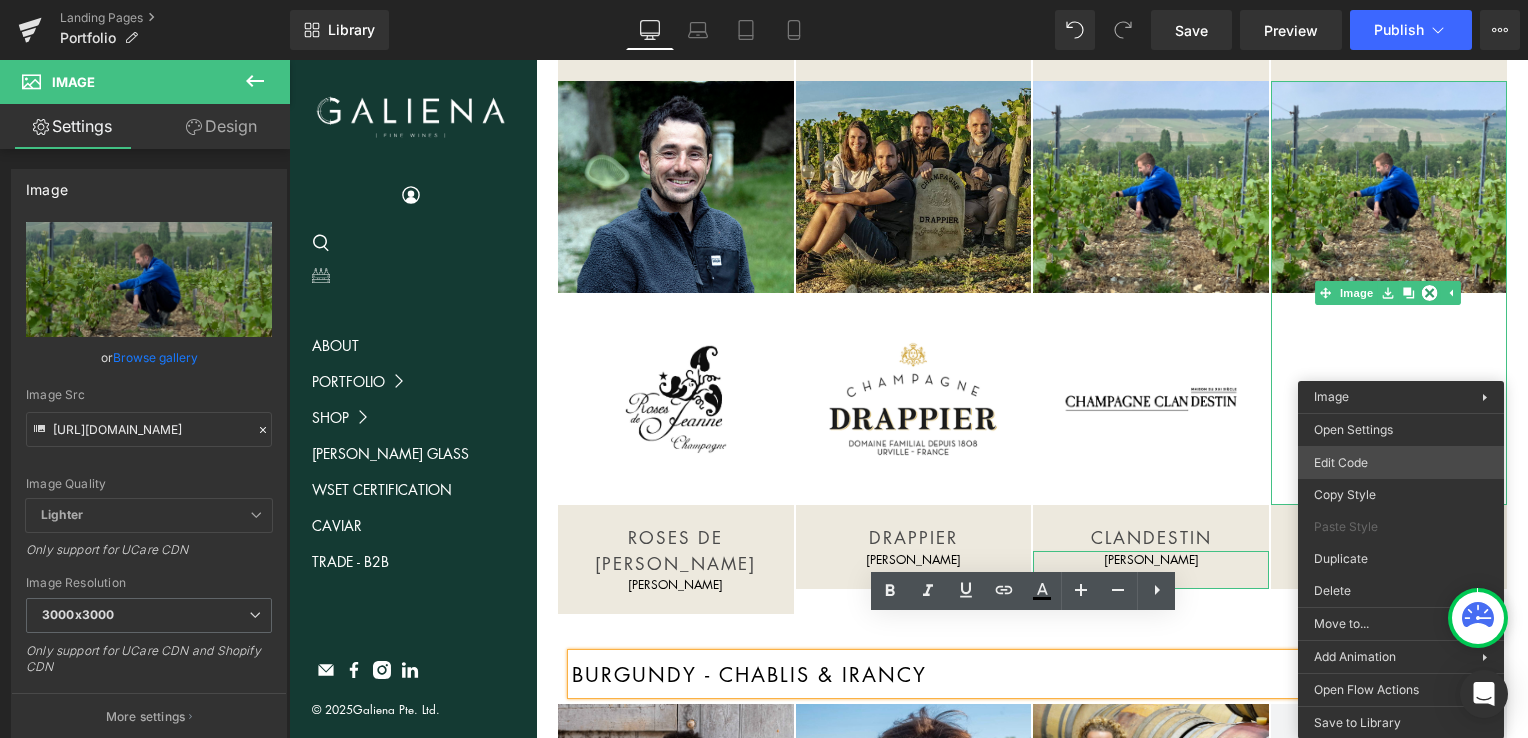 click on "Text Block  You are previewing how the   will restyle your page. You can not edit Elements in Preset Preview Mode.  Landing Pages Portfolio Library Desktop Desktop Laptop Tablet Mobile Save Preview Publish Scheduled View Live Page View with current Template Save Template to Library Schedule Publish  Optimize  Publish Settings Shortcuts  Your page can’t be published   You've reached the maximum number of published pages on your plan  (0/0).  You need to upgrade your plan or unpublish all your pages to get 1 publish slot.   Unpublish pages   Upgrade plan  Elements Global Style Base Row  rows, columns, layouts, div Heading  headings, titles, h1,h2,h3,h4,h5,h6 Text Block  texts, paragraphs, contents, blocks Image  images, photos, alts, uploads Icon  icons, symbols Button  button, call to action, cta Separator  separators, dividers, horizontal lines Liquid  liquid, custom code, html, javascript, css, reviews, apps, applications, embeded, iframe Banner Parallax  Hero Banner  Stack Tabs  Carousel" at bounding box center [764, 369] 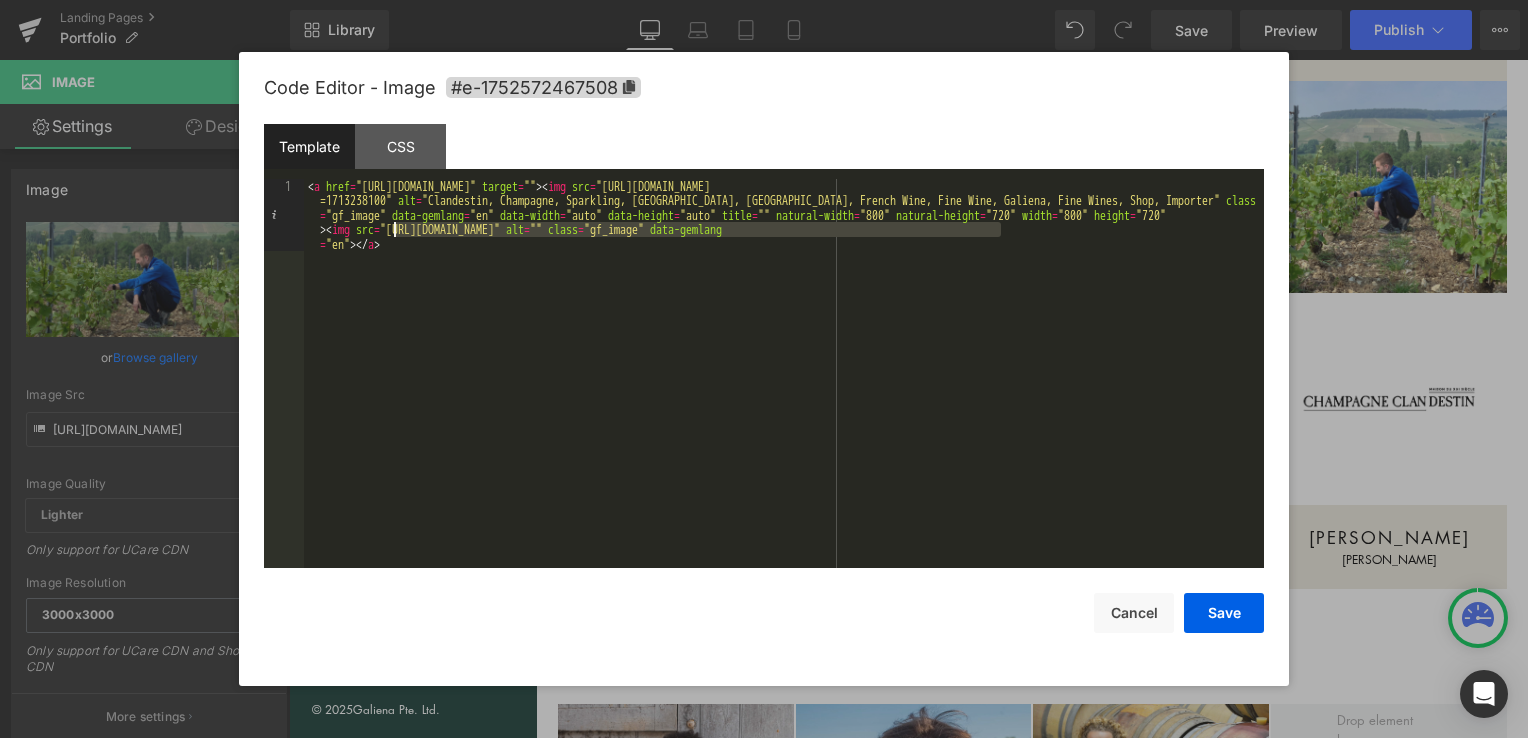 drag, startPoint x: 1000, startPoint y: 233, endPoint x: 396, endPoint y: 229, distance: 604.01324 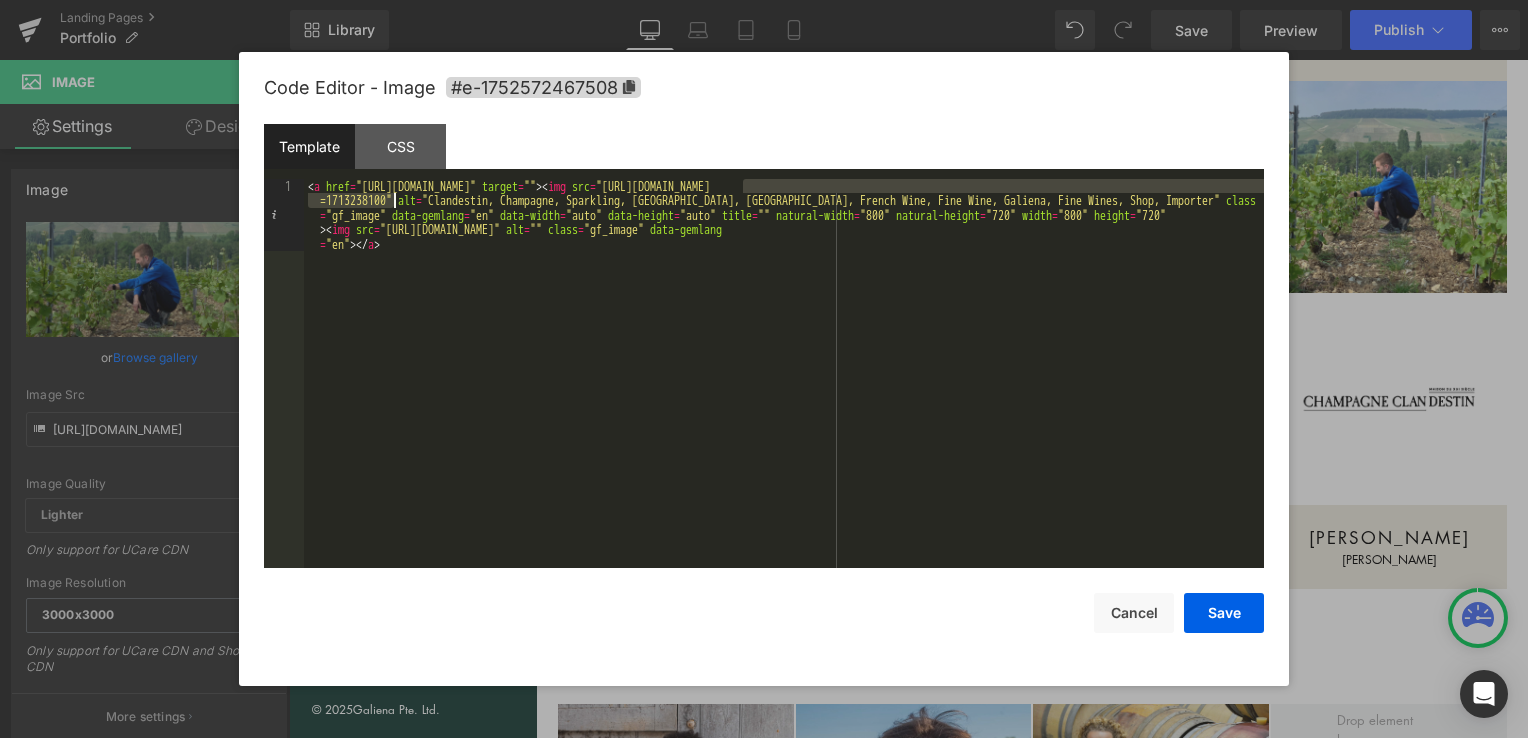 drag, startPoint x: 744, startPoint y: 181, endPoint x: 391, endPoint y: 207, distance: 353.9562 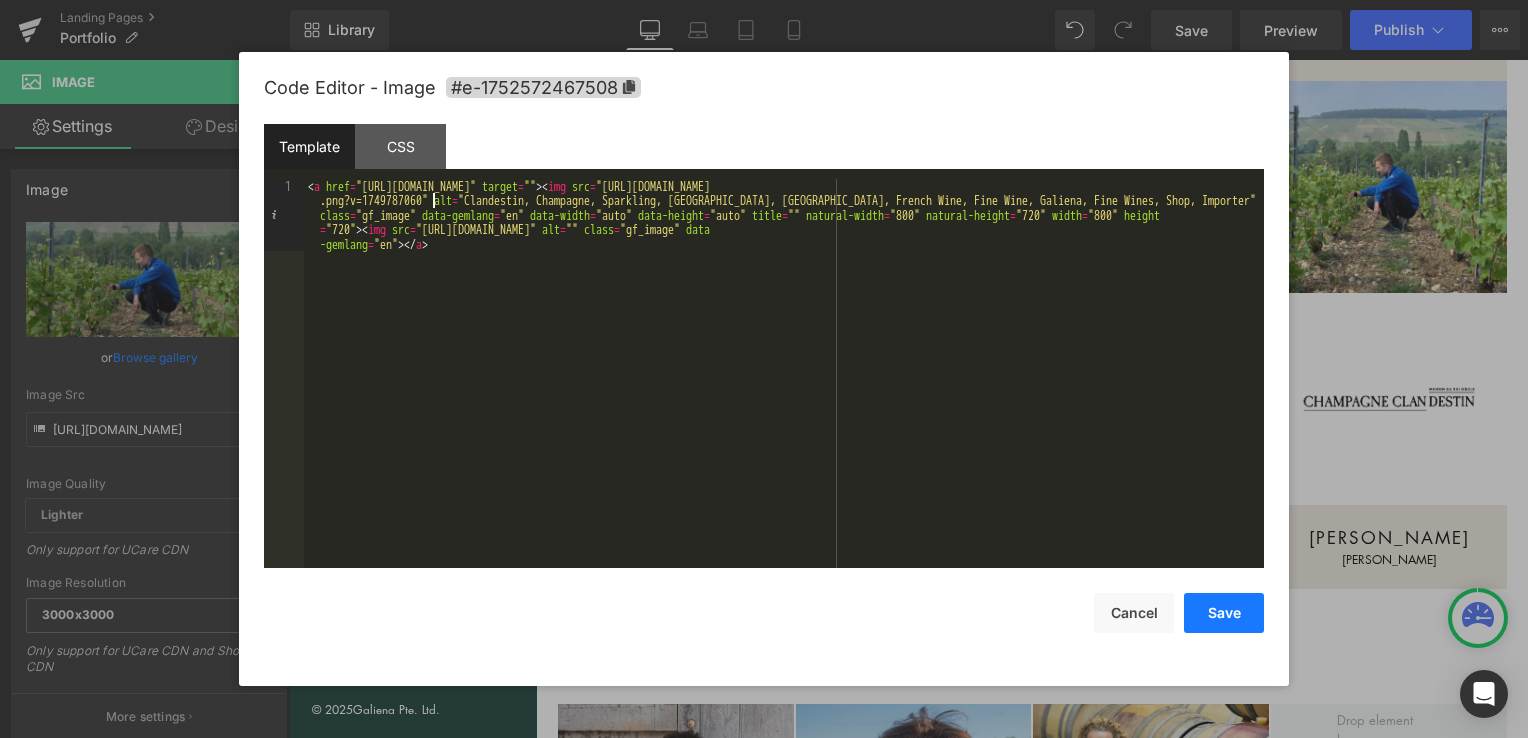 click on "Save" at bounding box center [1224, 613] 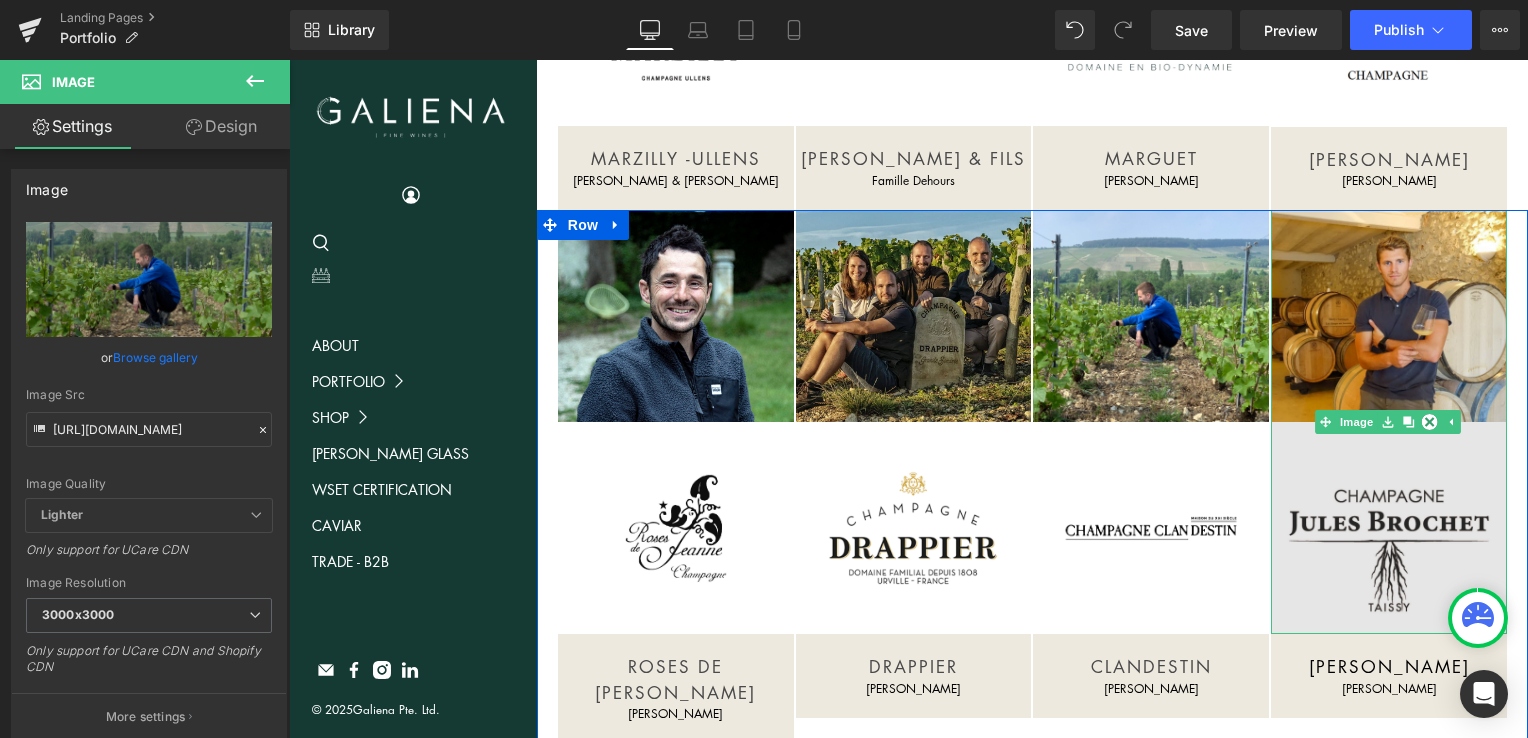 scroll, scrollTop: 487, scrollLeft: 0, axis: vertical 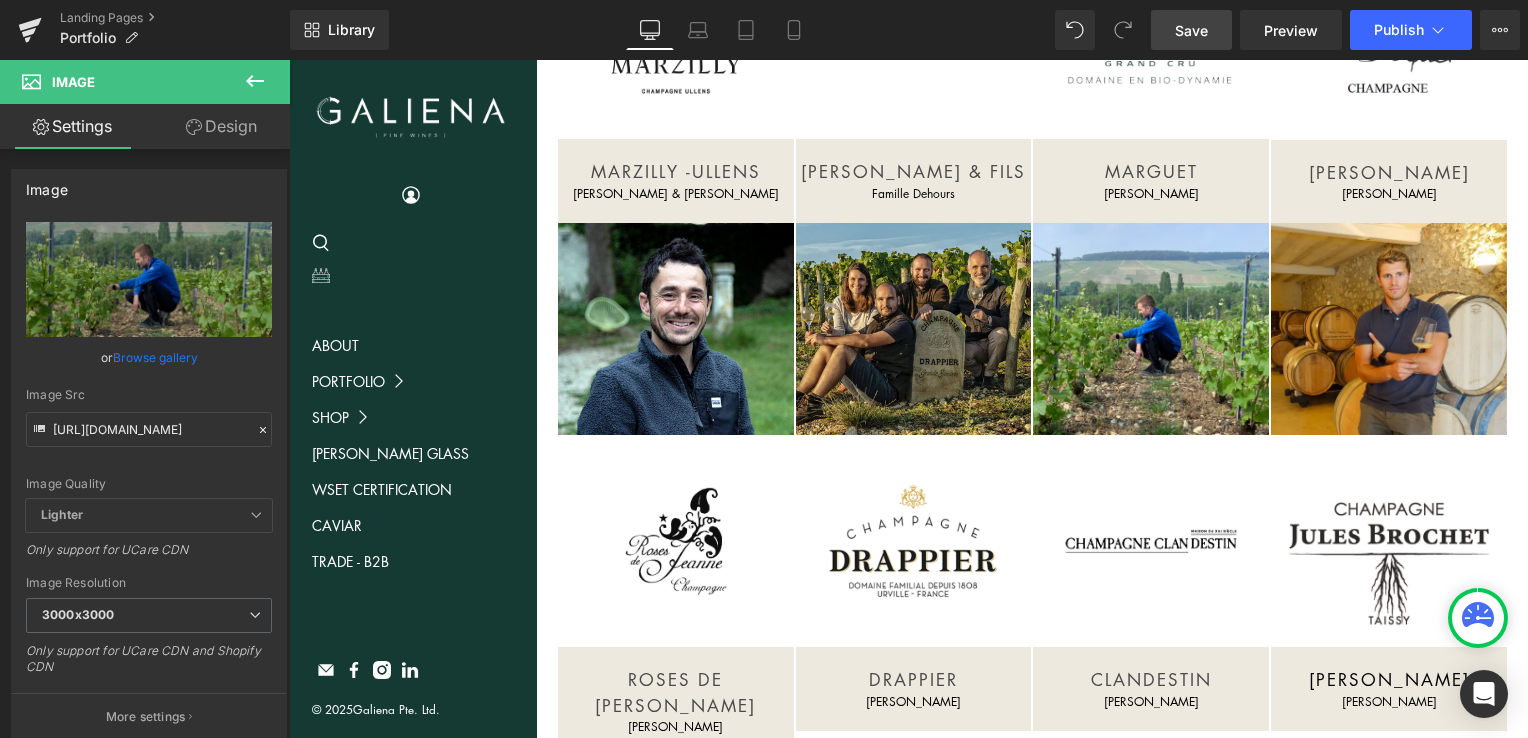 click on "Save" at bounding box center [1191, 30] 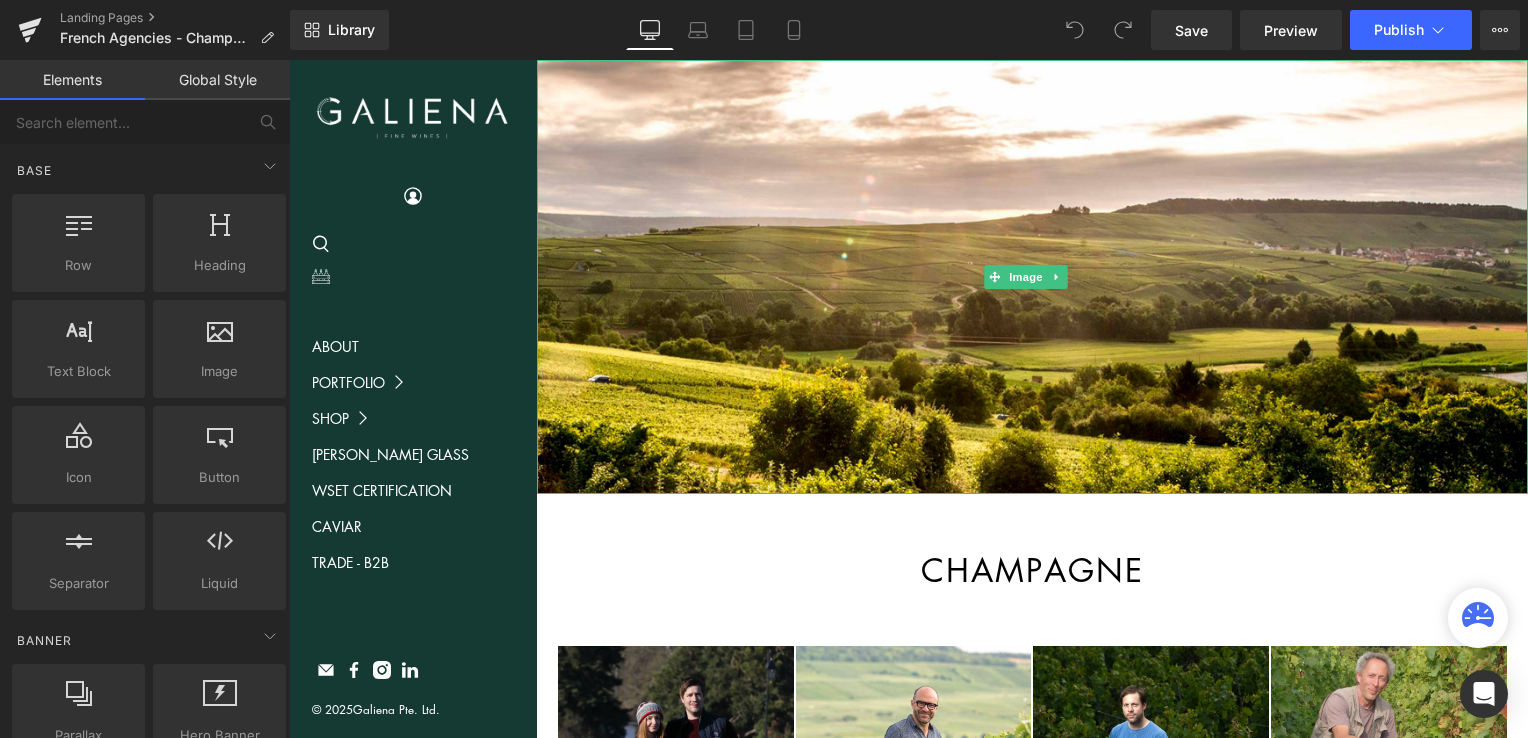 scroll, scrollTop: 0, scrollLeft: 0, axis: both 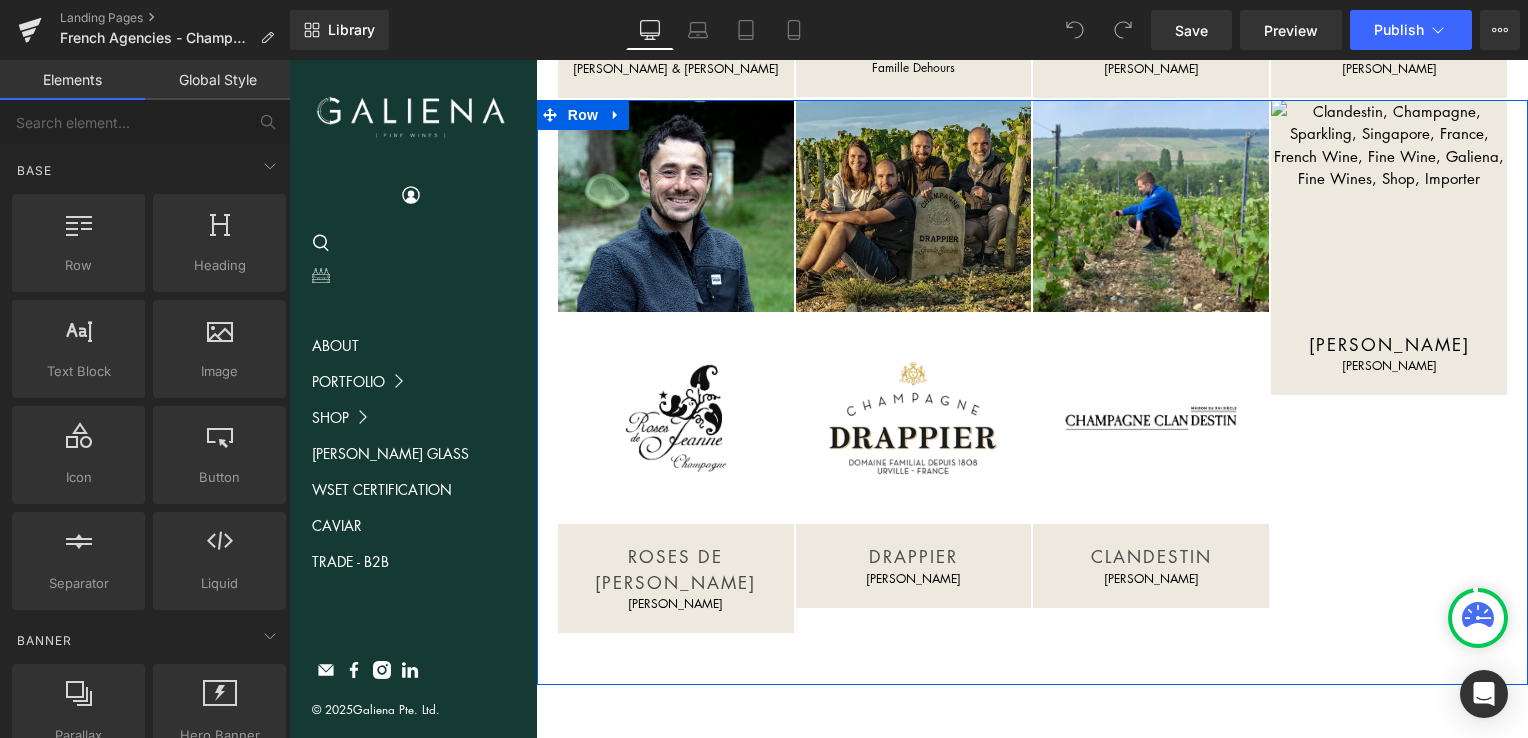 click on "Image         ROSES DE JEANNE Heading         Cédric Bouchard Text Block         Image         DRAPPIER Heading         Michel Drappier Text Block         Image         CLANDESTIN Heading         Benoit Doussot Text Block         Image         JULES BROCHET Heading         Jules Brochet Text Block         Row" at bounding box center [1032, 392] 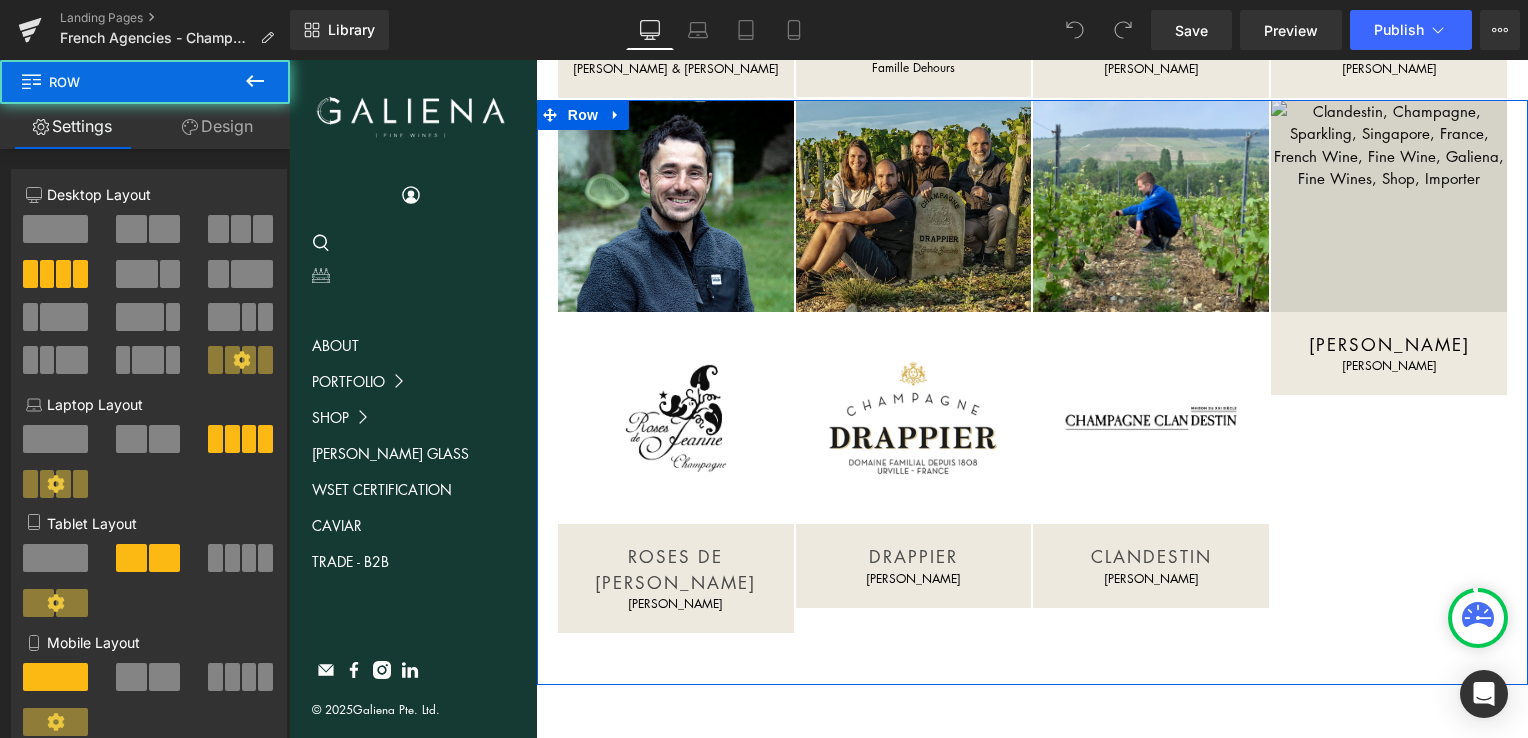 click at bounding box center (1389, 206) 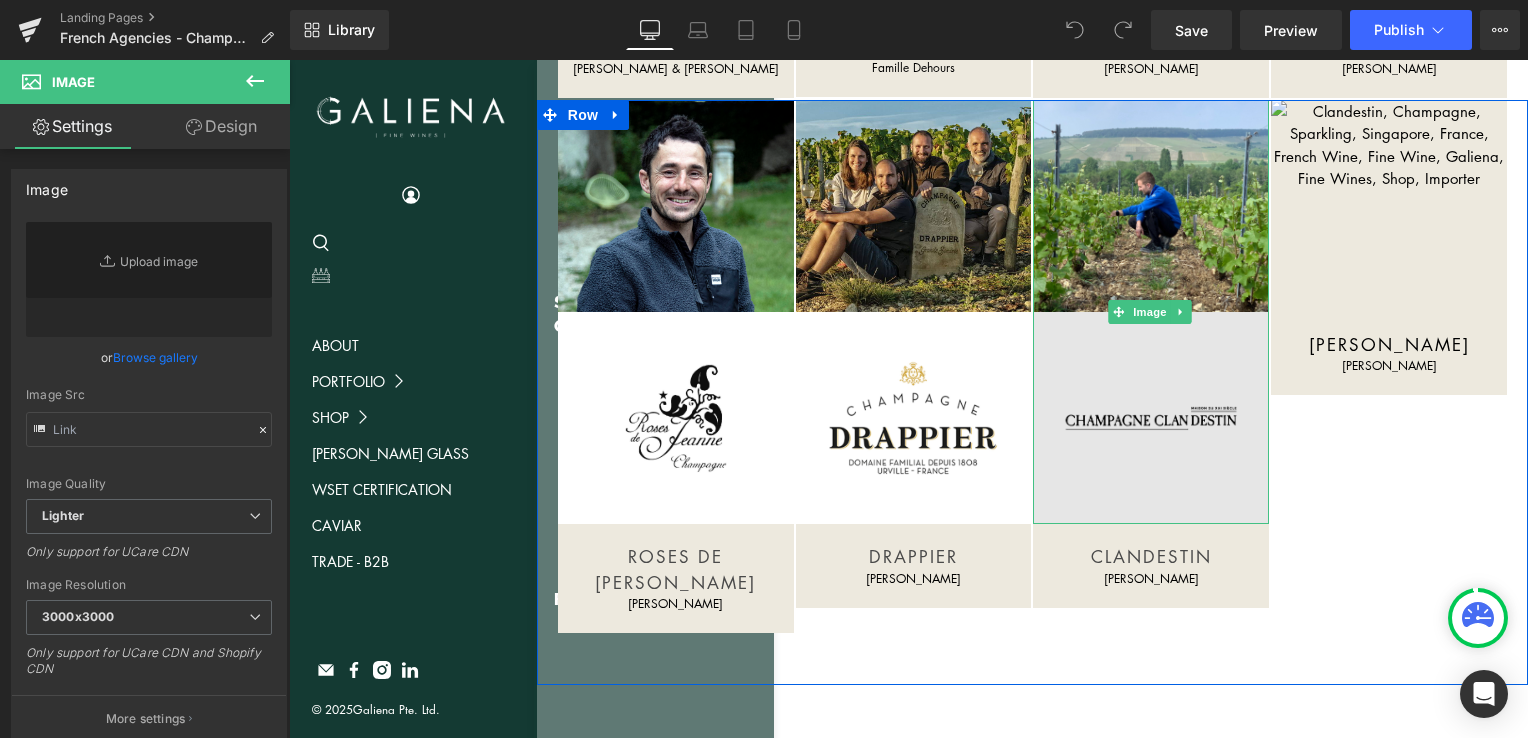 click at bounding box center [1151, 418] 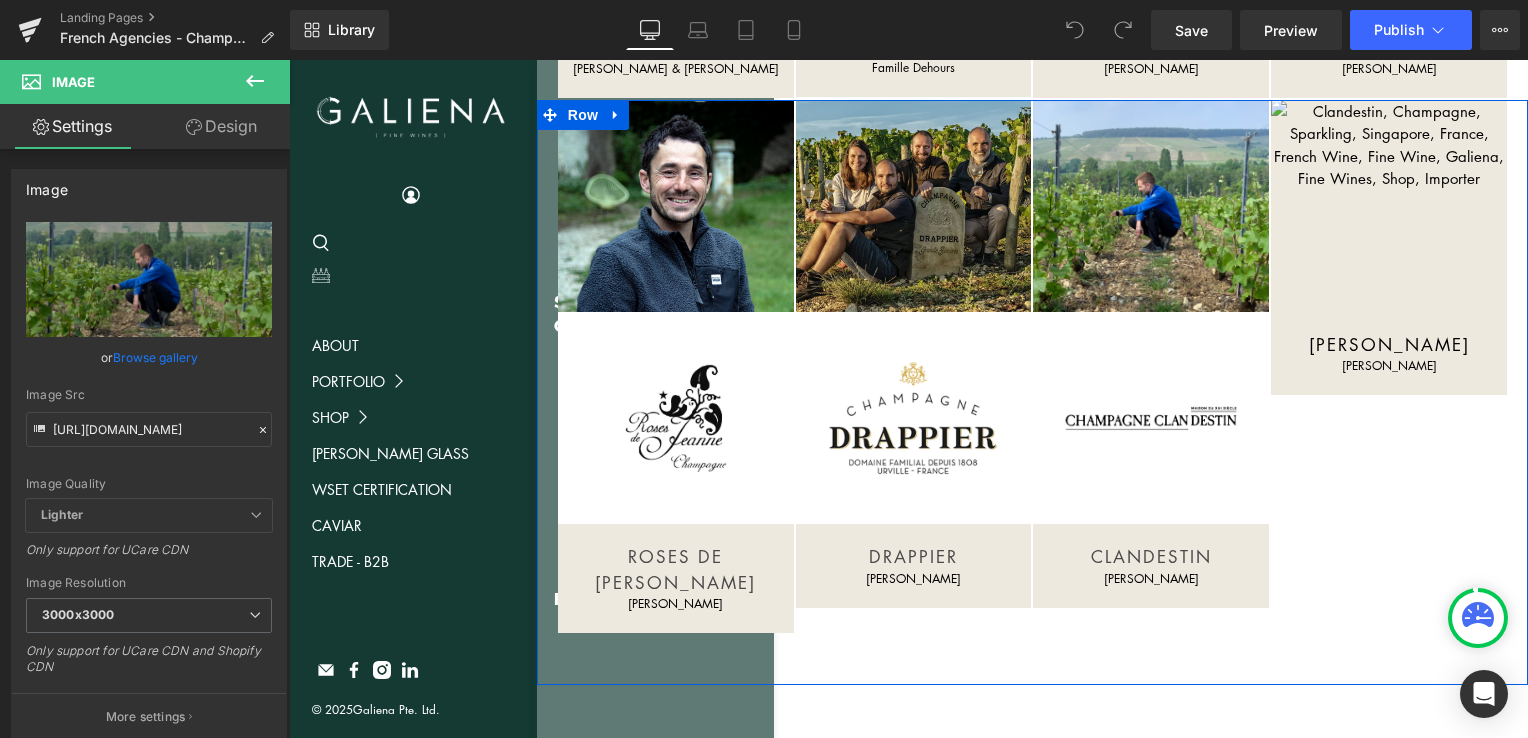click at bounding box center (289, 60) 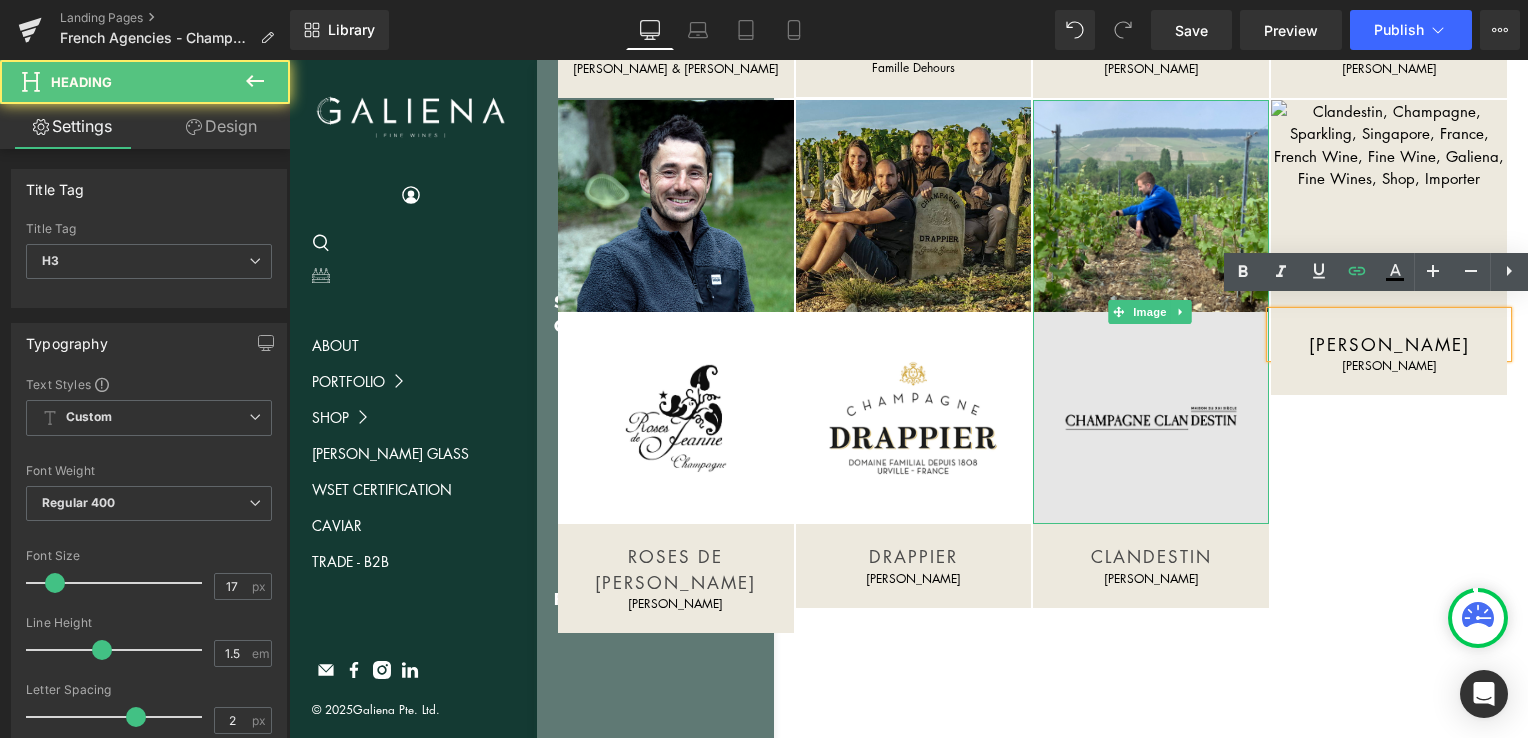 click at bounding box center (1151, 418) 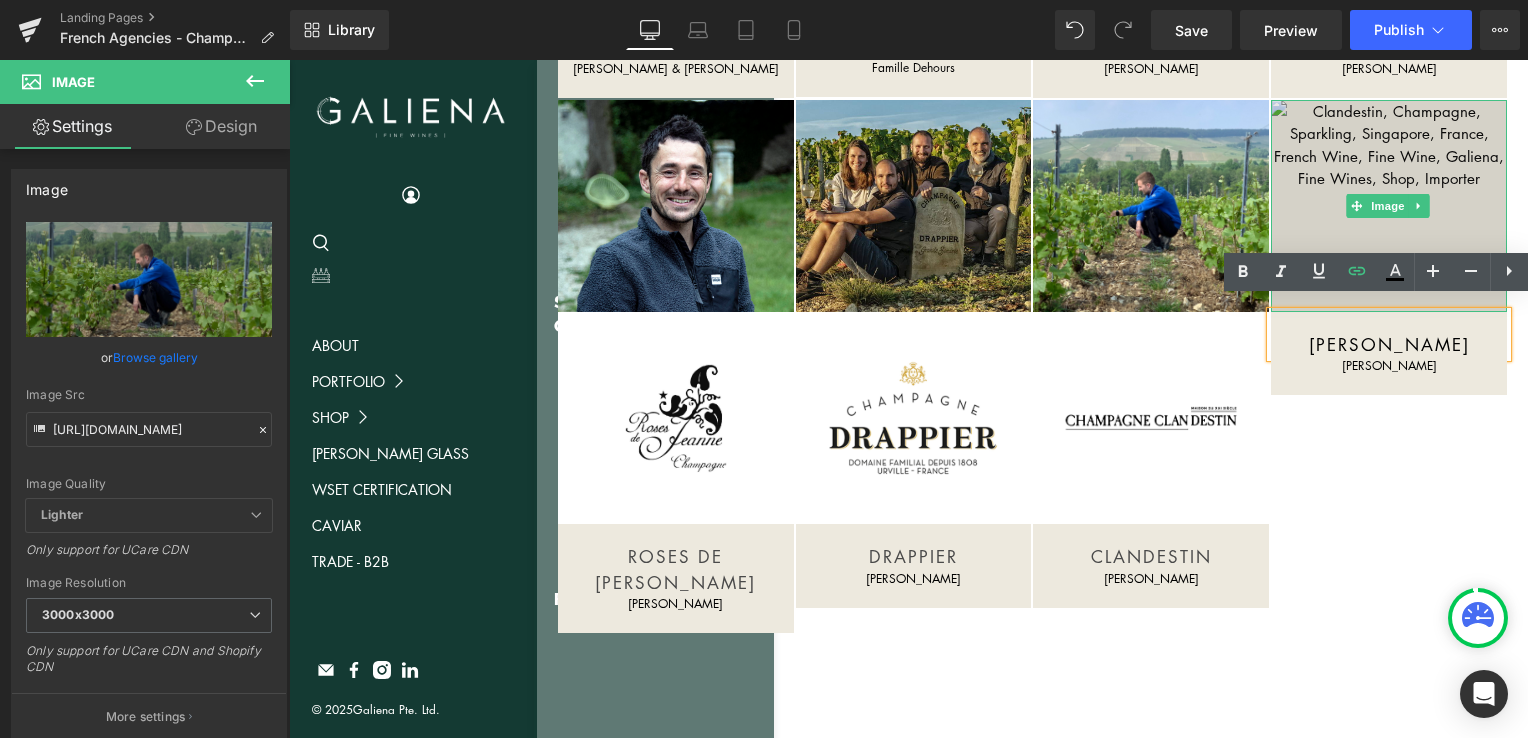 click at bounding box center [1389, 206] 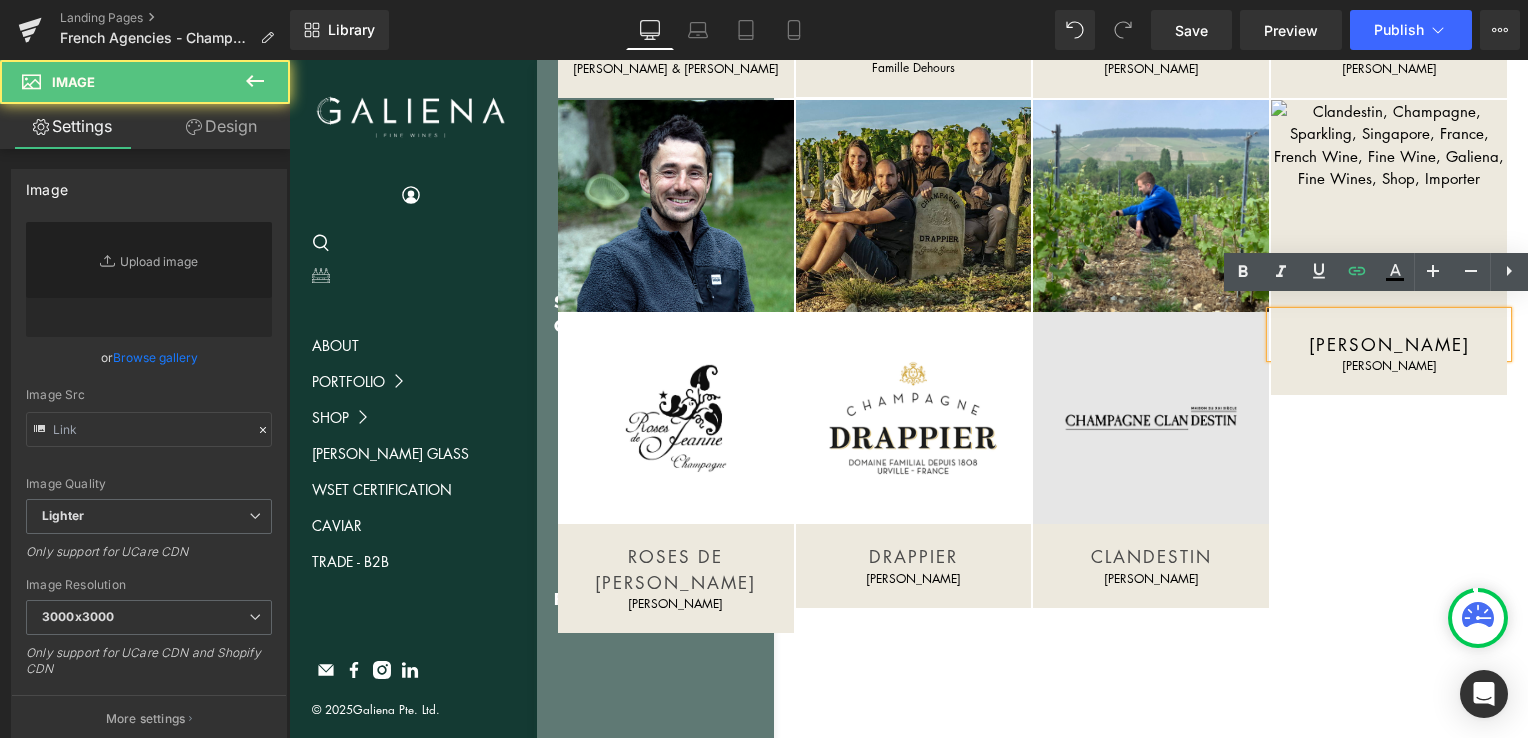 click at bounding box center [1151, 418] 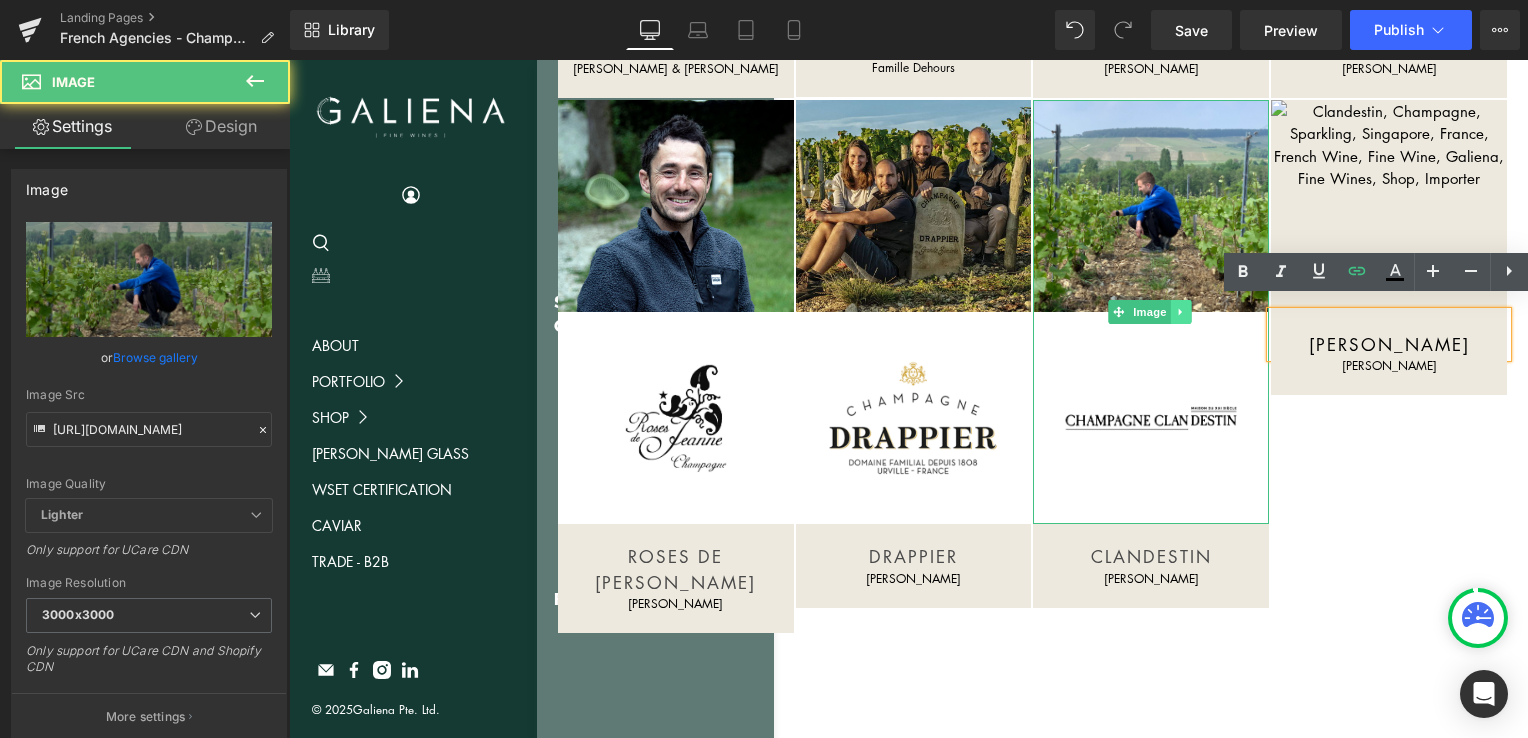 click at bounding box center [1181, 312] 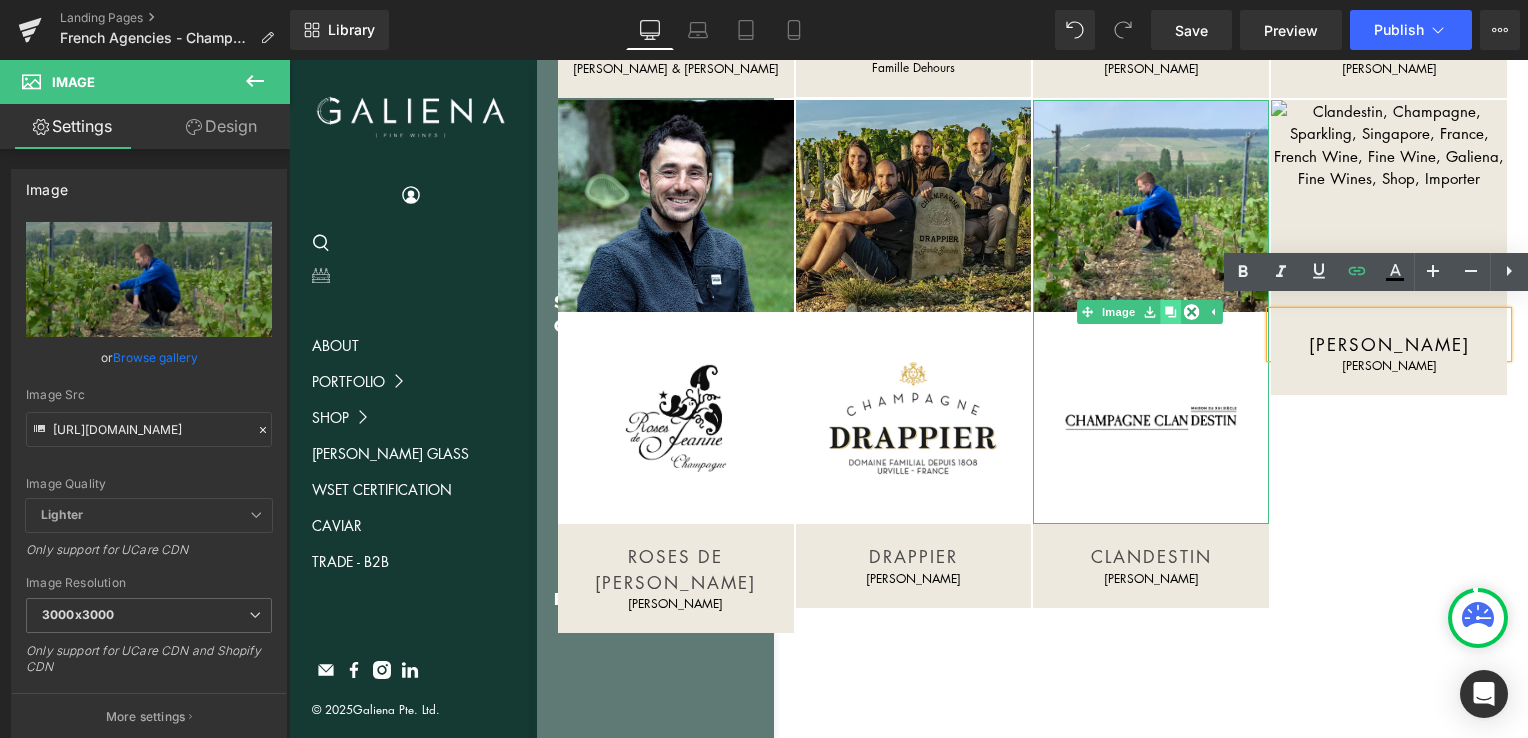 click 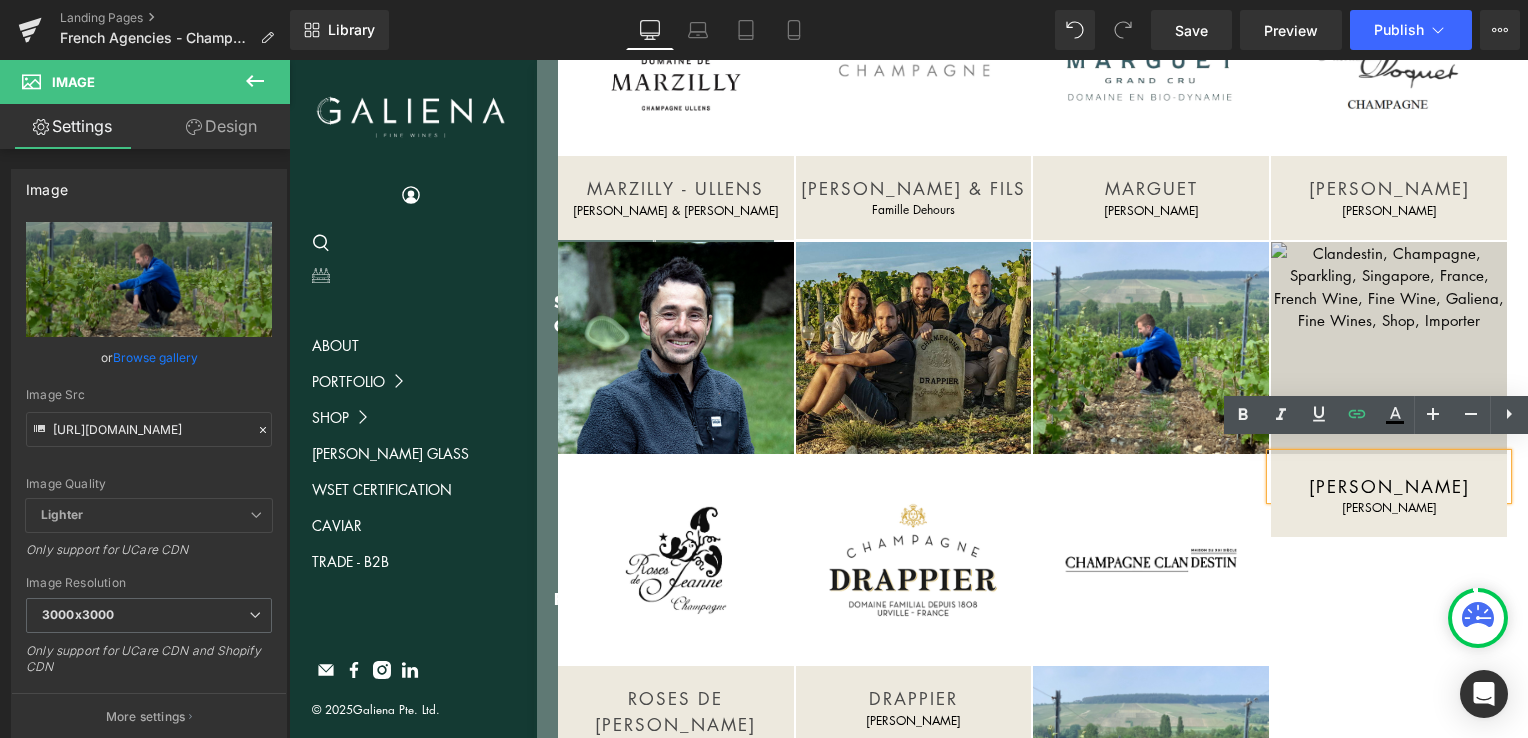 scroll, scrollTop: 912, scrollLeft: 0, axis: vertical 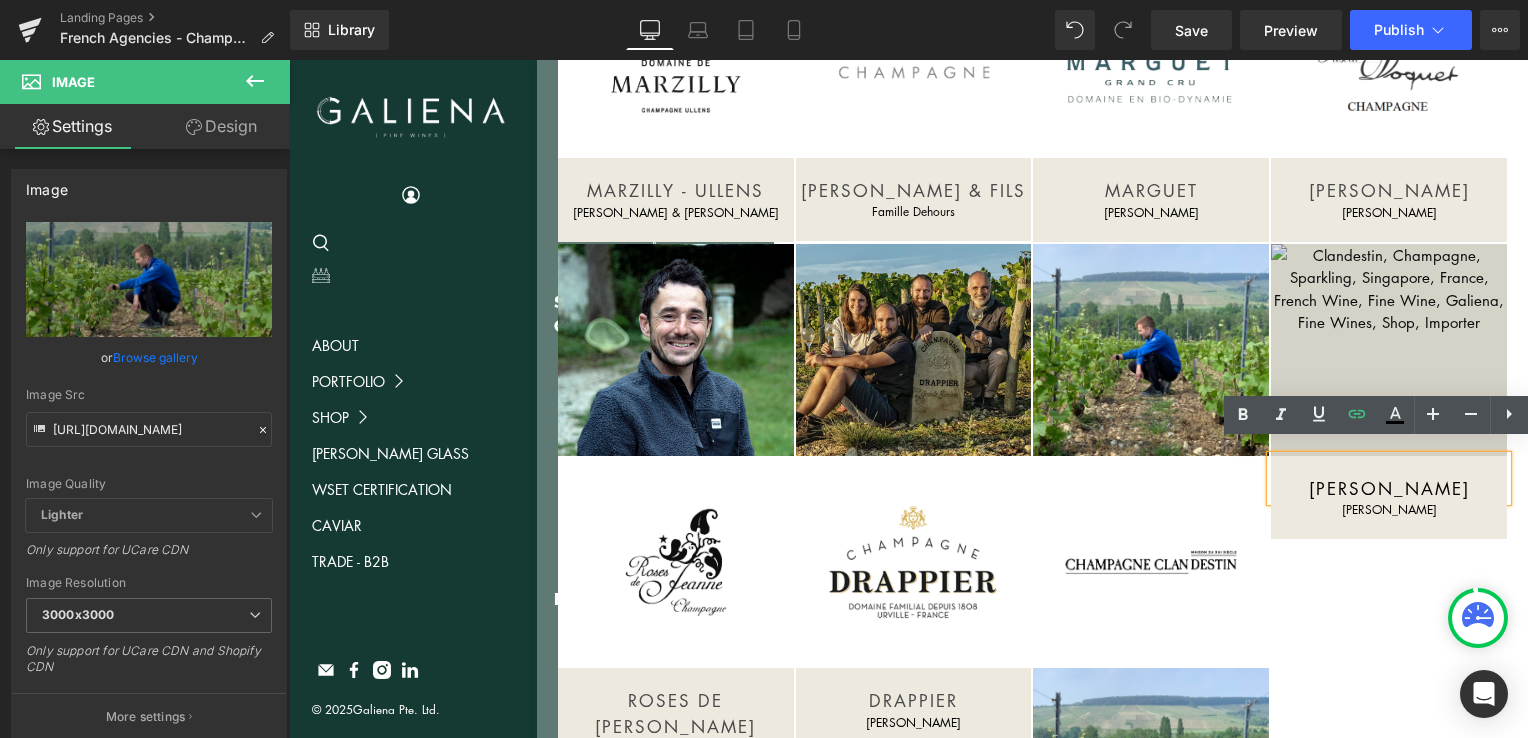 click at bounding box center [1389, 350] 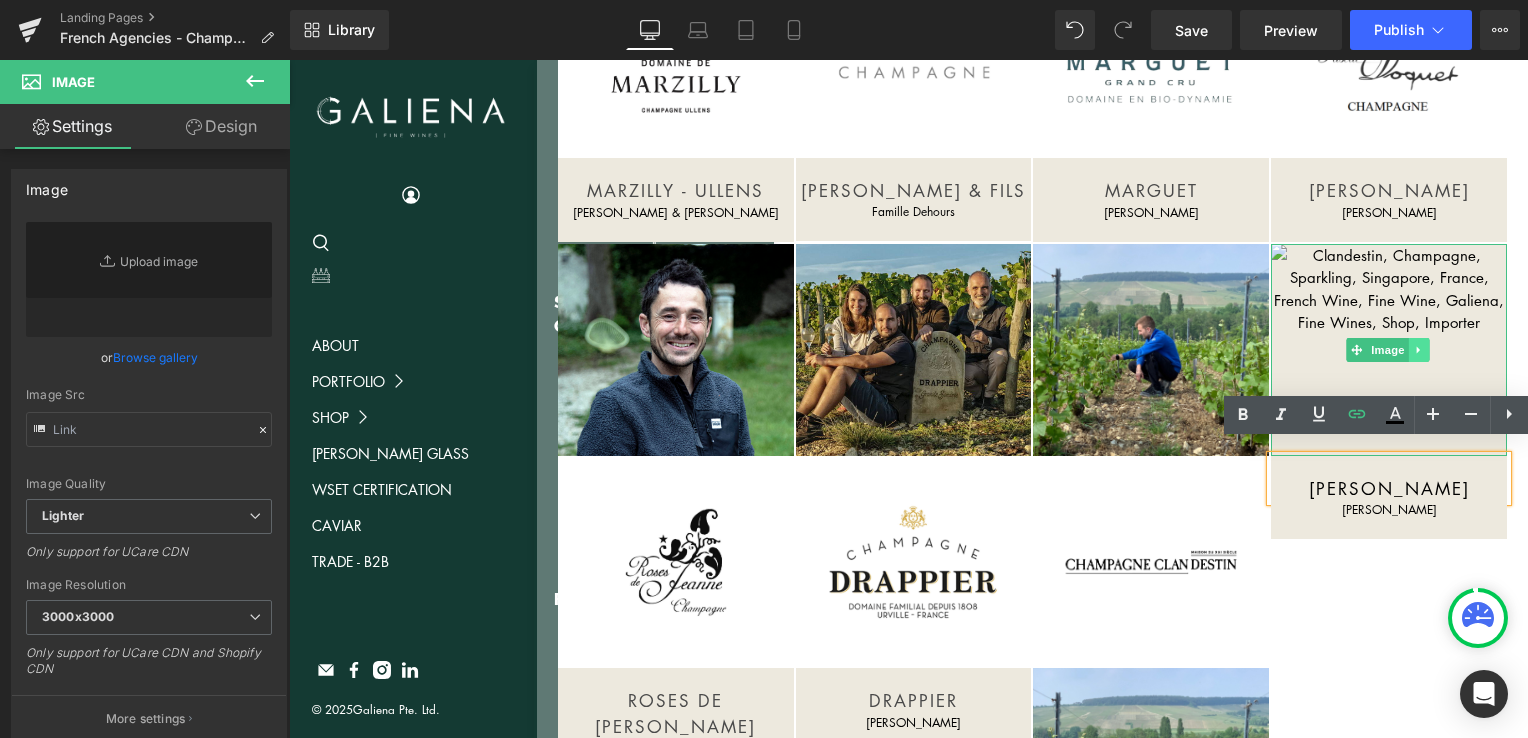 click at bounding box center (1418, 350) 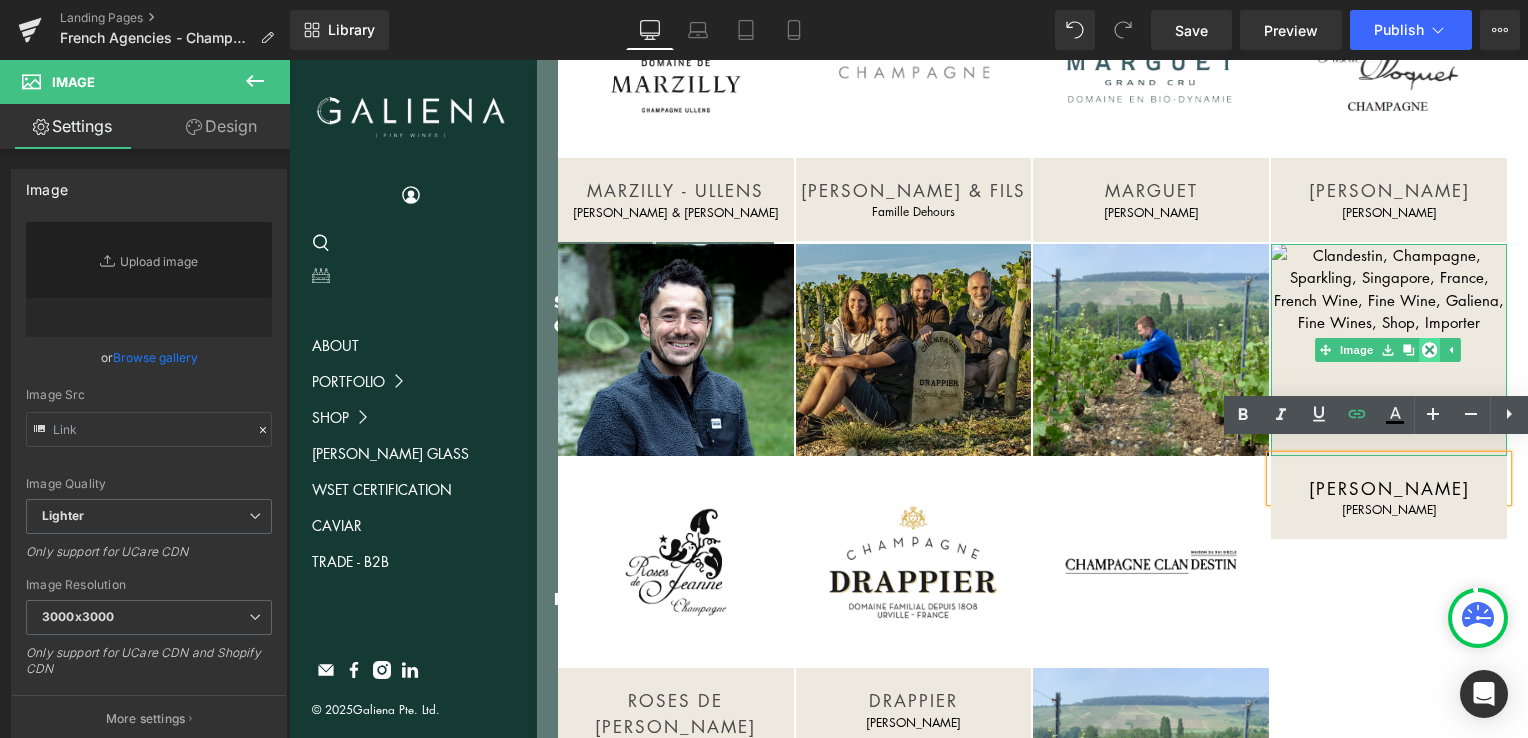 click 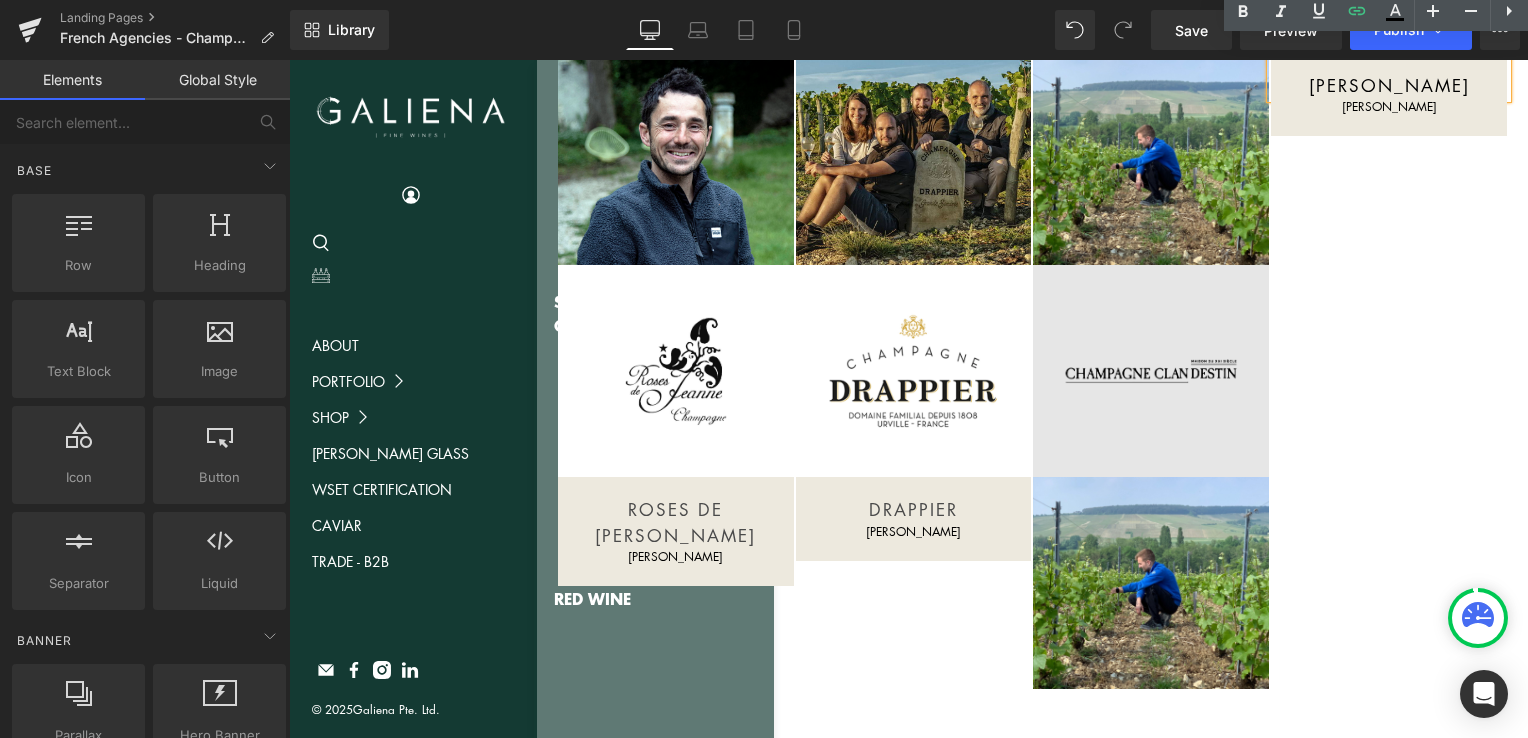 scroll, scrollTop: 1102, scrollLeft: 0, axis: vertical 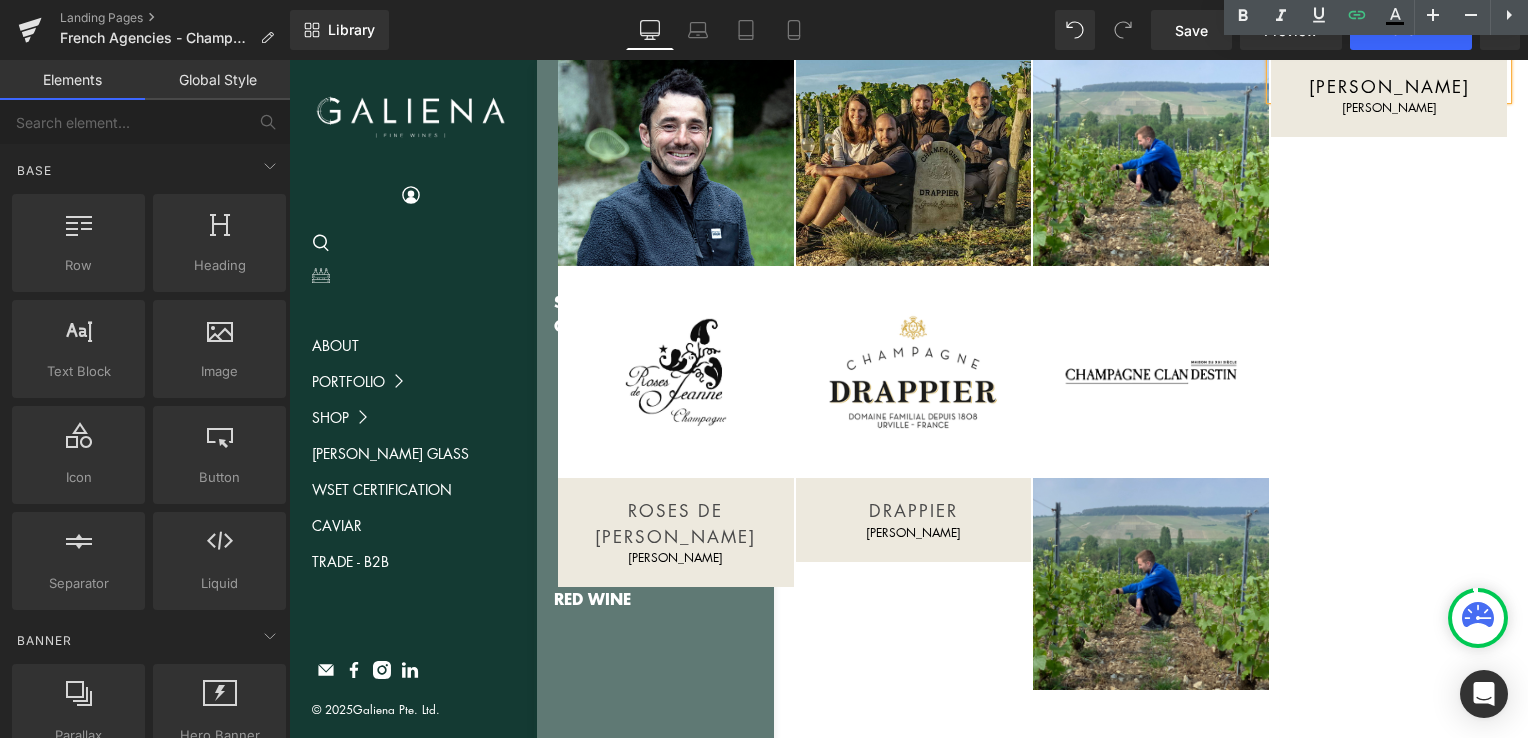 click at bounding box center (1151, 584) 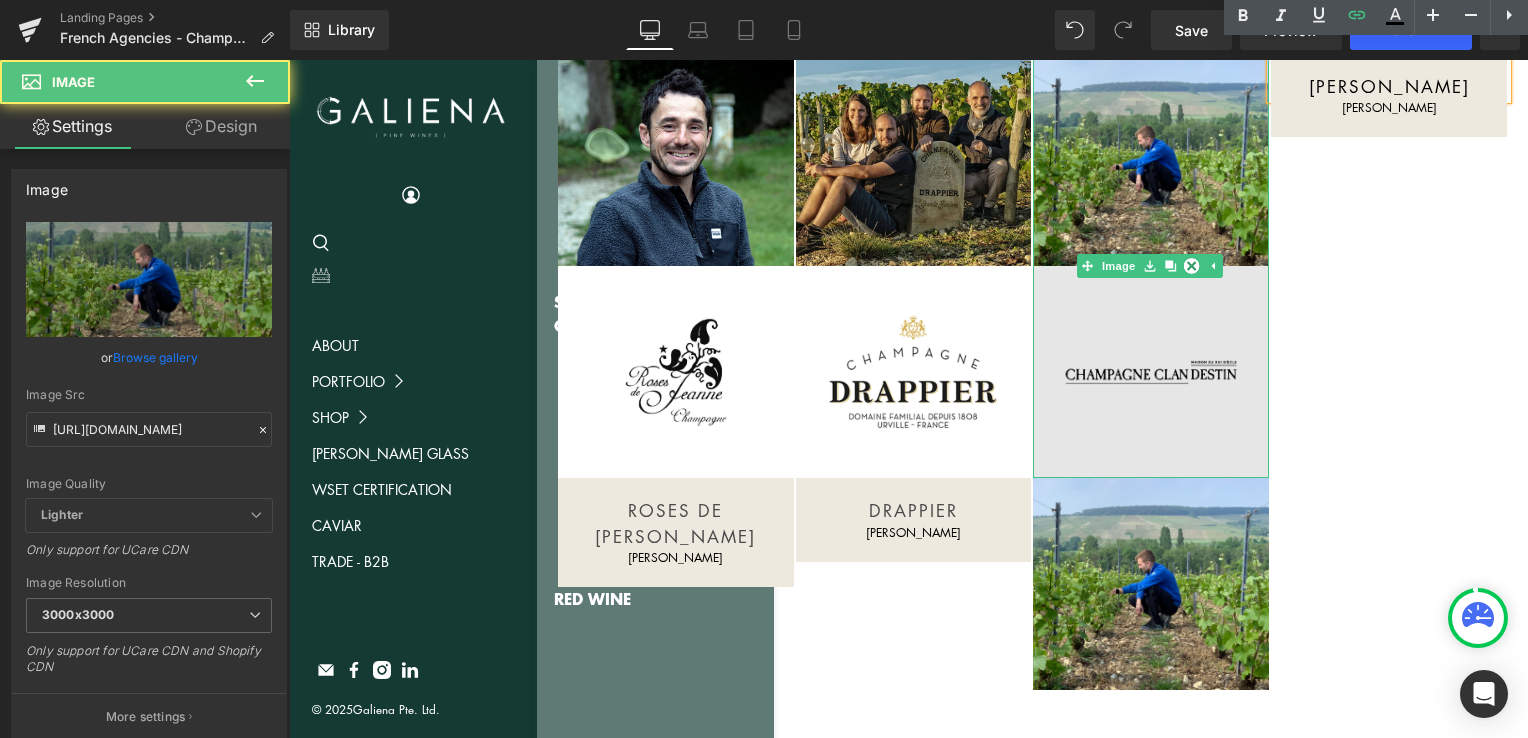 click at bounding box center (1151, 372) 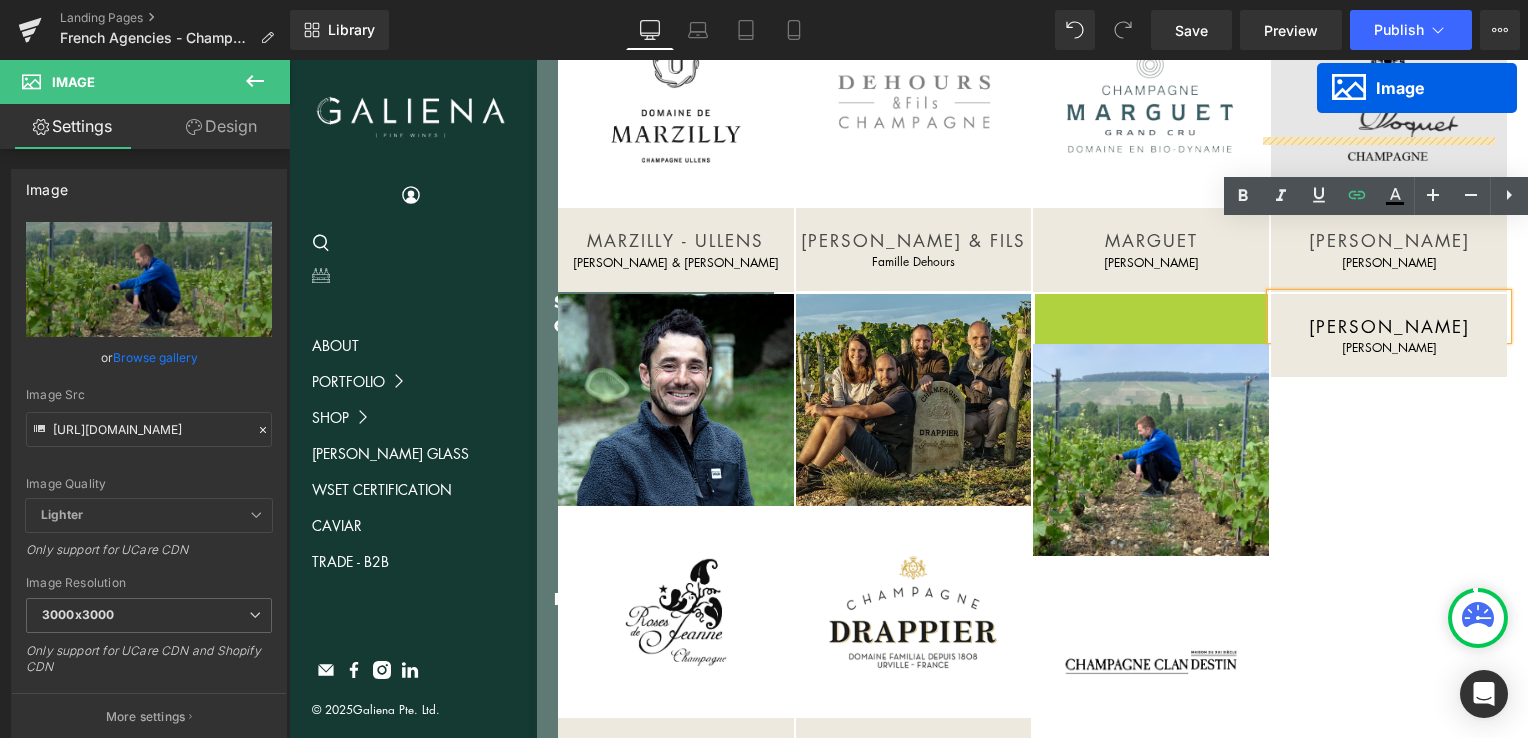 scroll, scrollTop: 782, scrollLeft: 0, axis: vertical 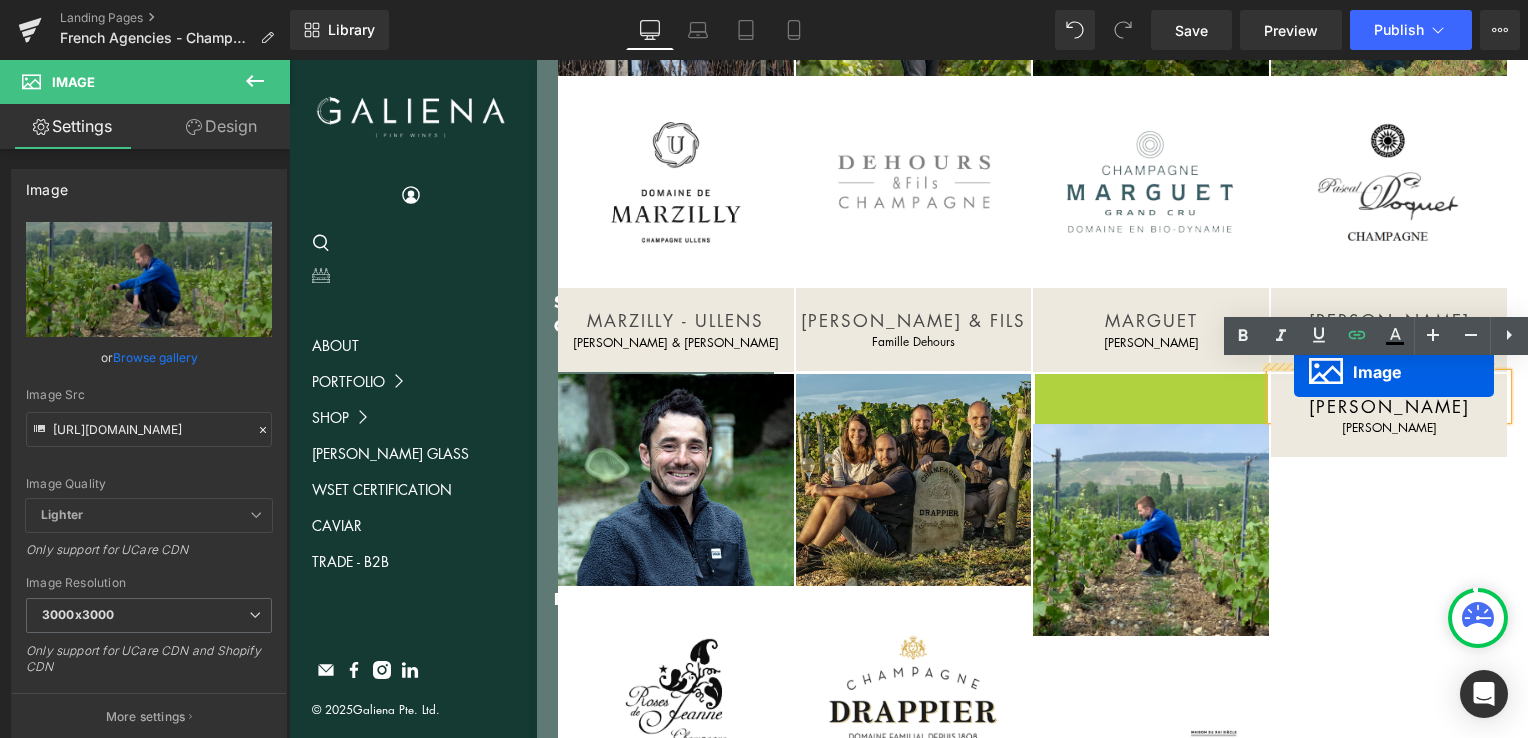 drag, startPoint x: 1080, startPoint y: 258, endPoint x: 1294, endPoint y: 372, distance: 242.47061 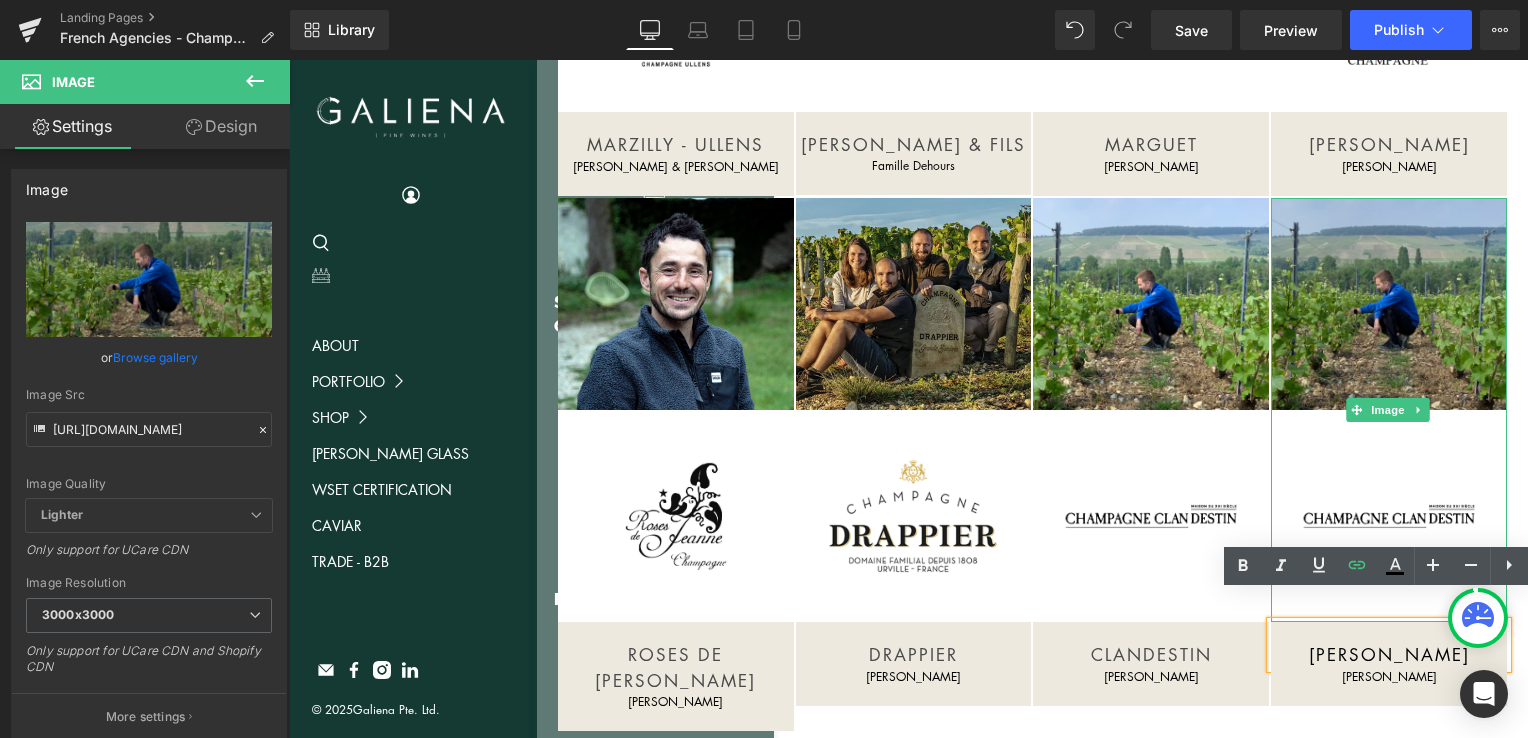 scroll, scrollTop: 971, scrollLeft: 0, axis: vertical 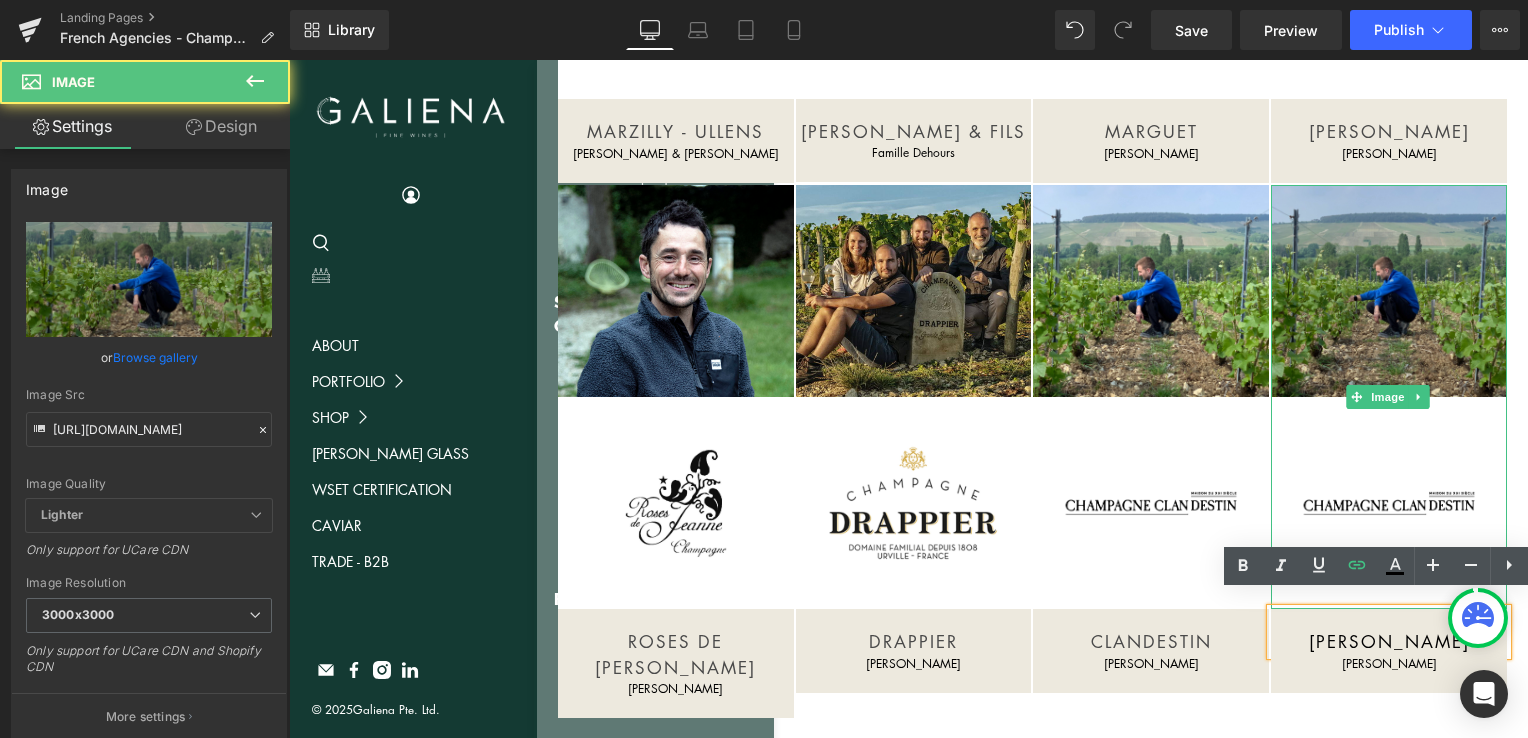 click at bounding box center [1389, 291] 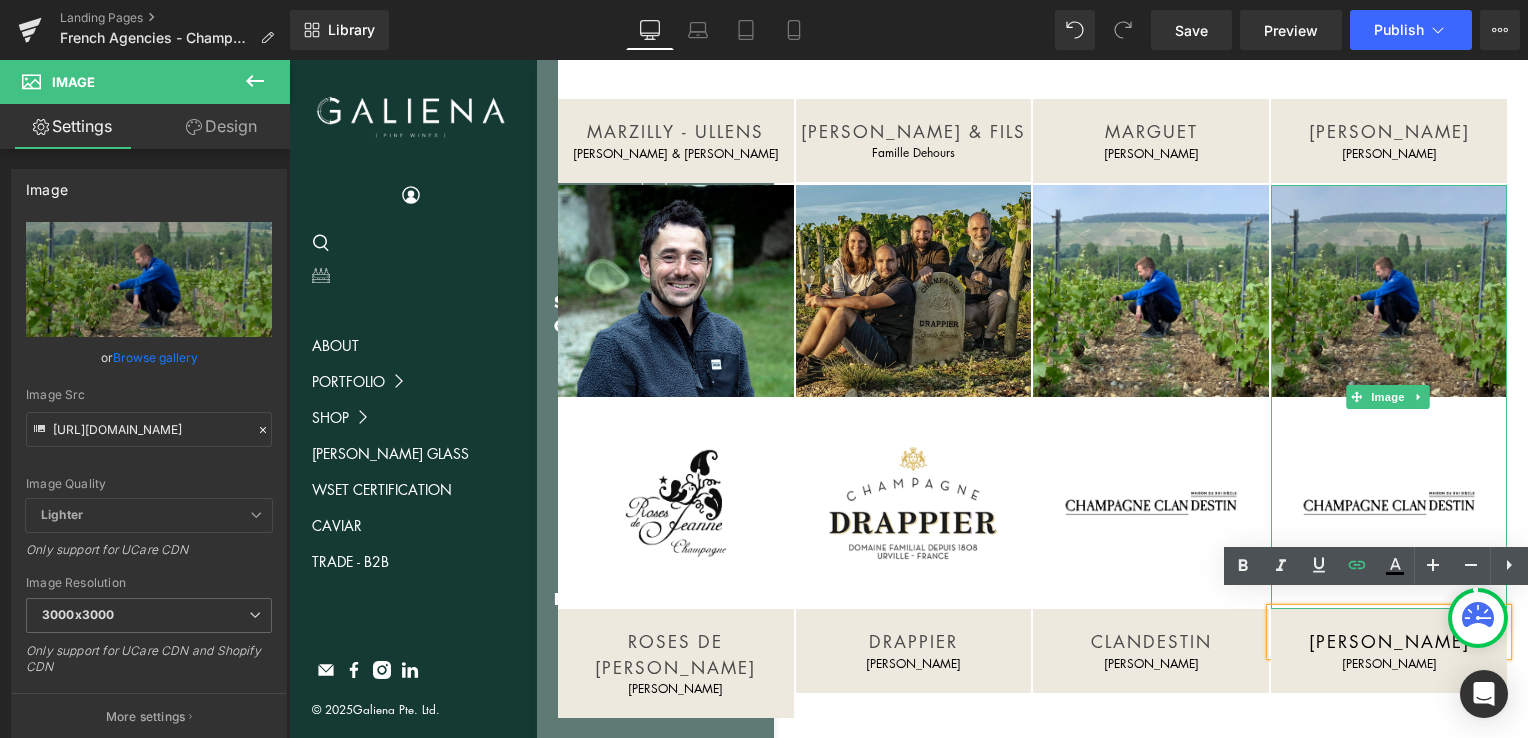 click at bounding box center [1389, 291] 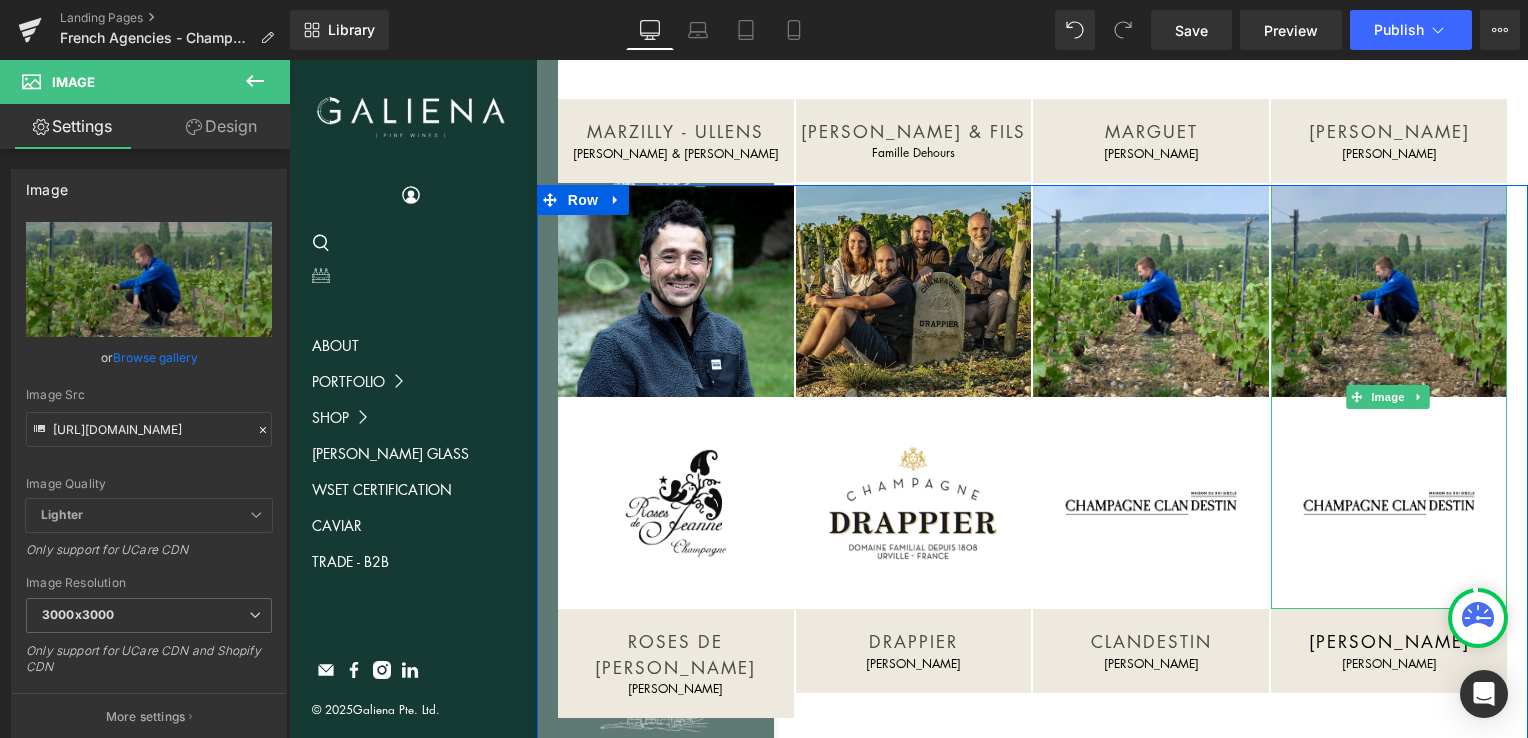 click at bounding box center (1389, 291) 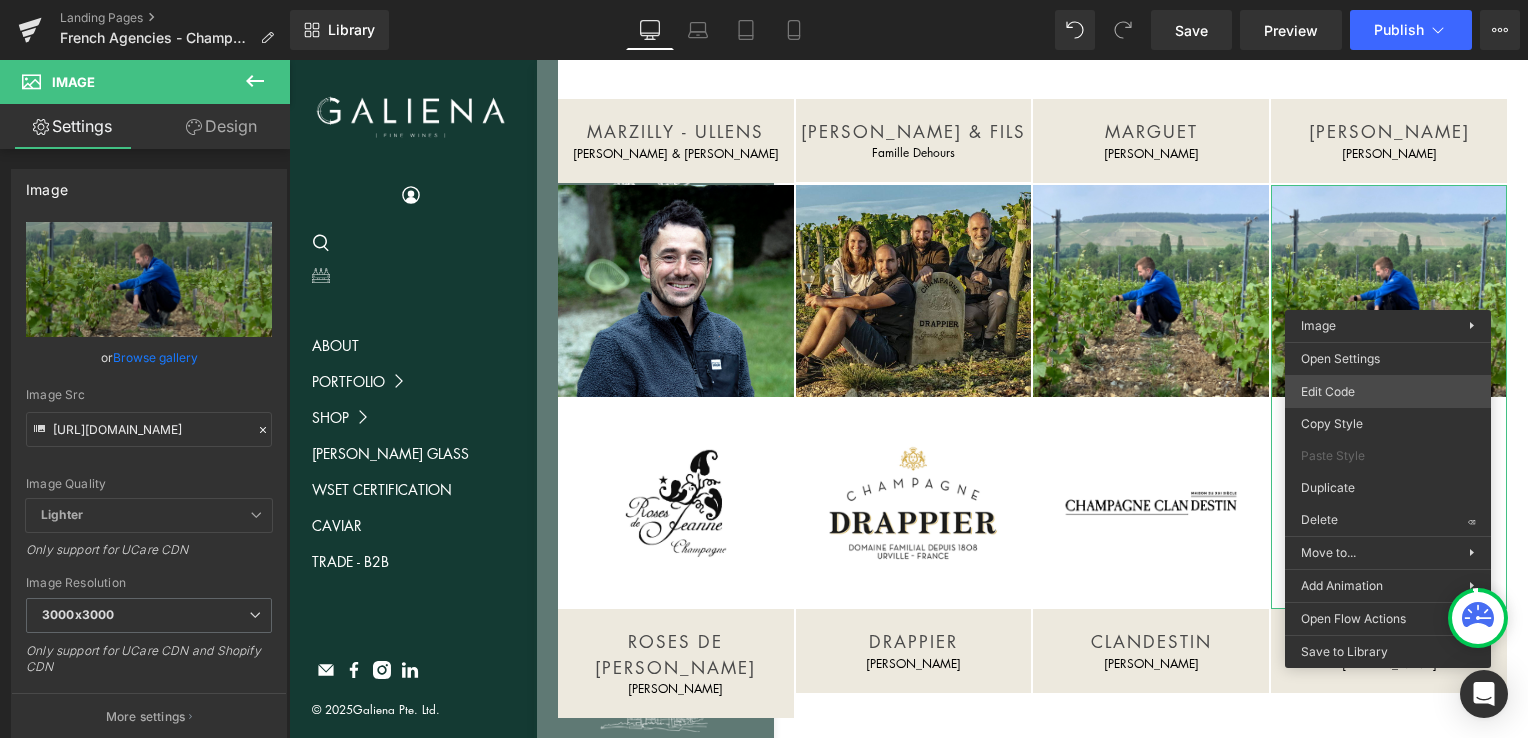 click on "Image  You are previewing how the   will restyle your page. You can not edit Elements in Preset Preview Mode.  Landing Pages French Agencies - Champagne Library Desktop Desktop Laptop Tablet Mobile Save Preview Publish Scheduled View Live Page View with current Template Save Template to Library Schedule Publish  Optimize  Publish Settings Shortcuts  Your page can’t be published   You've reached the maximum number of published pages on your plan  (0/0).  You need to upgrade your plan or unpublish all your pages to get 1 publish slot.   Unpublish pages   Upgrade plan  Elements Global Style Base Row  rows, columns, layouts, div Heading  headings, titles, h1,h2,h3,h4,h5,h6 Text Block  texts, paragraphs, contents, blocks Image  images, photos, alts, uploads Icon  icons, symbols Button  button, call to action, cta Separator  separators, dividers, horizontal lines Liquid  liquid, custom code, html, javascript, css, reviews, apps, applications, embeded, iframe Banner Parallax  Hero Banner  Stack Tabs" at bounding box center [764, 369] 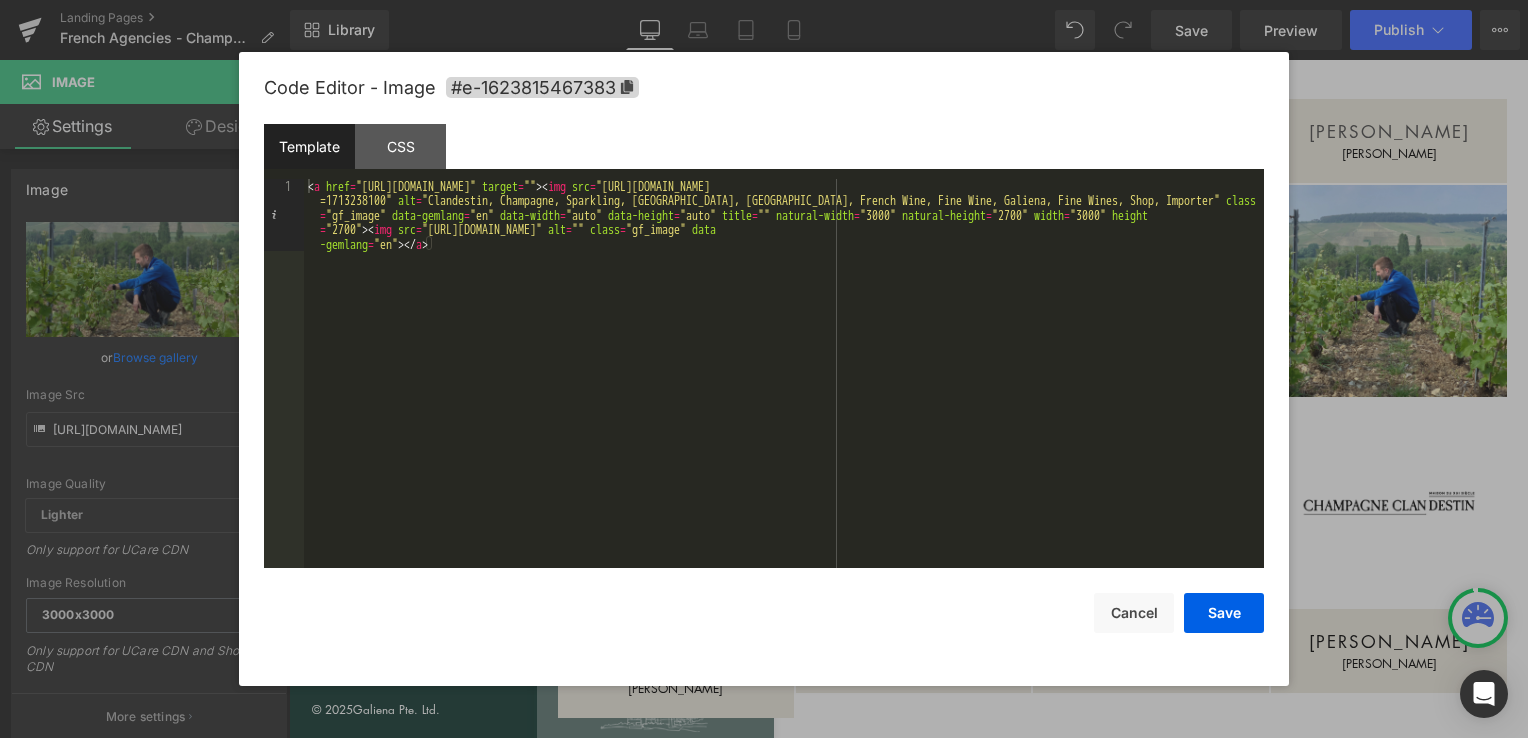 click on "< a   href = "https://galiena.sg/pages/clandestin"   target = "" > < img   src = "https://cdn.shopify.com/s/files/1/0003/5635/2041/files/CLANDESTIN.jpg?v    =1713238100"   alt = "Clandestin, Champagne, Sparkling, Singapore, France, French Wine, Fine Wine, Galiena, Fine Wines, Shop, Importer"   class    = "gf_image"   data-gemlang = "en"   data-width = "auto"   data-height = "auto"   title = ""   natural-width = "3000"   natural-height = "2700"   width = "3000"   height    = "2700" > < img   src = "https://cdn.shopify.com/s/files/1/0003/5635/2041/files/Champagne_Clandestin.jpg?v=1711004953"   alt = ""   class = "gf_image"   data    -gemlang = "en" > </ a >" at bounding box center (784, 445) 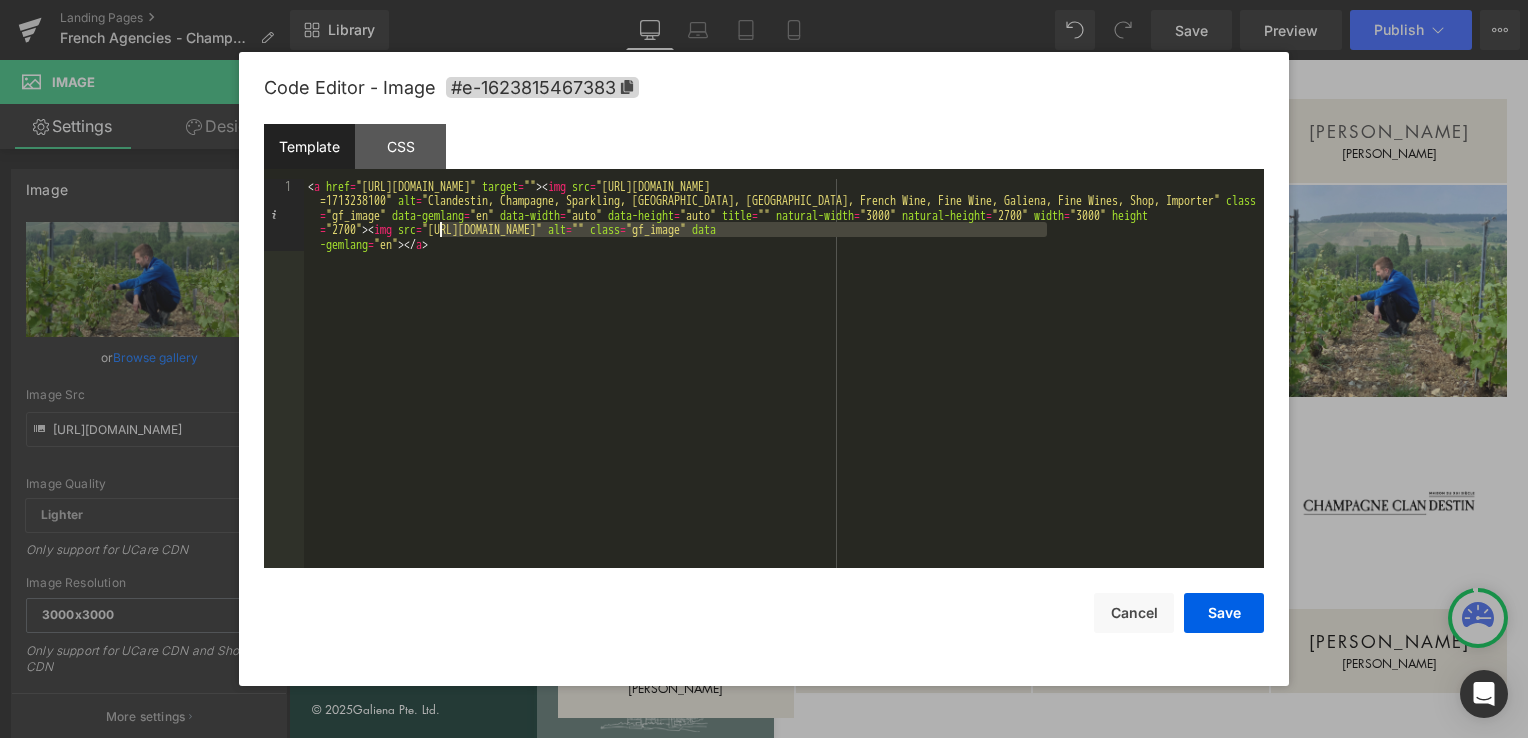 drag, startPoint x: 1045, startPoint y: 230, endPoint x: 441, endPoint y: 234, distance: 604.01324 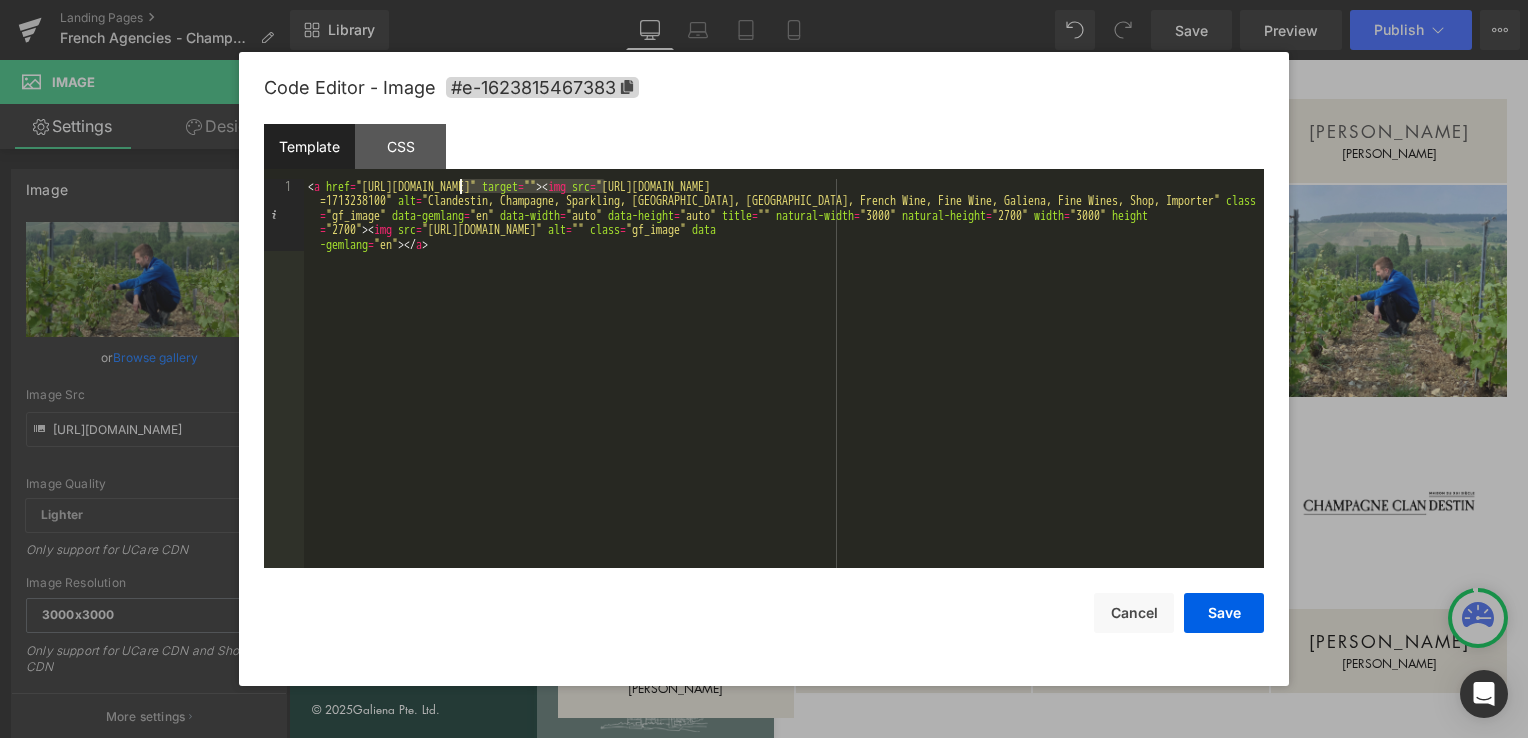 drag, startPoint x: 603, startPoint y: 188, endPoint x: 500, endPoint y: 206, distance: 104.56099 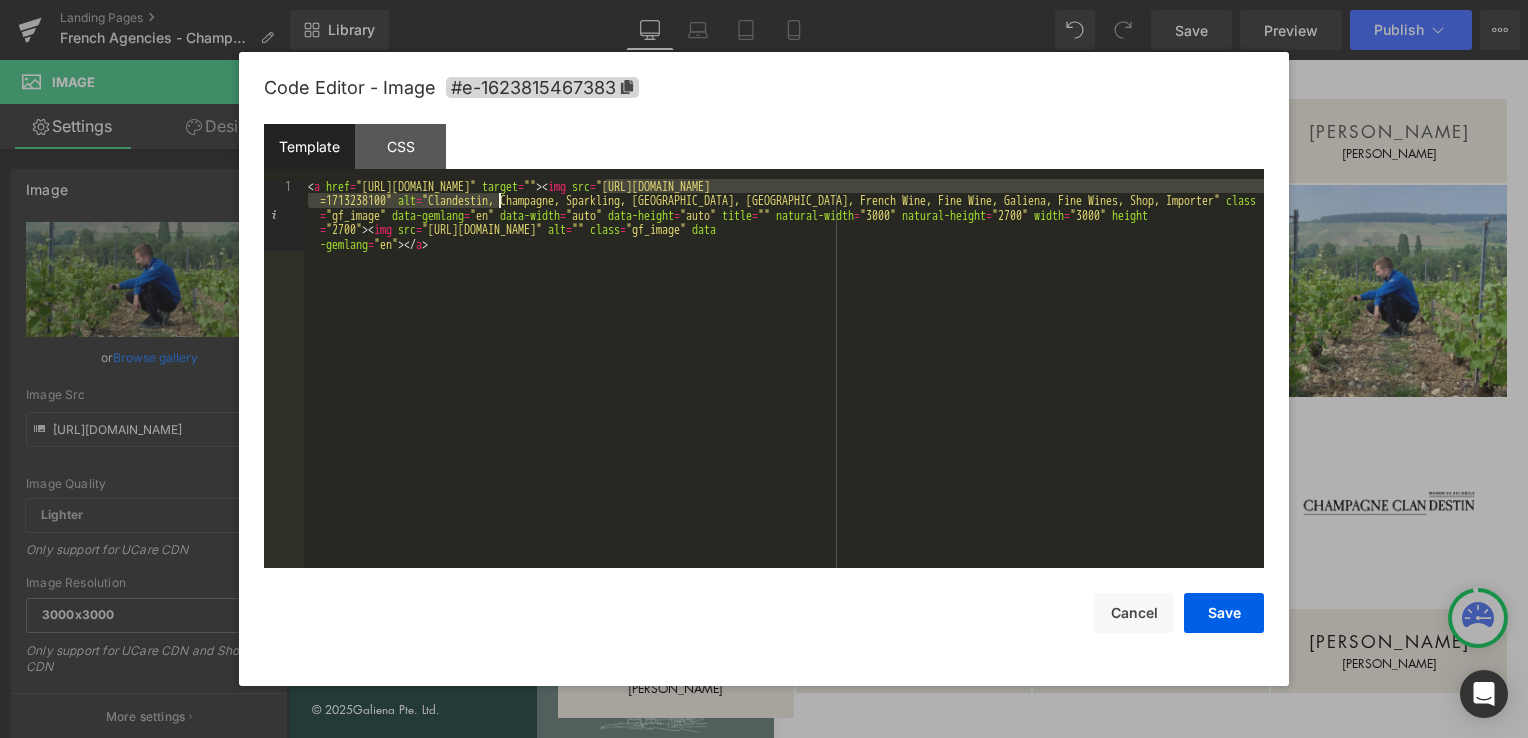 click on "< a   href = "https://galiena.sg/pages/clandestin"   target = "" > < img   src = "https://cdn.shopify.com/s/files/1/0003/5635/2041/files/CLANDESTIN.jpg?v    =1713238100"   alt = "Clandestin, Champagne, Sparkling, Singapore, France, French Wine, Fine Wine, Galiena, Fine Wines, Shop, Importer"   class    = "gf_image"   data-gemlang = "en"   data-width = "auto"   data-height = "auto"   title = ""   natural-width = "3000"   natural-height = "2700"   width = "3000"   height    = "2700" > < img   src = "https://cdn.shopify.com/s/files/1/0003/5635/2041/files/Logo_Jules_Brochet.png?v=1749787040"   alt = ""   class = "gf_image"   data    -gemlang = "en" > </ a >" at bounding box center [784, 373] 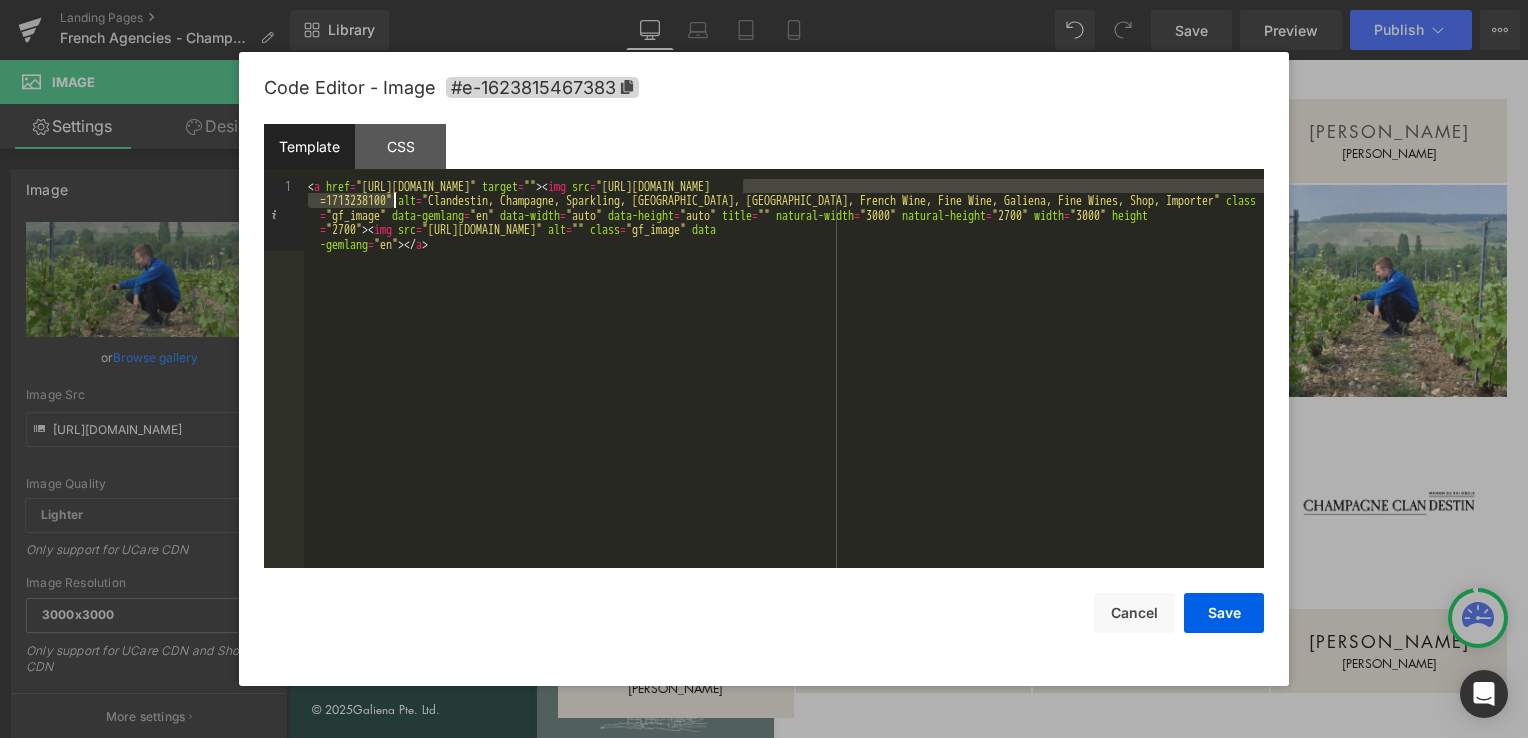 drag, startPoint x: 744, startPoint y: 186, endPoint x: 395, endPoint y: 201, distance: 349.3222 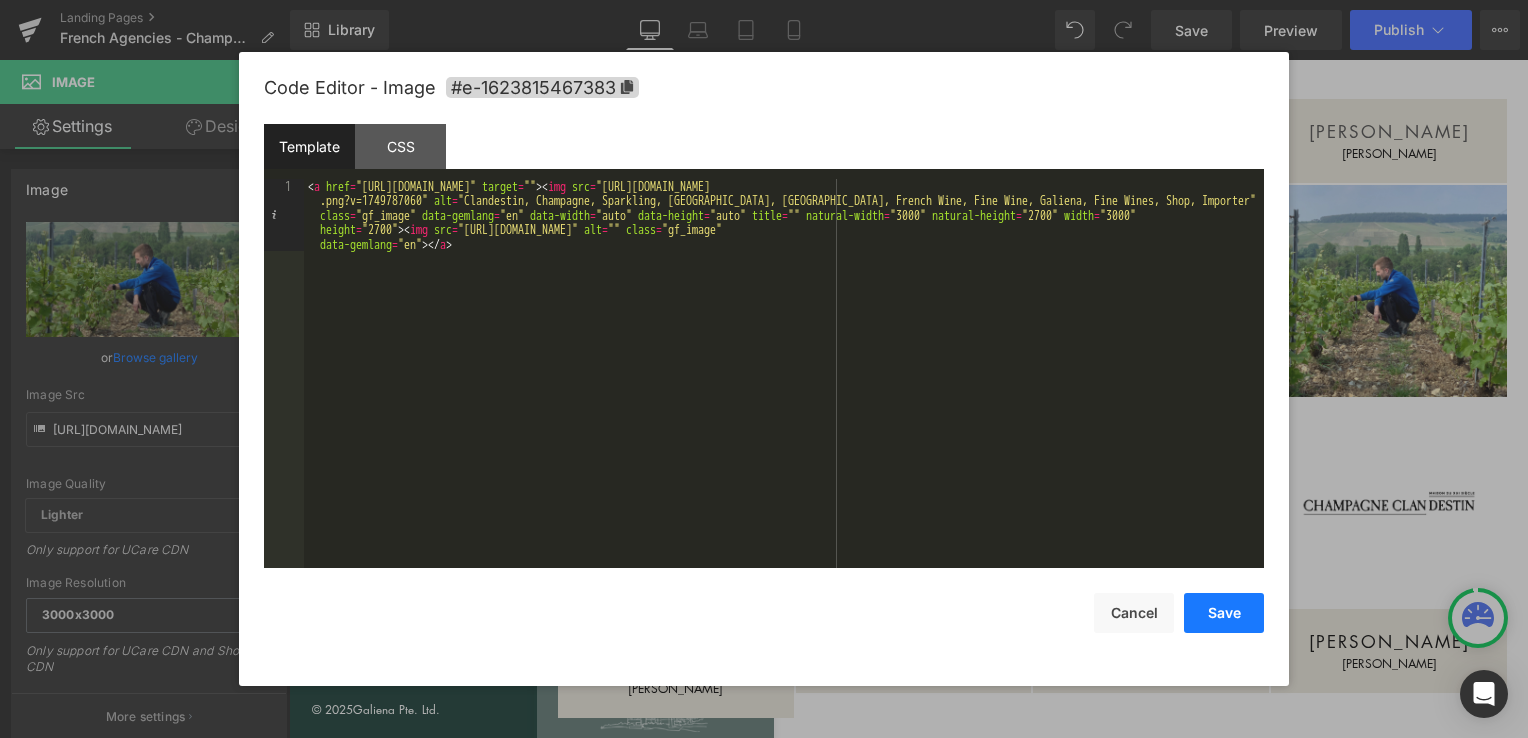 click on "Save" at bounding box center [1224, 613] 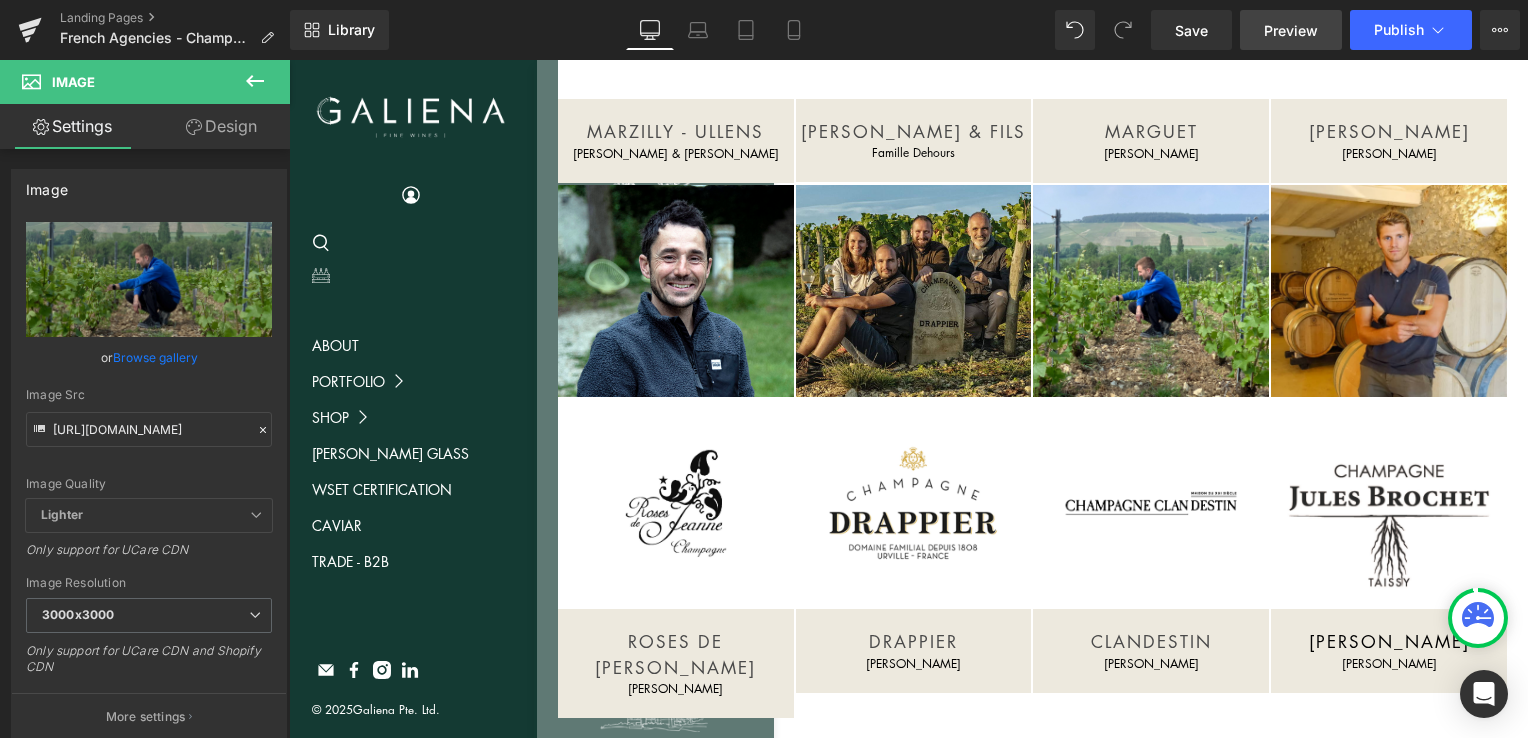 click on "Preview" at bounding box center (1291, 30) 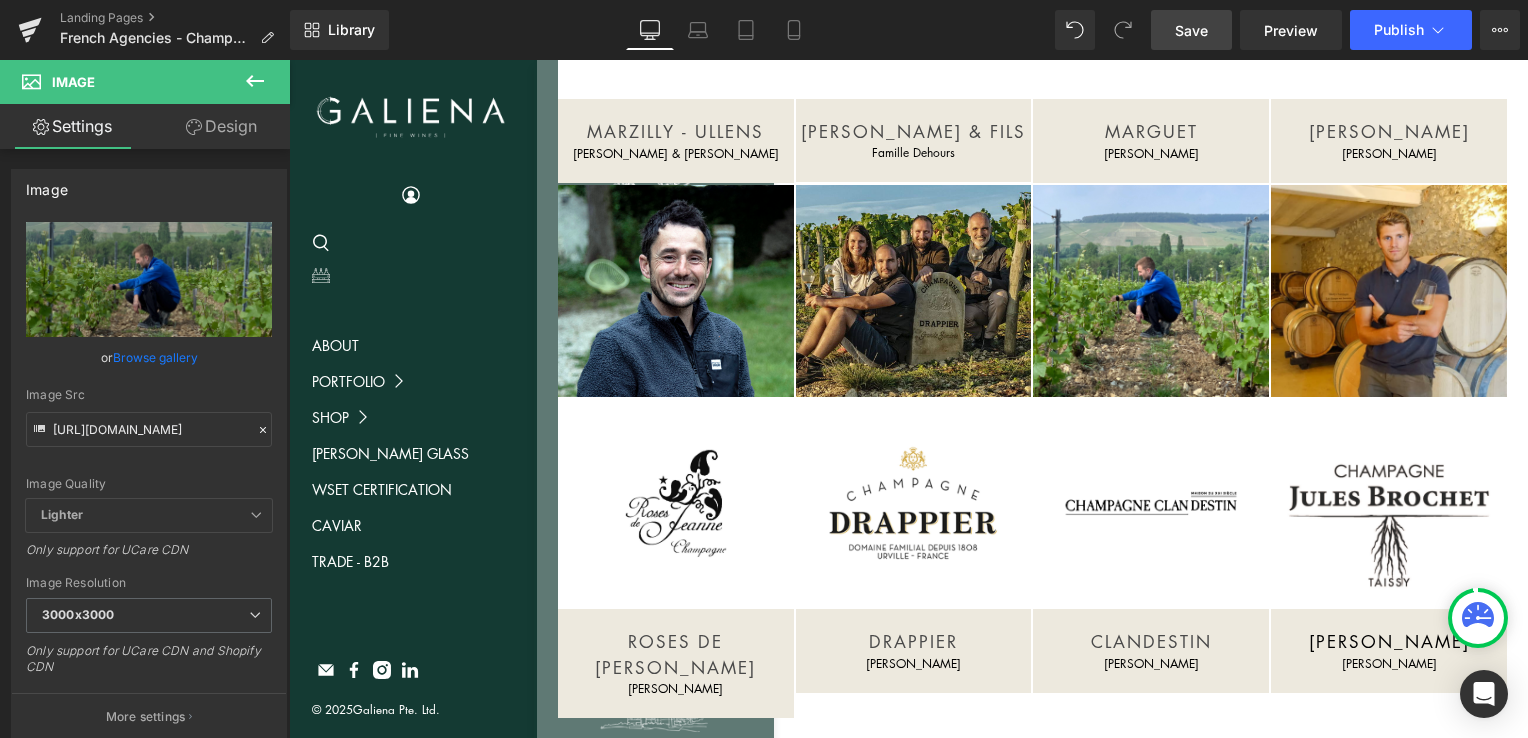 click on "Save" at bounding box center [1191, 30] 